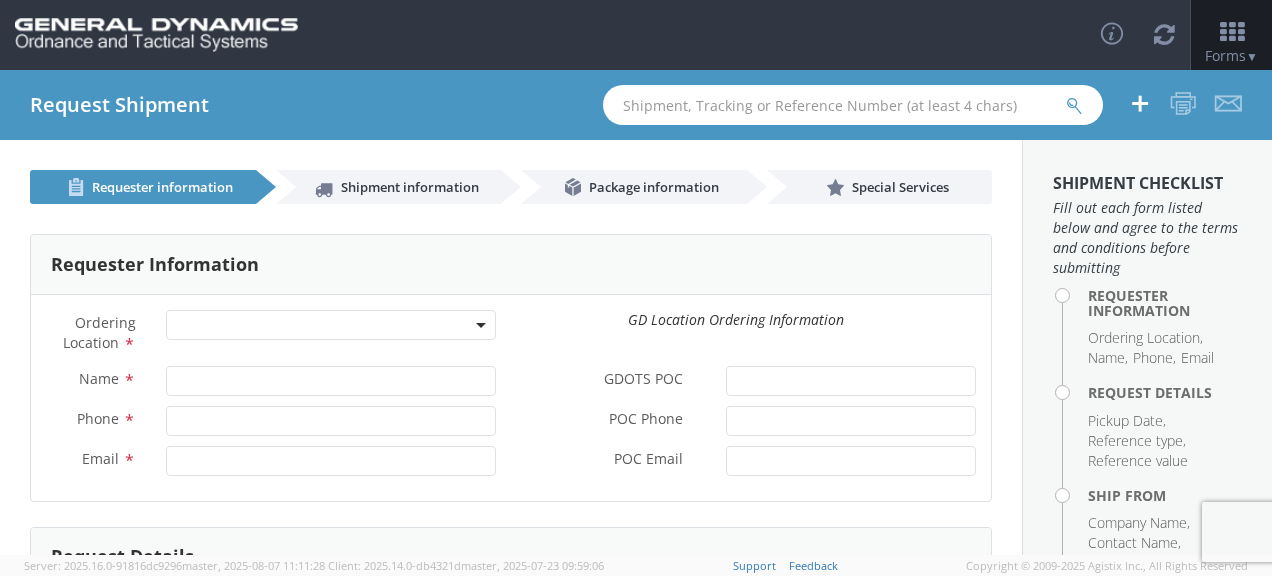 scroll, scrollTop: 0, scrollLeft: 0, axis: both 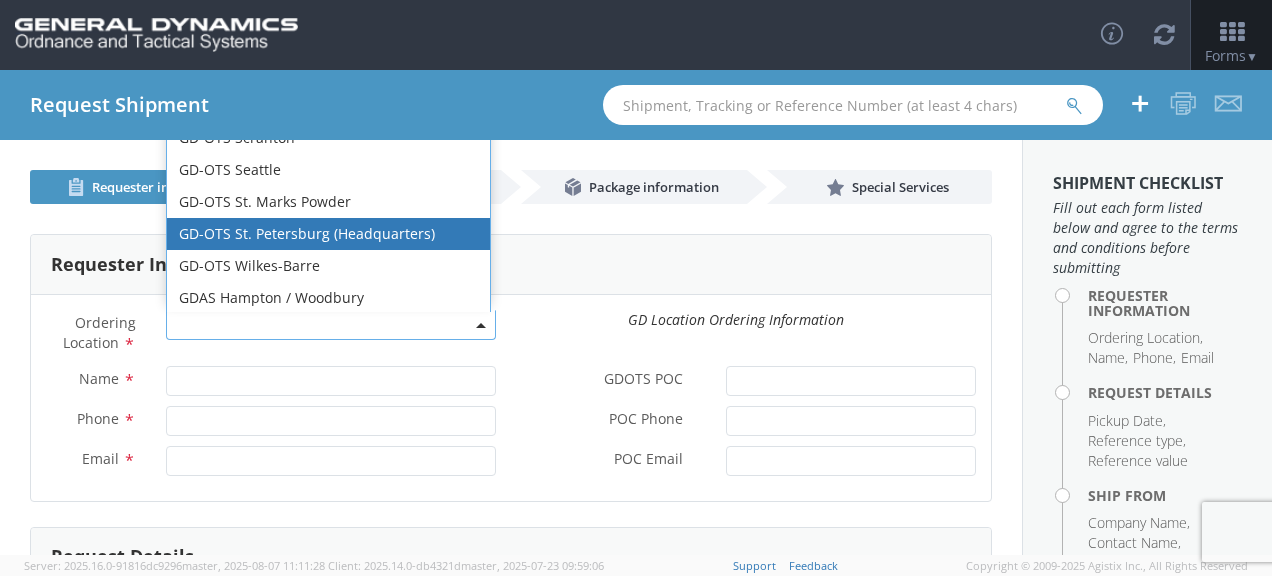 select on "307" 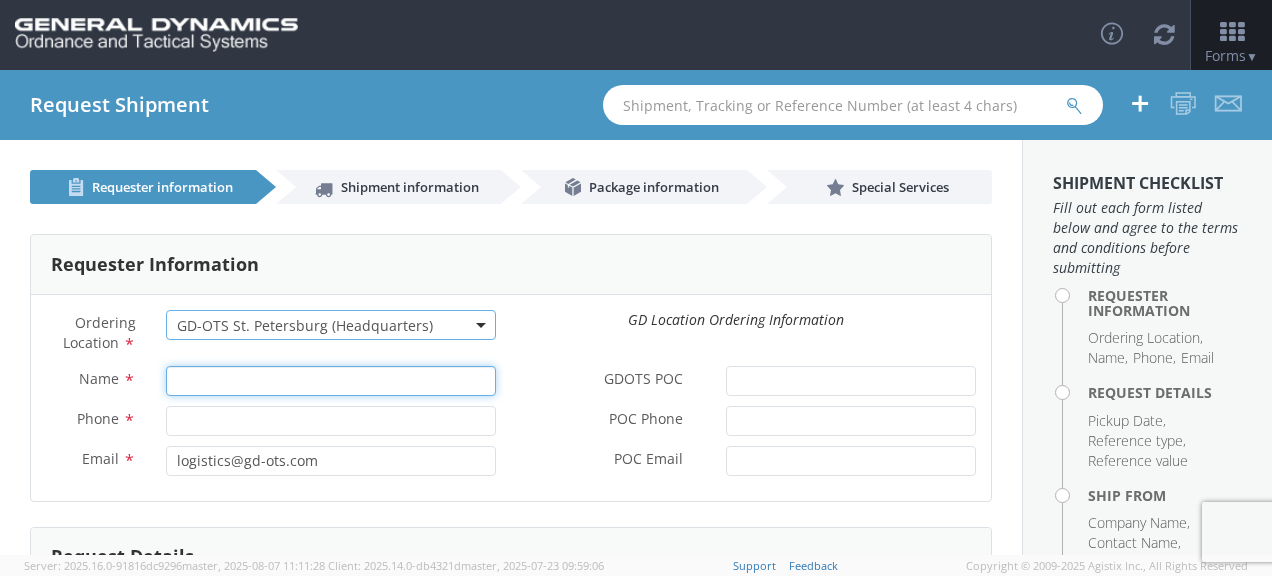 click on "Name        *" at bounding box center [331, 381] 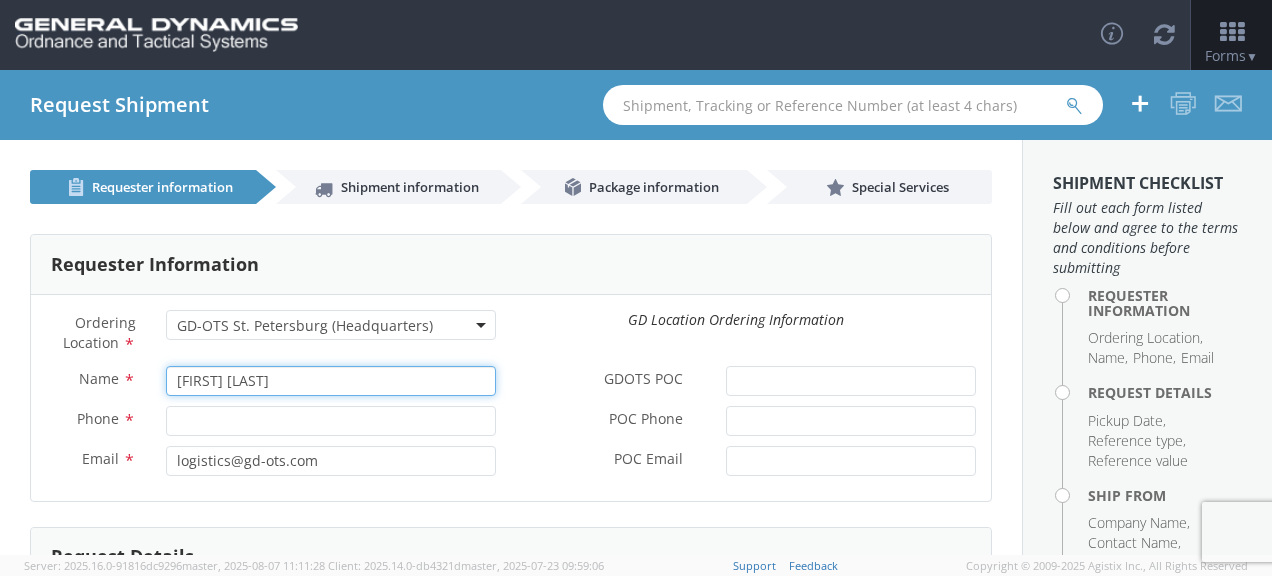 type on "[FIRST] [LAST]" 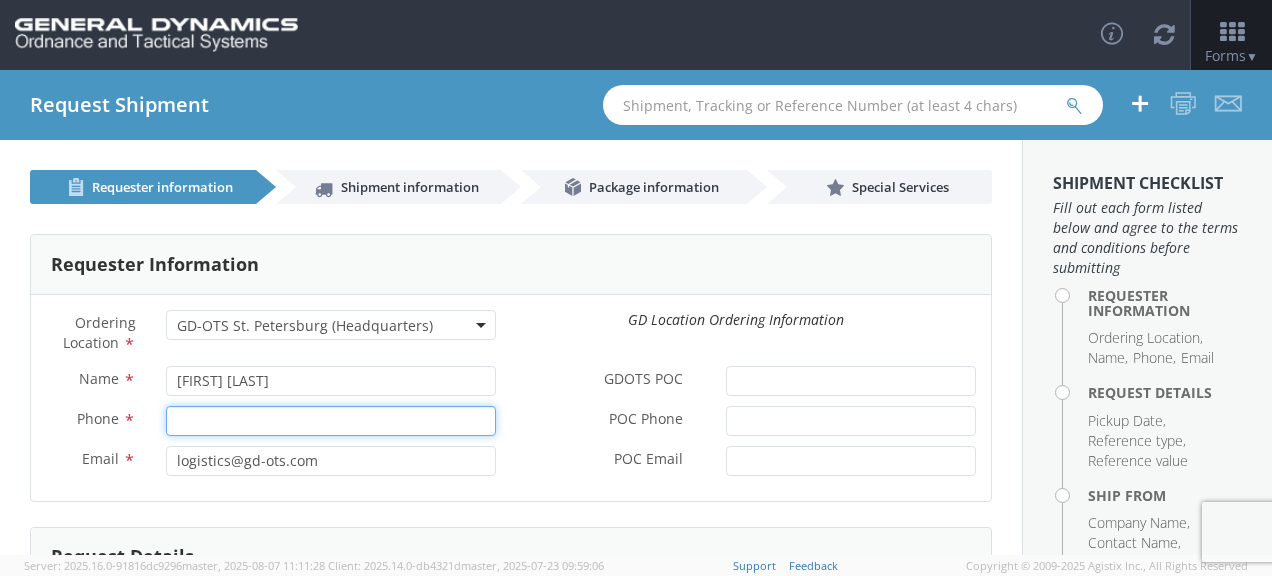 click on "Phone        *" at bounding box center [331, 421] 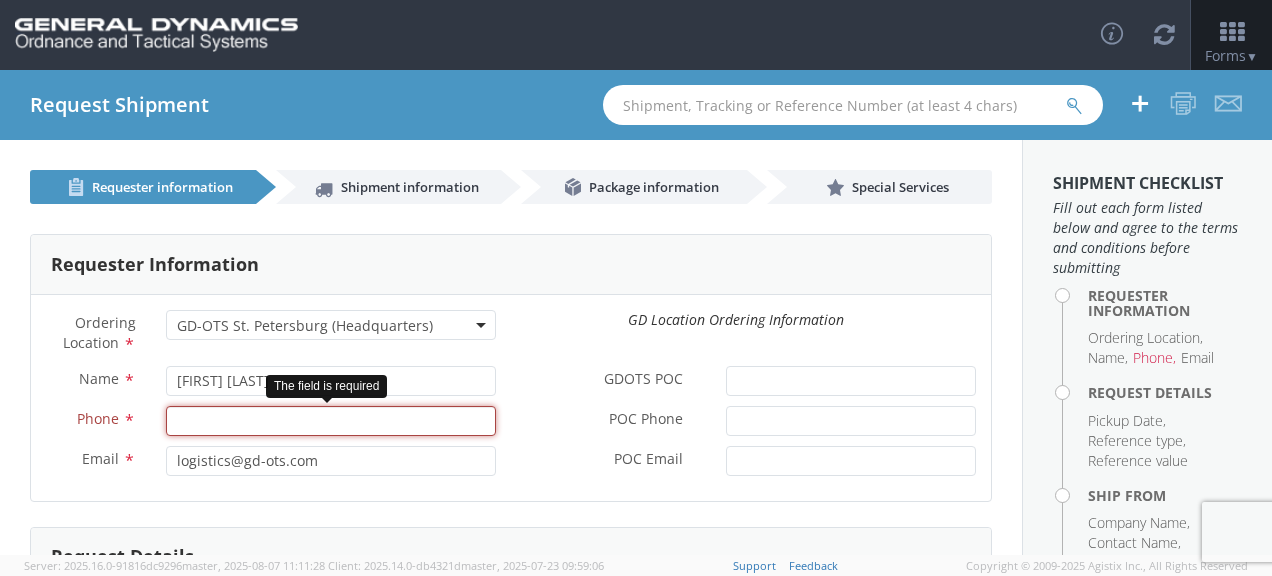 click on "Phone        *" at bounding box center (331, 421) 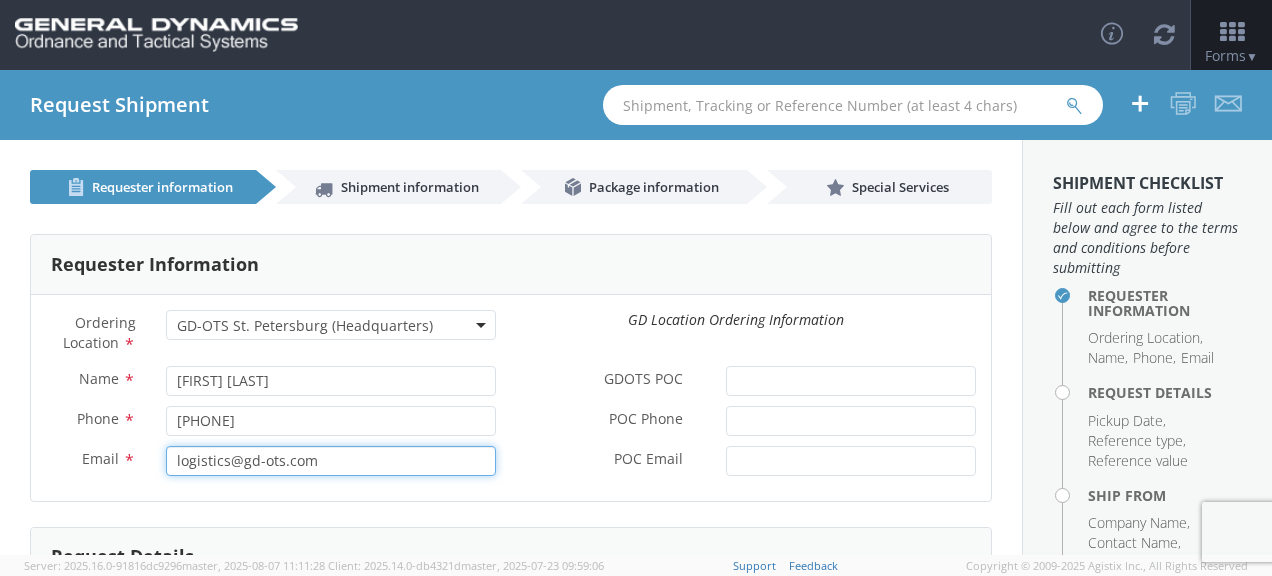 click on "logistics@gd-ots.com" at bounding box center (331, 461) 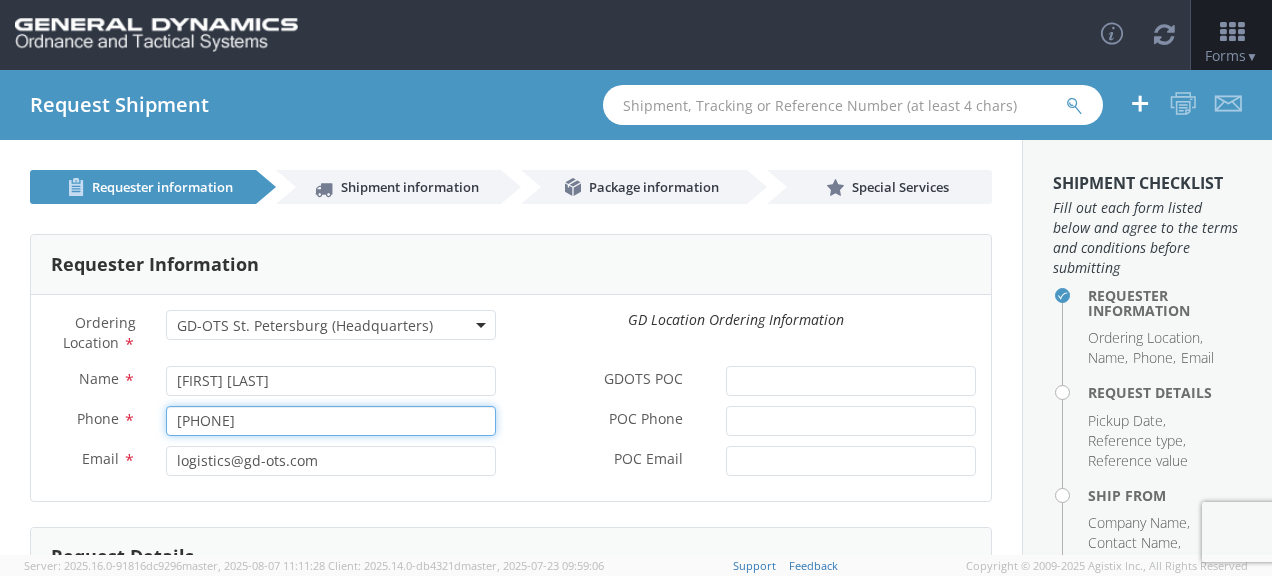 click on "[PHONE]" at bounding box center [331, 421] 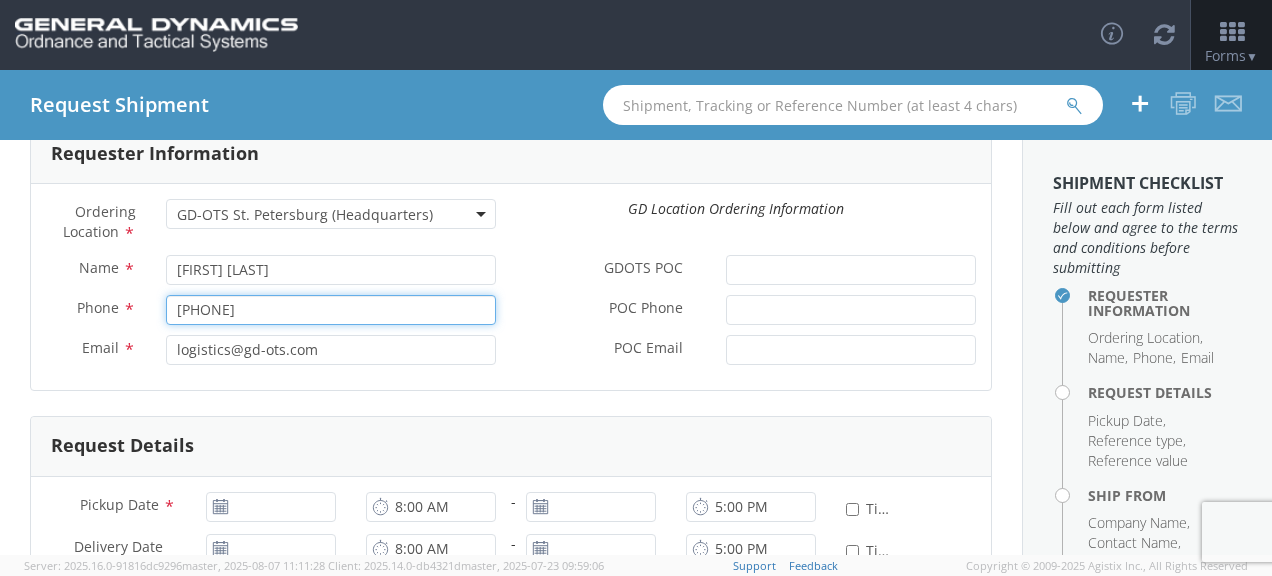 scroll, scrollTop: 133, scrollLeft: 0, axis: vertical 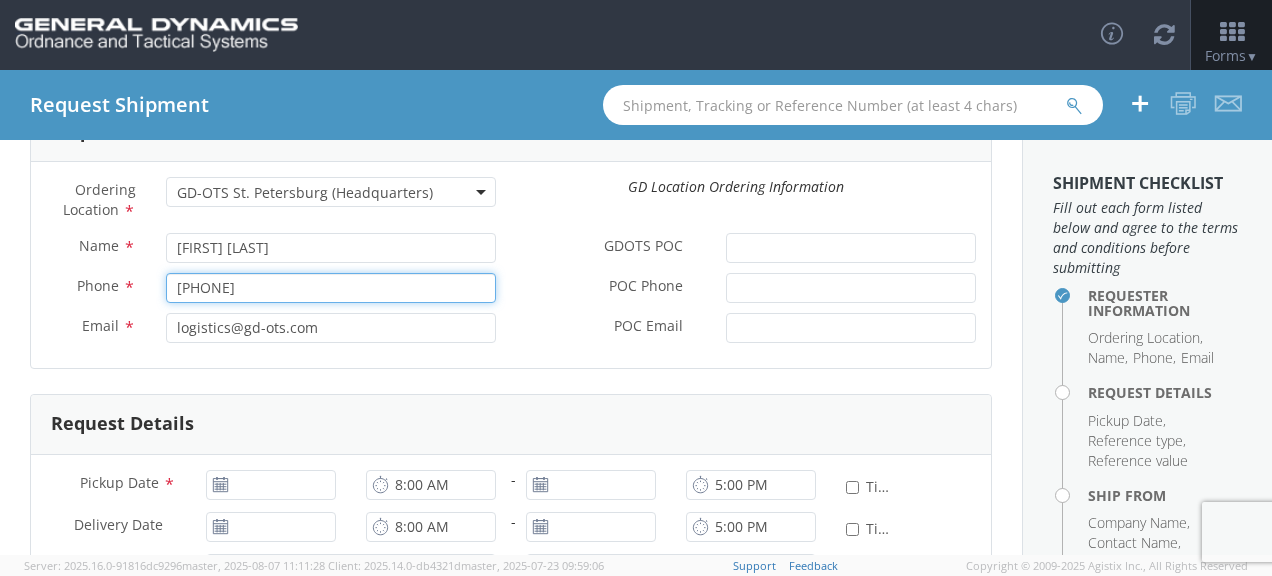 type on "[PHONE]" 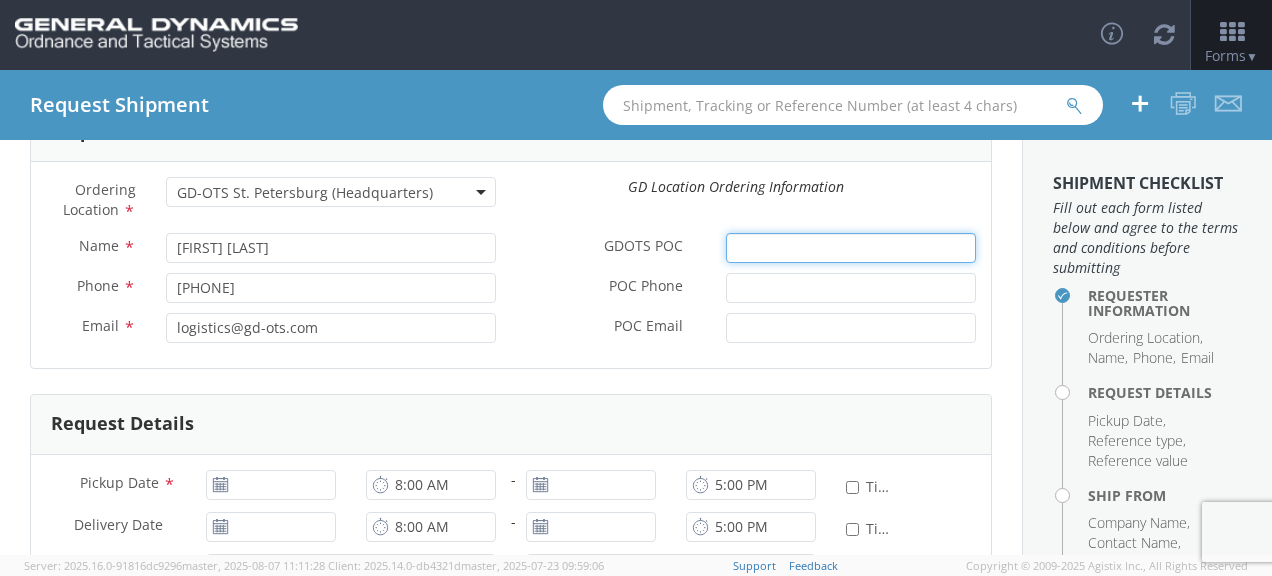 click on "GDOTS POC        *" at bounding box center (851, 248) 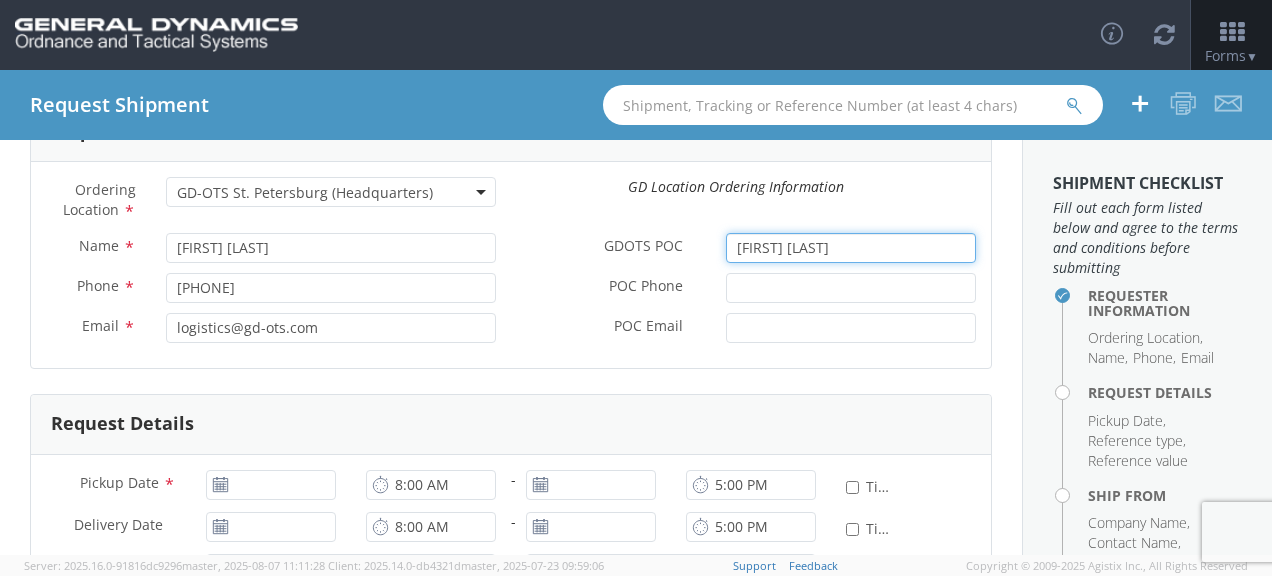 type on "[FIRST] [LAST]" 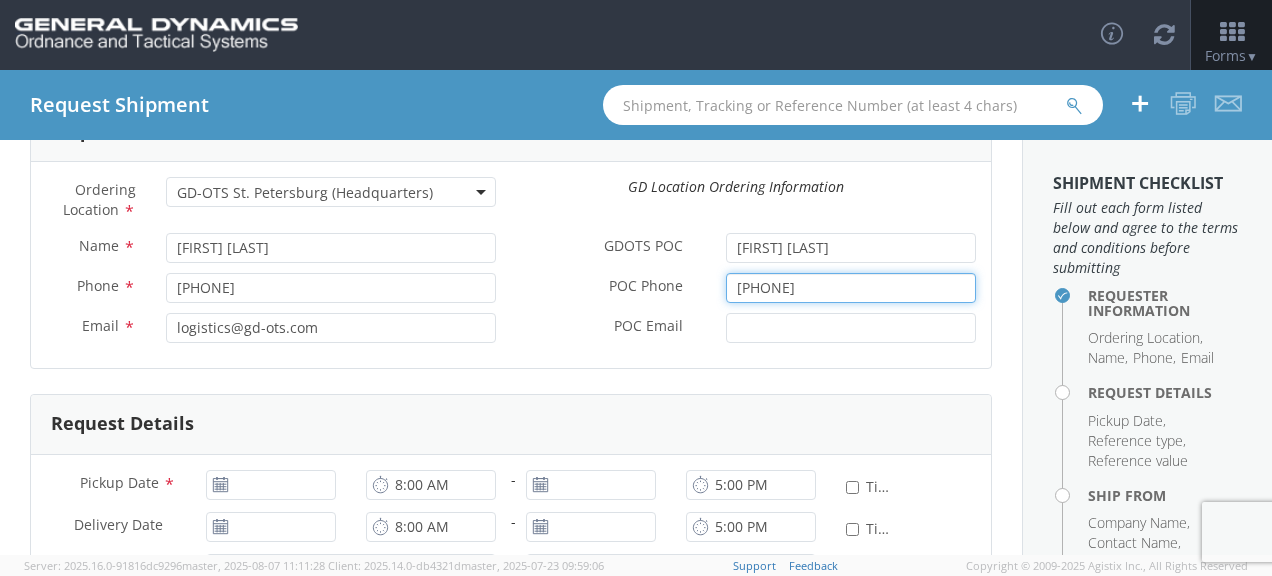 type on "[PHONE]" 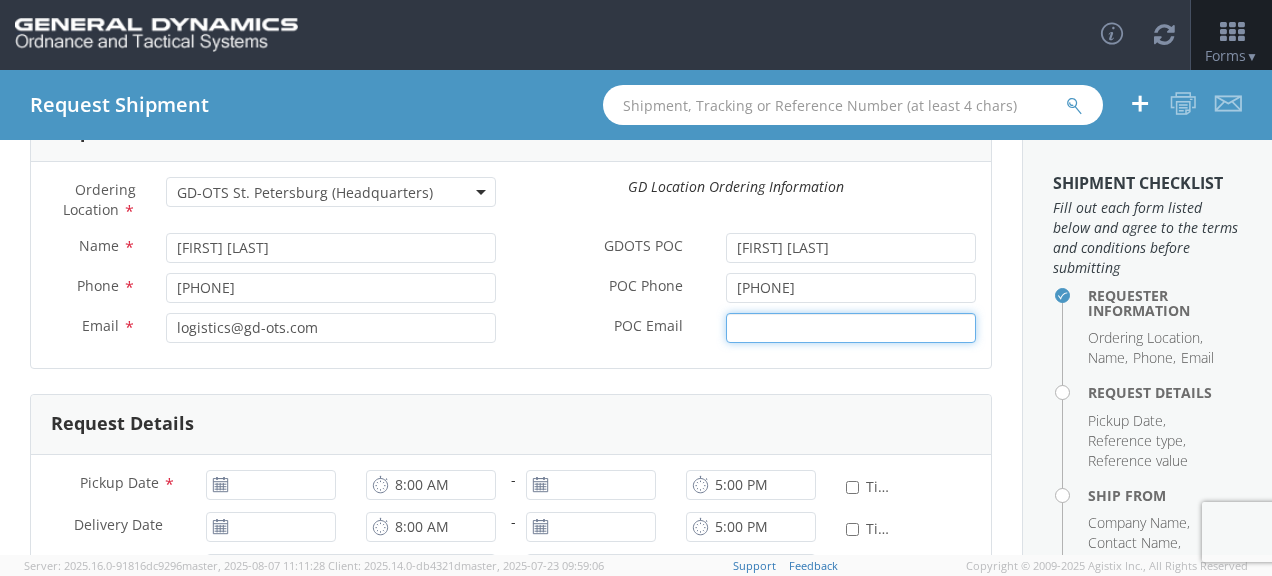 click on "POC Email        *" at bounding box center [851, 328] 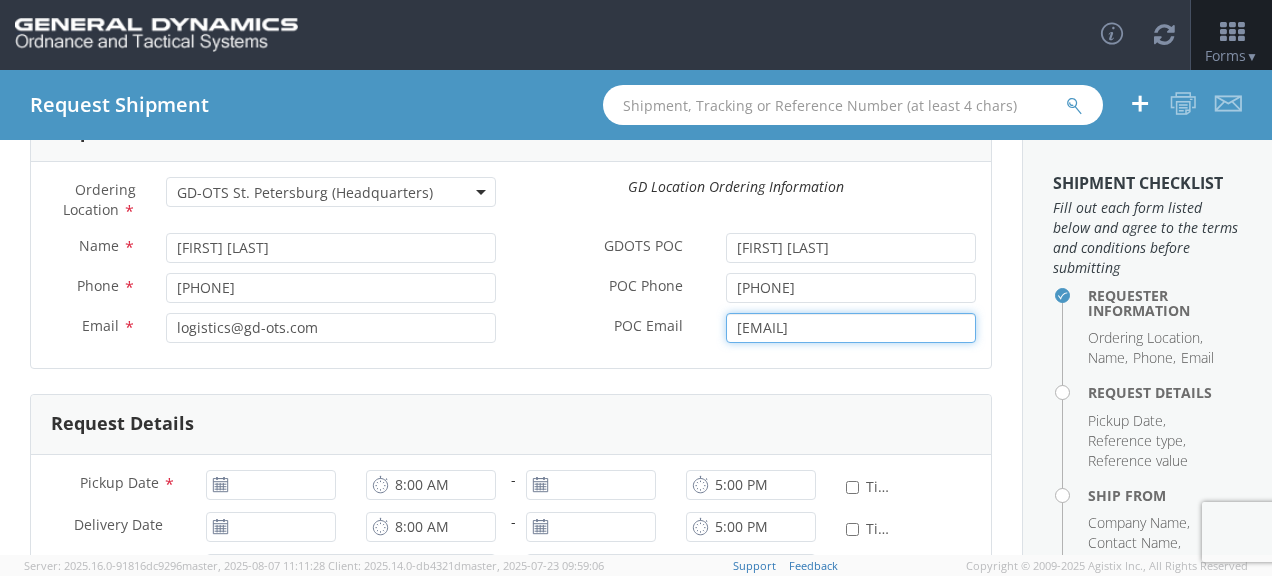 type on "[EMAIL]" 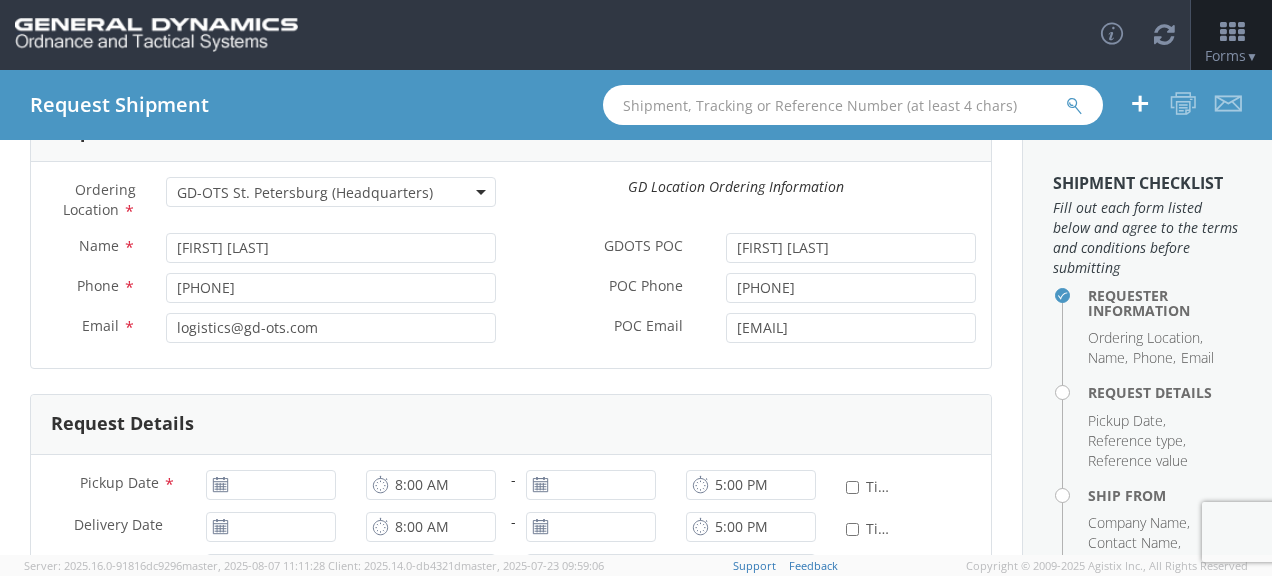 click on "Ordering Location        *               GD-OTS Anniston (Commerce) GD-OTS Camden GD-OTS DeFuniak Springs GD-OTS Garland (Dock 1) GD-OTS Garland (Dock 2) GD-OTS Garland (Glenbrook) GD-OTS Hanover Township GD-OTS Herrin (Marion) GD-OTS Huntsville 2 GD-OTS Joplin GD-OTS Marion IL GD-OTS Master Location GD-OTS Mesquite GD-OTS Moses Lake GD-OTS Niceville GD-OTS Picatinny GD-OTS Red Lion GD-OTS San Diego GD-OTS Scranton GD-OTS Seattle GD-OTS St. Marks Powder GD-OTS St. Petersburg (Headquarters)                                         GDAS Hampton / Woodbury GDAS Jericho GDAS Saco GDAS Springboro GDAS Williston Lincoln GD-OTS St. Petersburg (Headquarters)                                         GD Location Ordering Information                   Name        *       [FIRST] [LAST]                                                     Phone        *       [PHONE]                                                     Email        *       [EMAIL]" at bounding box center [511, 265] 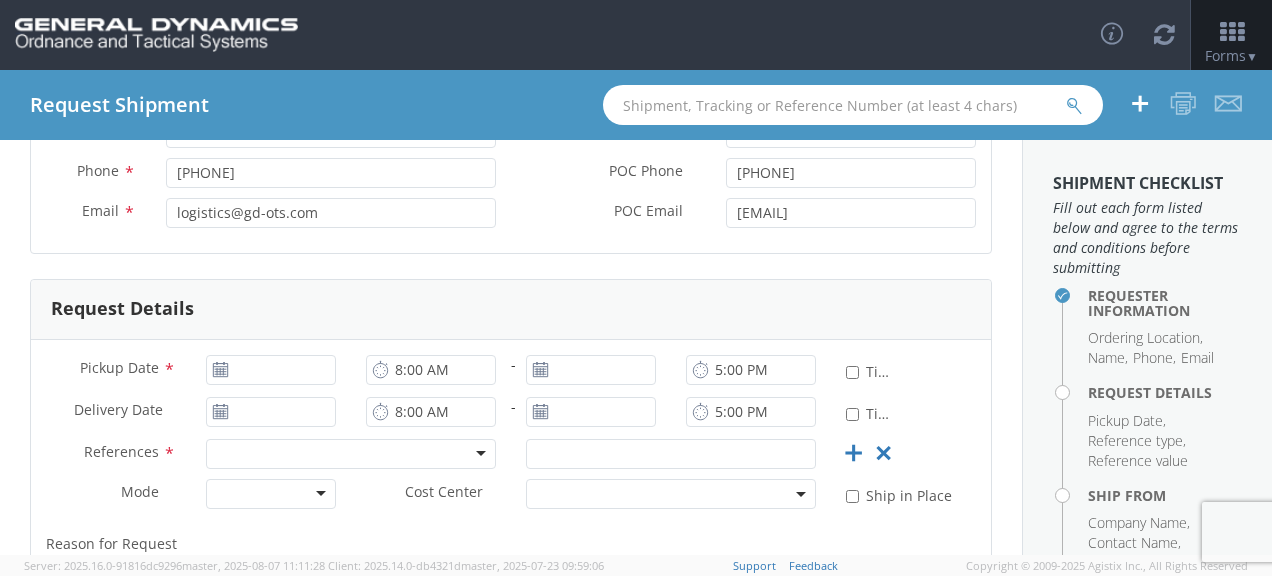 scroll, scrollTop: 266, scrollLeft: 0, axis: vertical 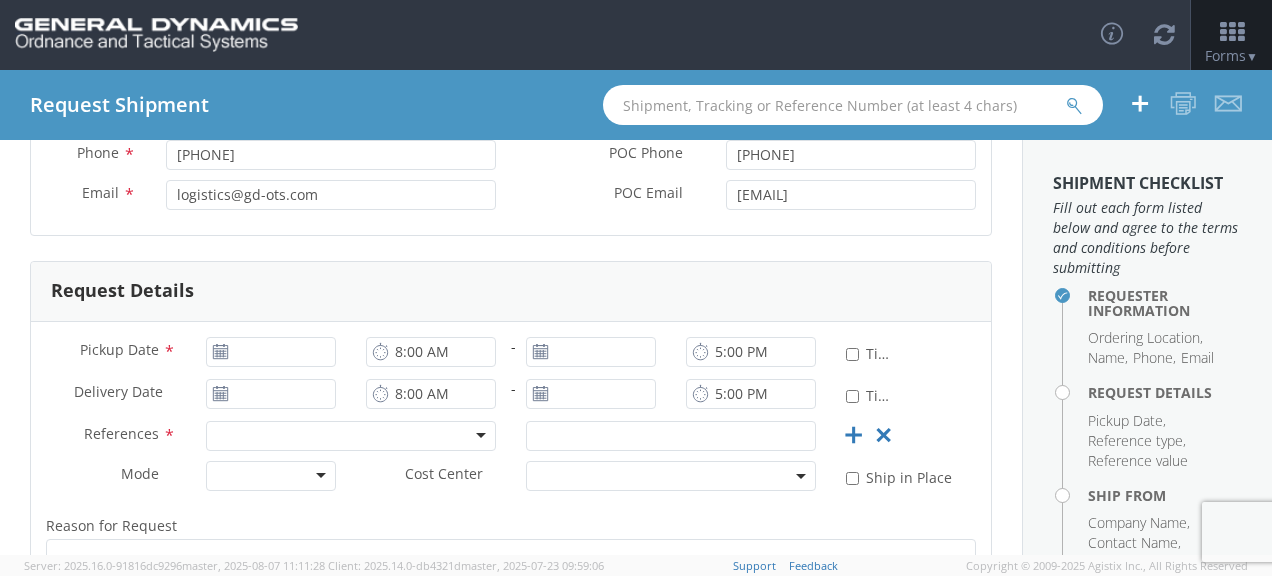 click 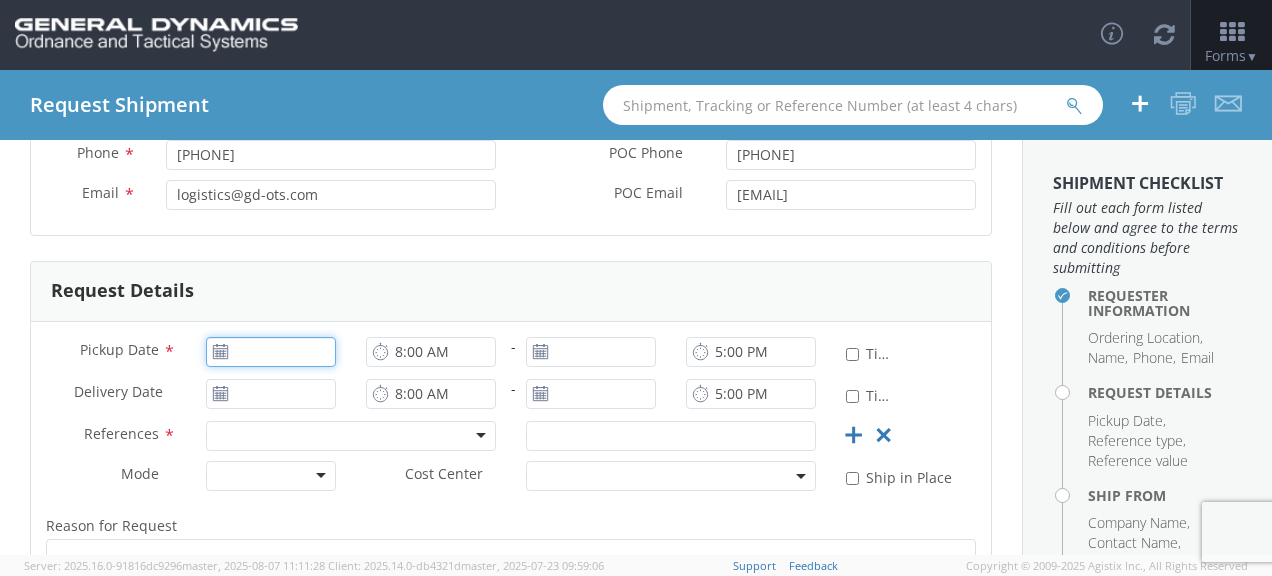 type on "08/07/2025" 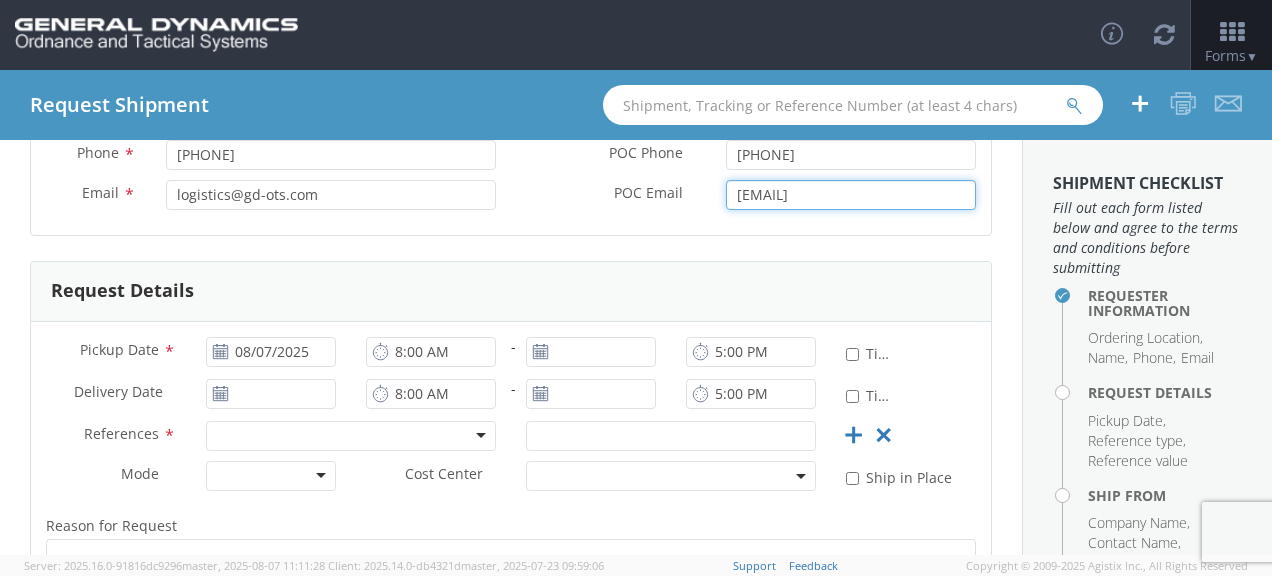 drag, startPoint x: 226, startPoint y: 348, endPoint x: 820, endPoint y: 197, distance: 612.89233 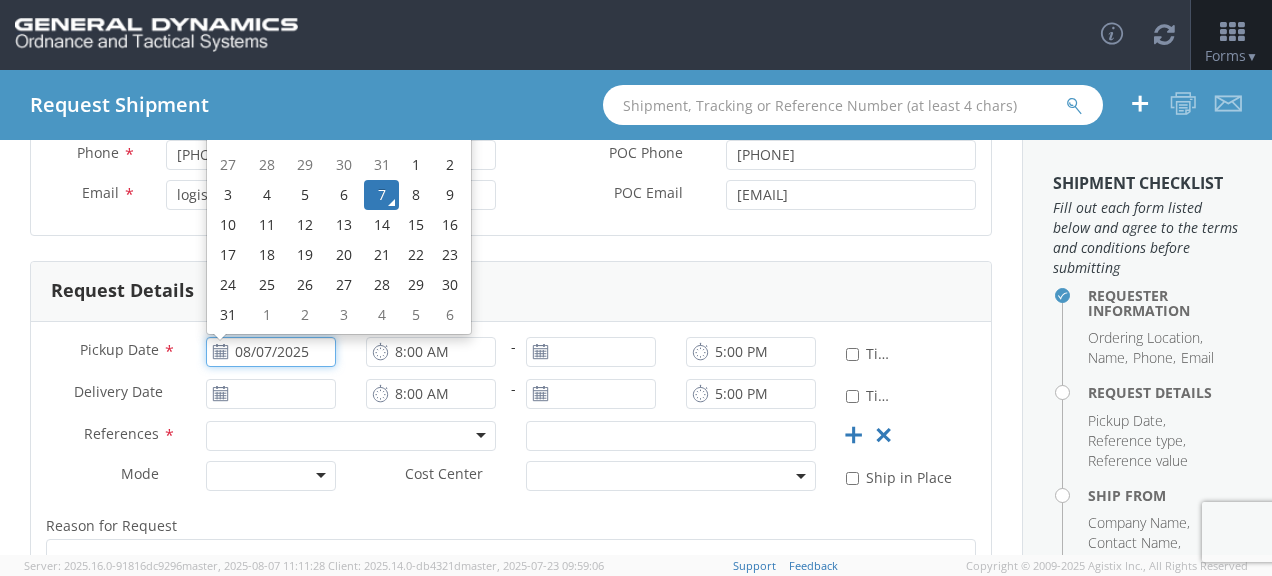 click on "7" at bounding box center [381, 195] 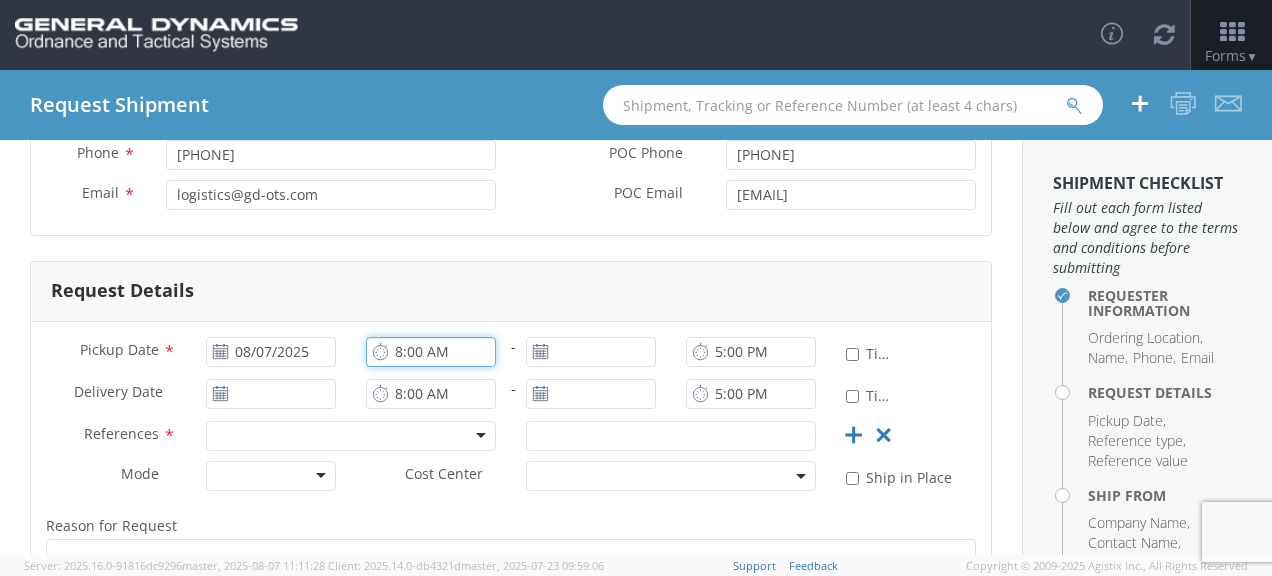 click on "8:00 AM" at bounding box center (431, 352) 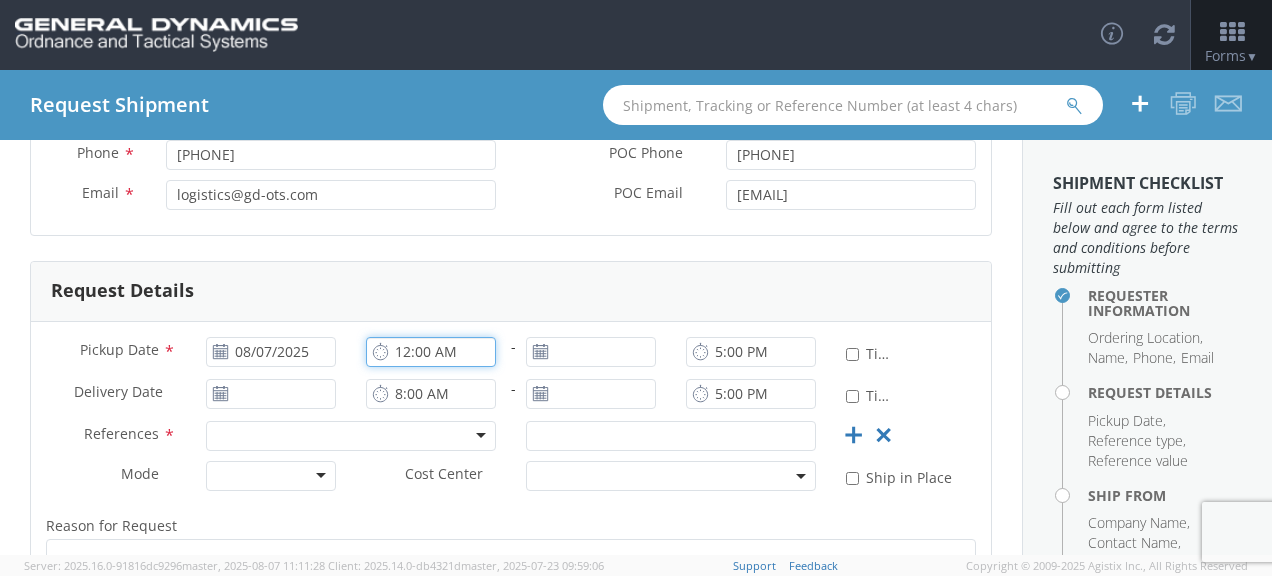 click on "12:00 AM" at bounding box center [431, 352] 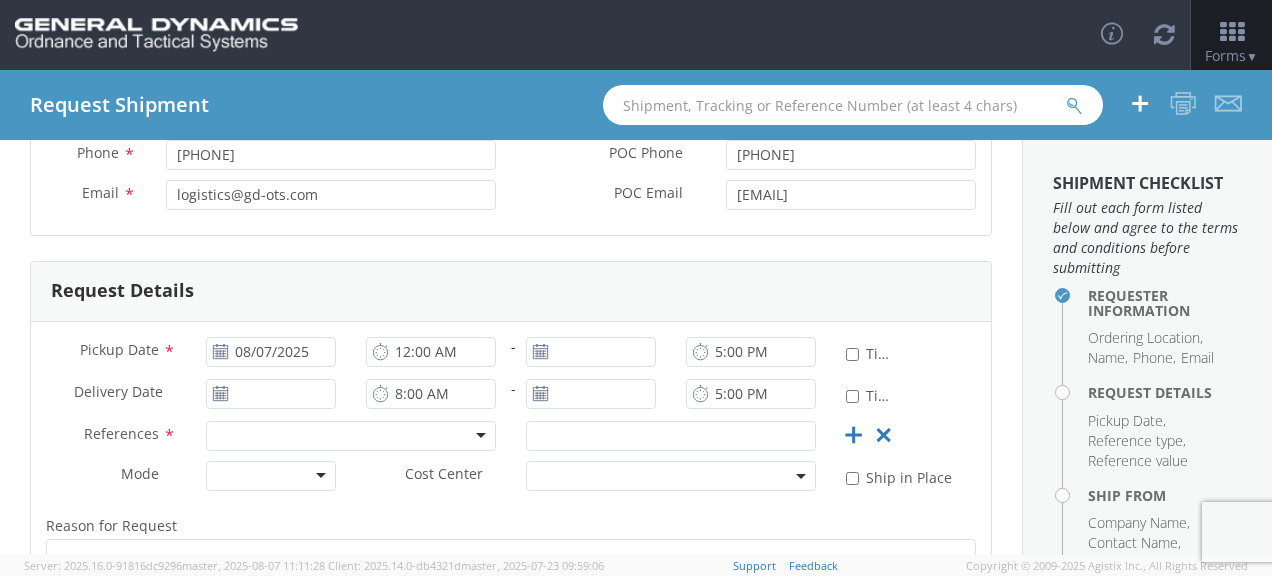 click 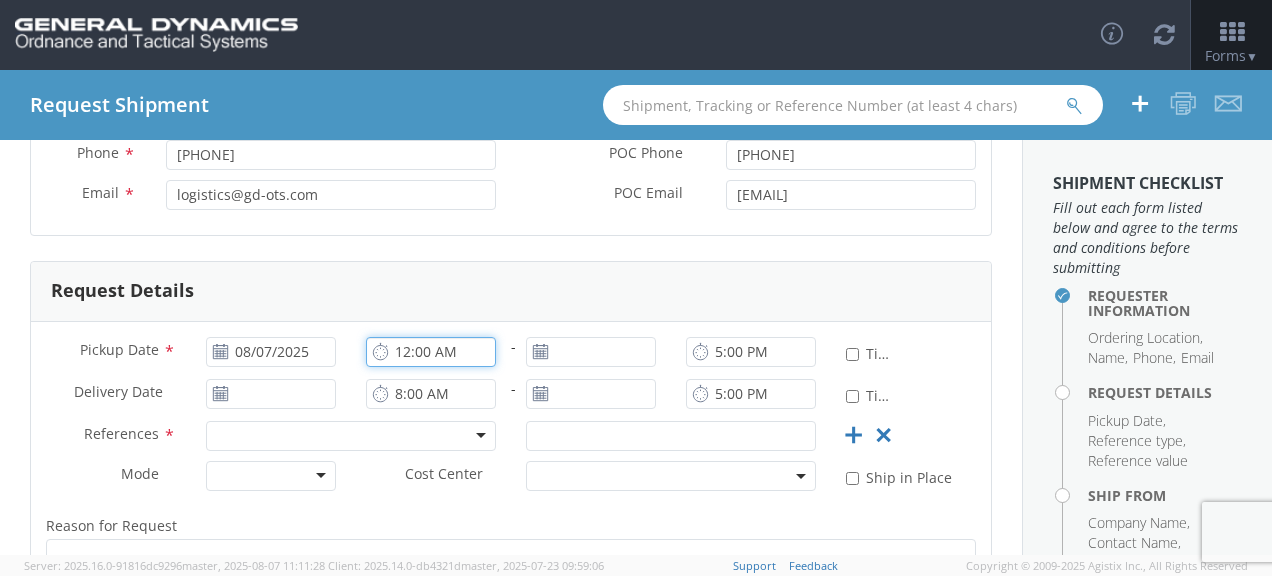 click on "12:00 AM" at bounding box center (431, 352) 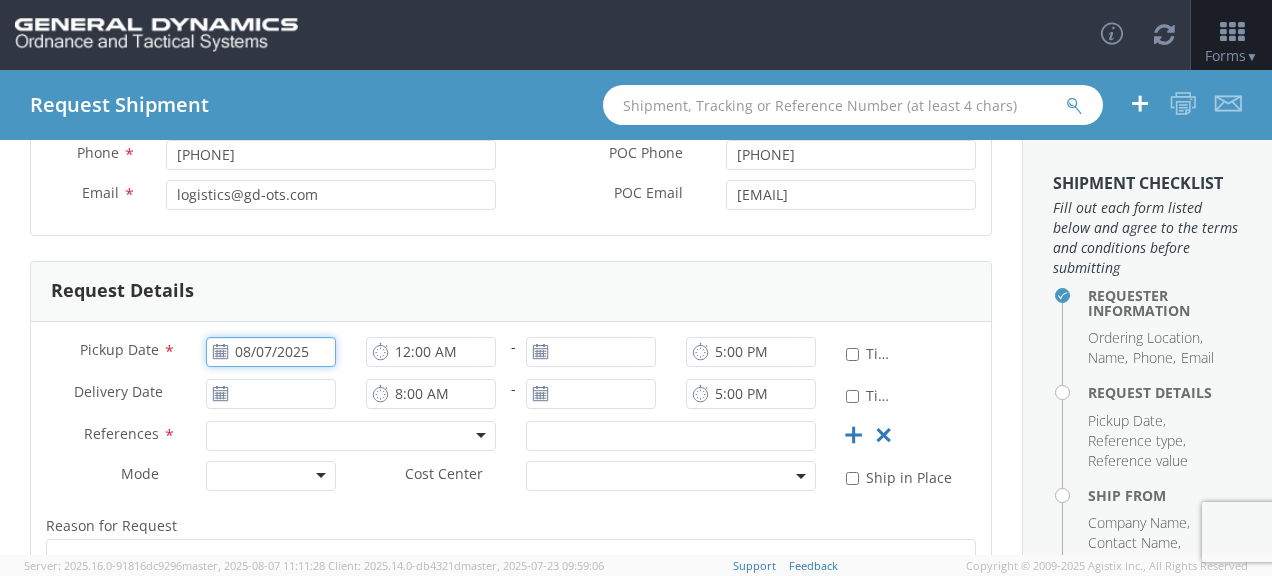 click on "08/07/2025" at bounding box center (271, 352) 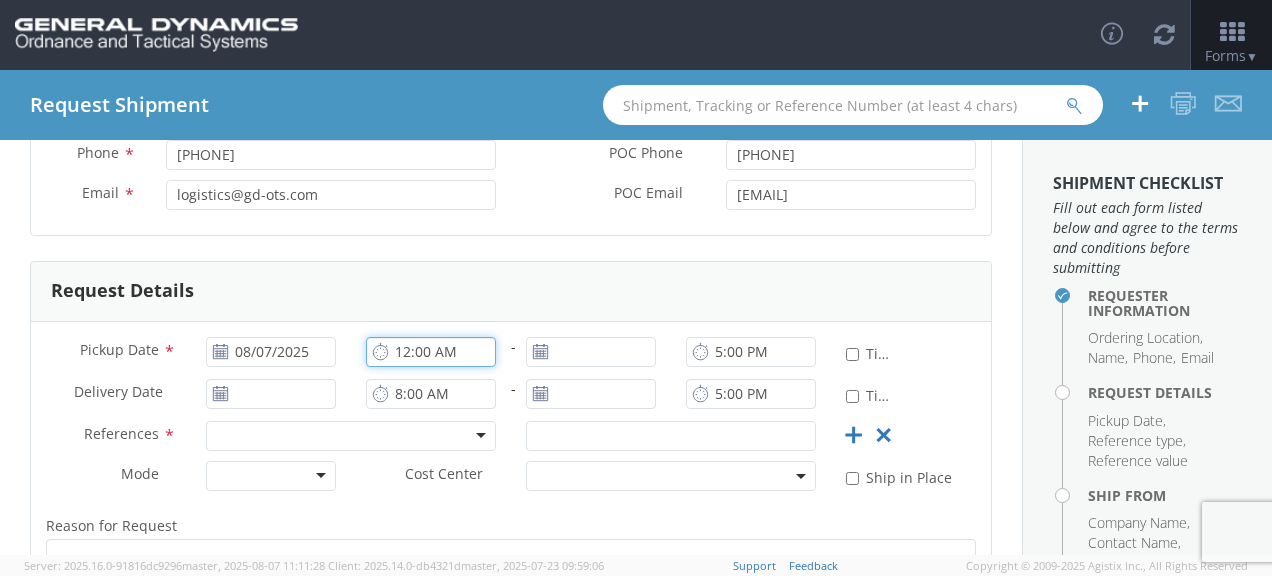 click on "12:00 AM" at bounding box center [431, 352] 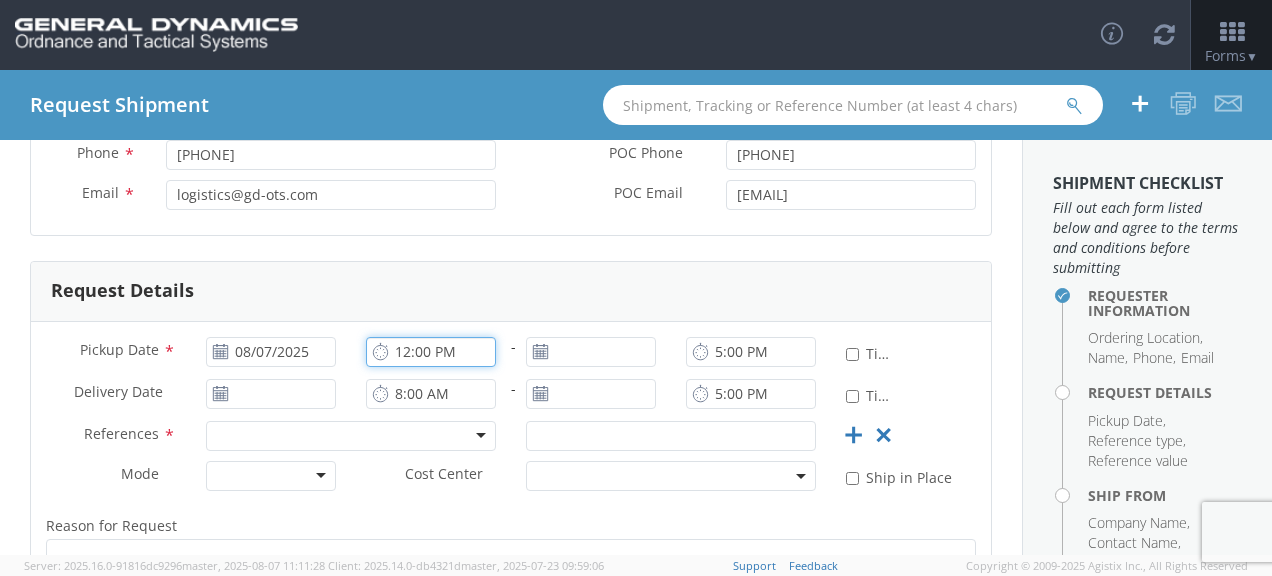 type on "12:00 PM" 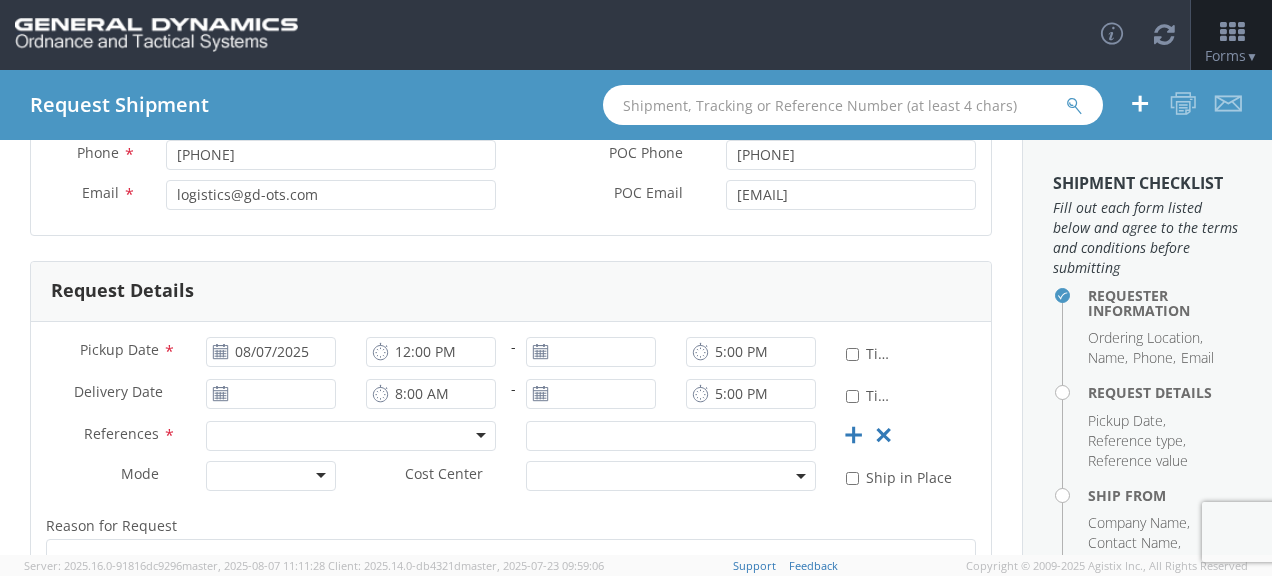 click 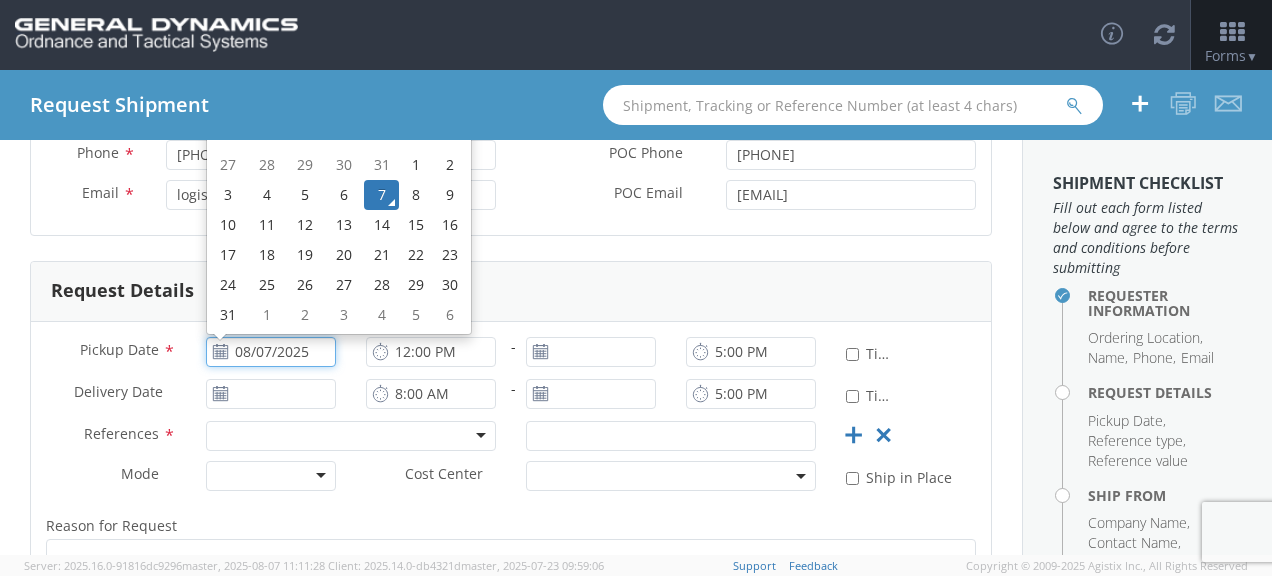 click on "08/07/2025" at bounding box center (271, 352) 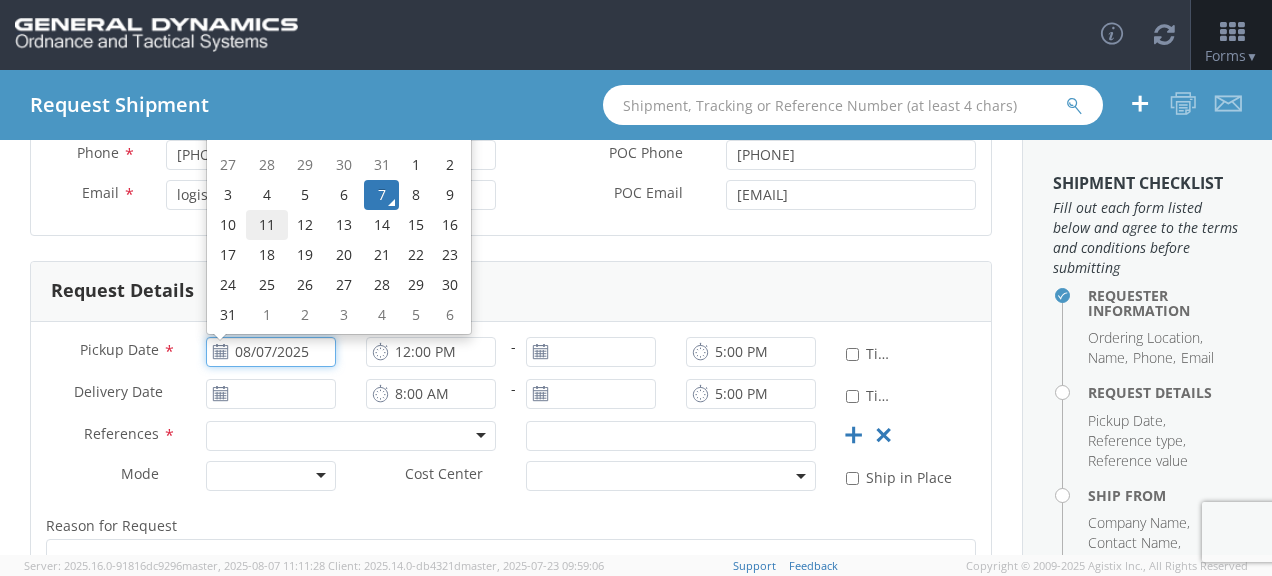 click on "11" at bounding box center (267, 225) 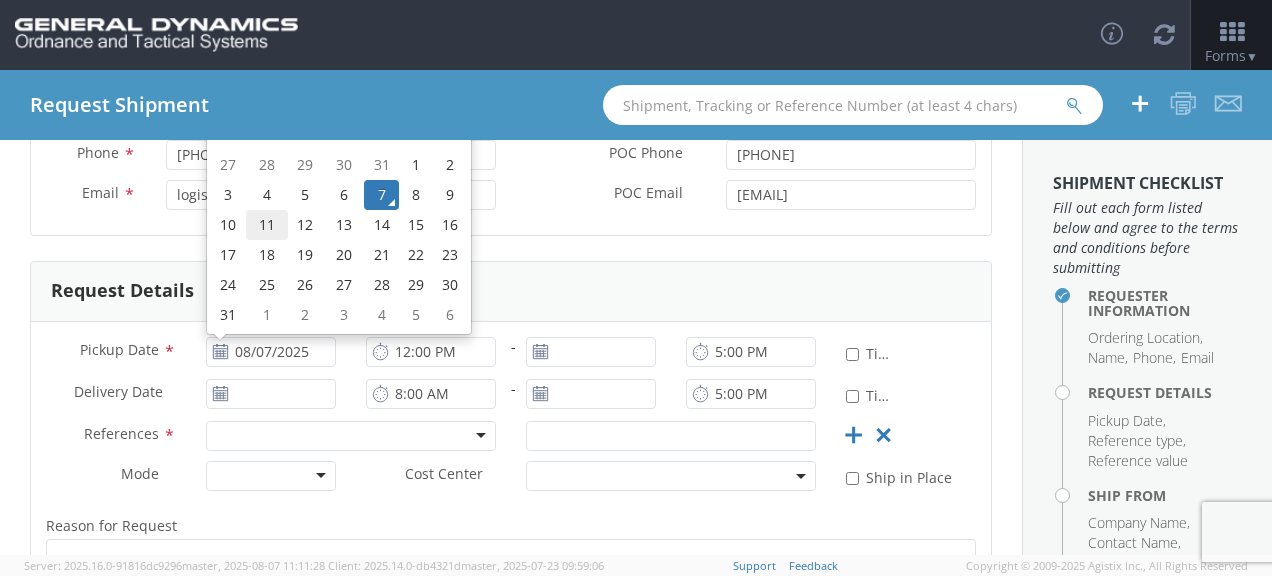 type on "08/11/2025" 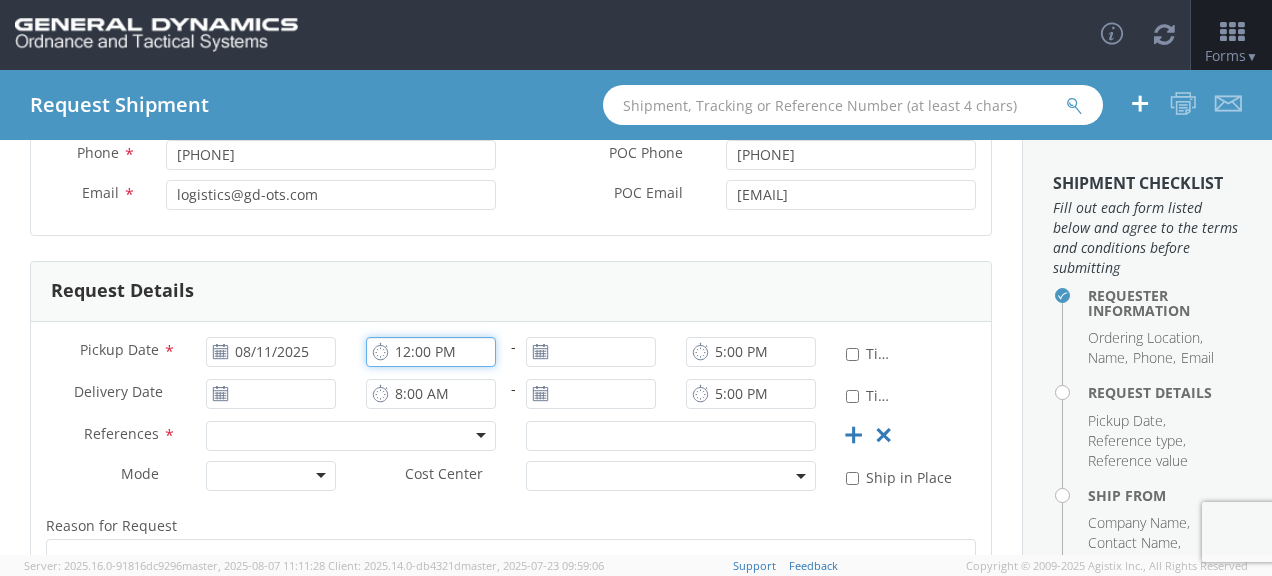 click on "12:00 PM" at bounding box center (431, 352) 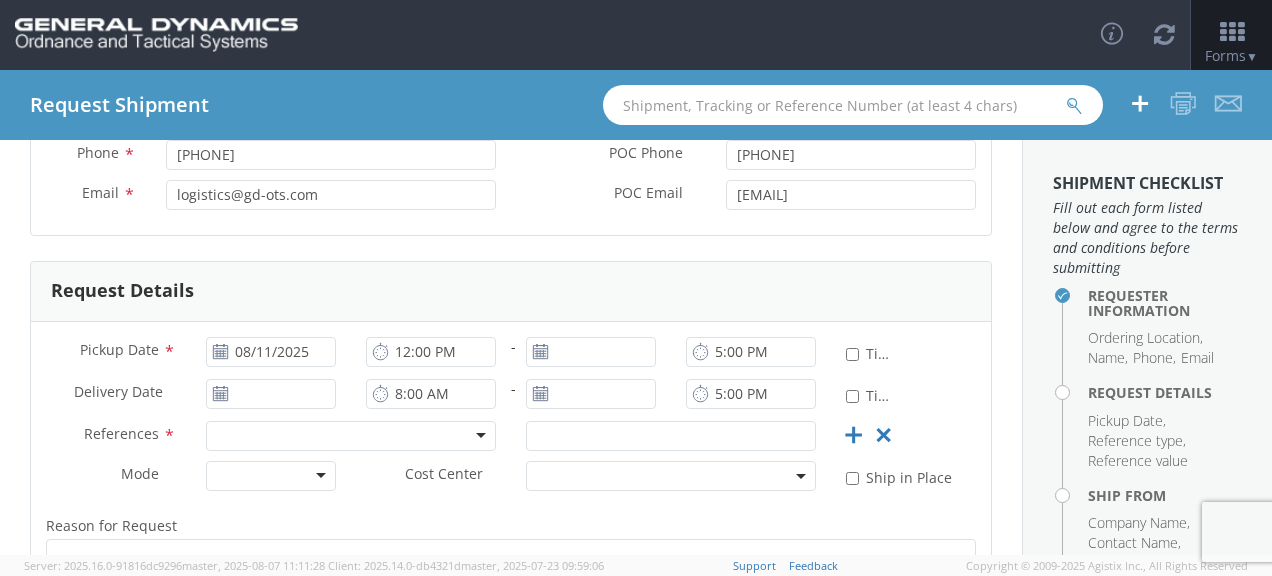 click 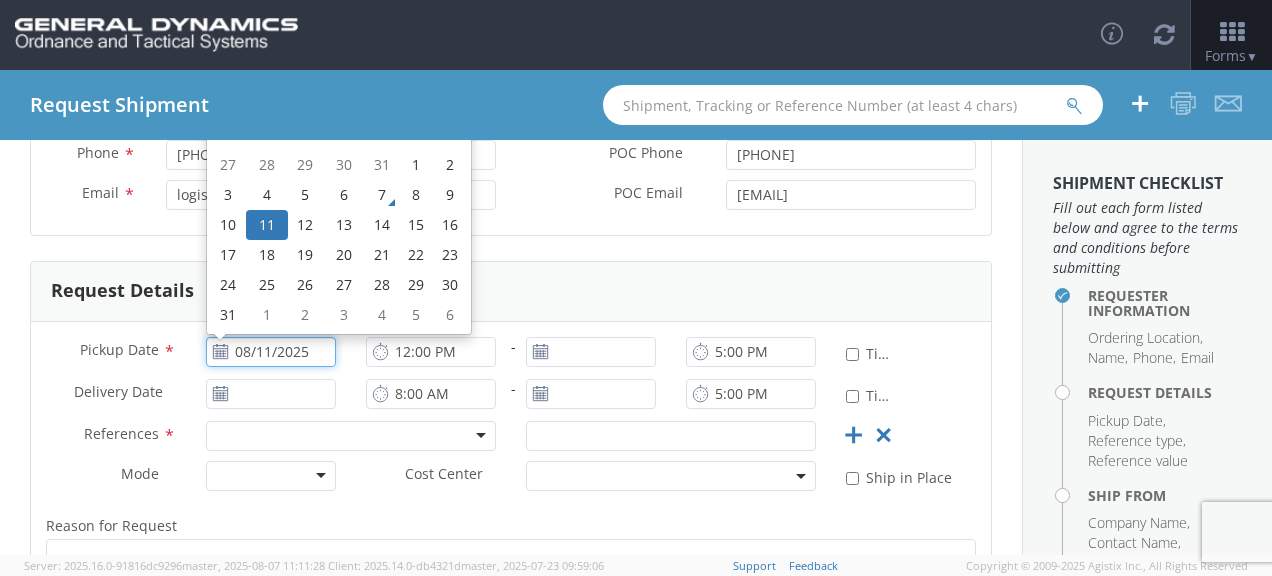 click on "08/11/2025" at bounding box center [271, 352] 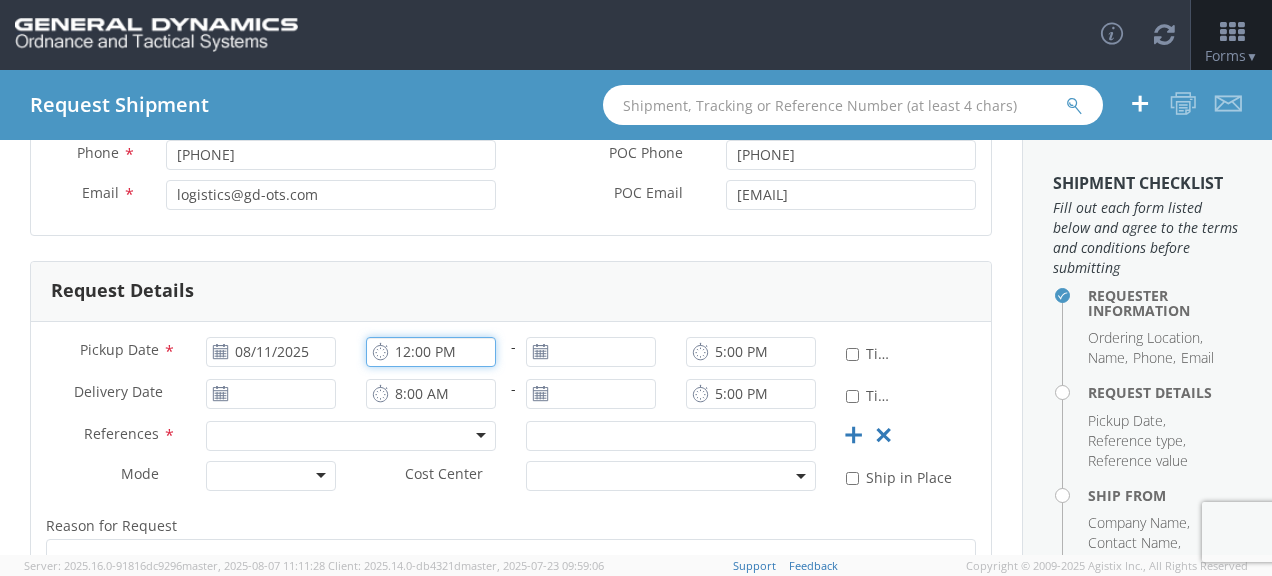 drag, startPoint x: 451, startPoint y: 352, endPoint x: 384, endPoint y: 347, distance: 67.18631 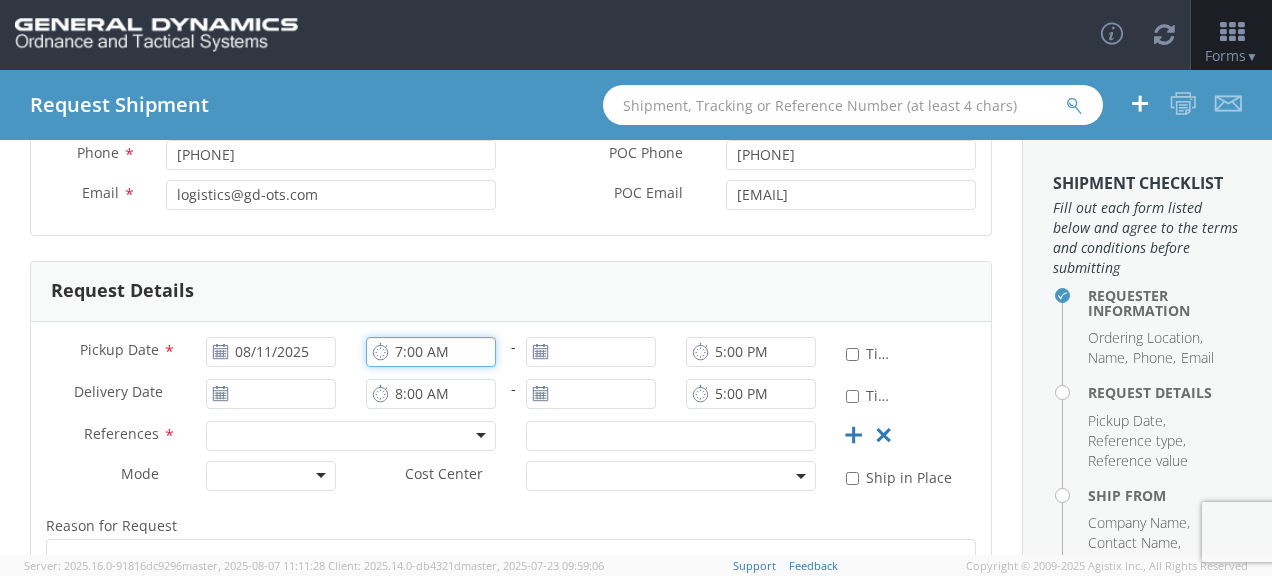 type on "7:00 AM" 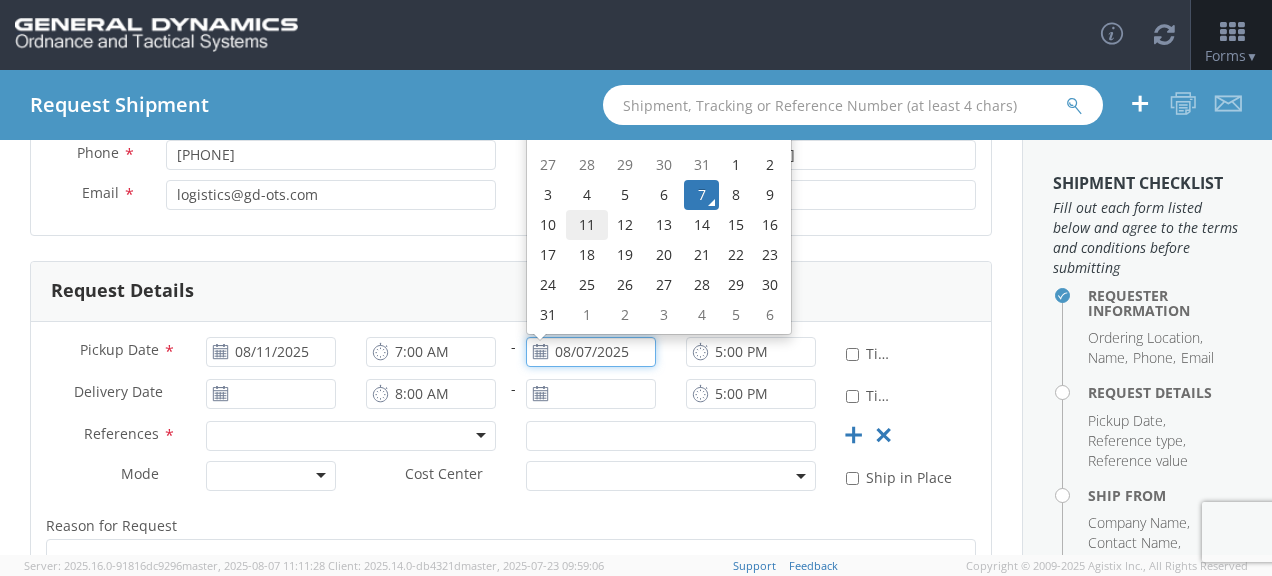 click on "11" at bounding box center (587, 225) 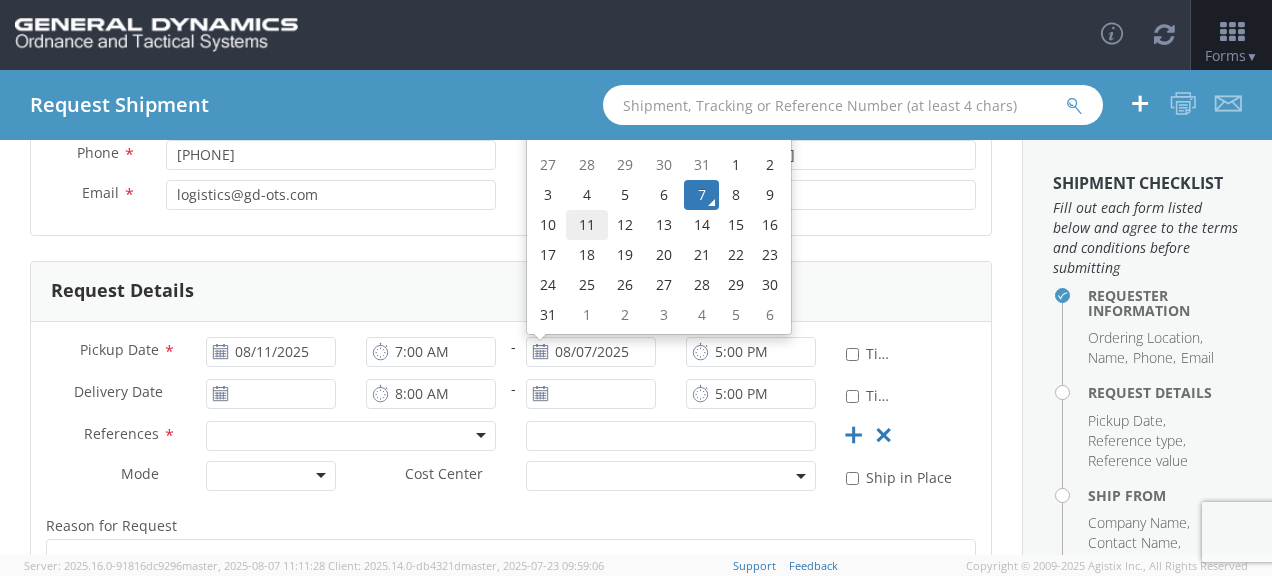 type on "08/11/2025" 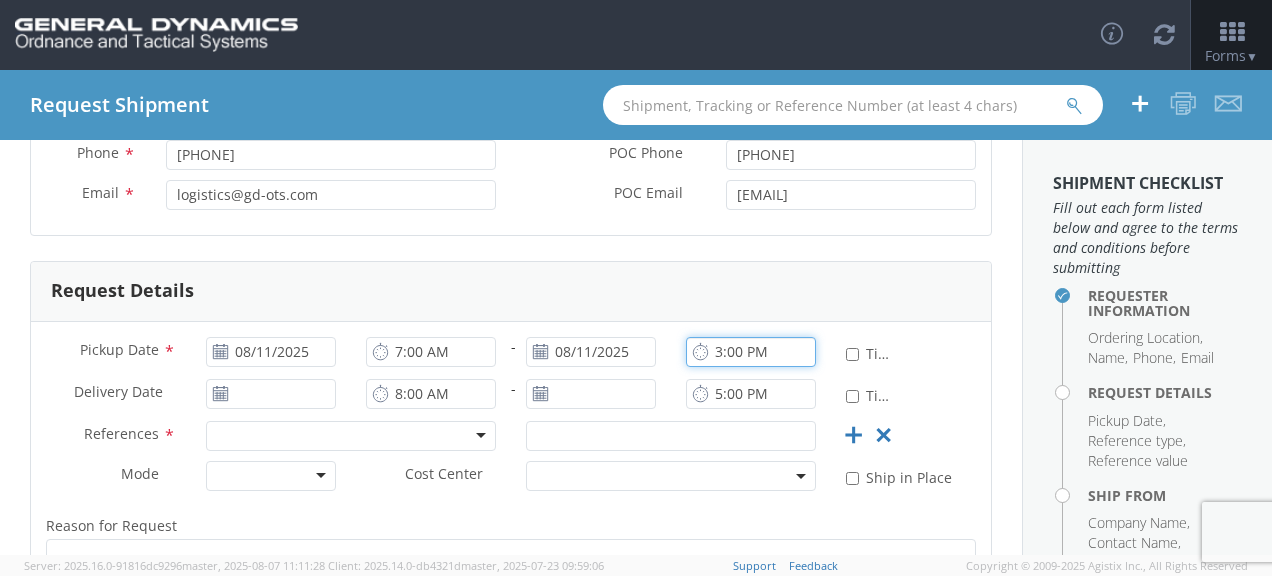 type on "3:00 PM" 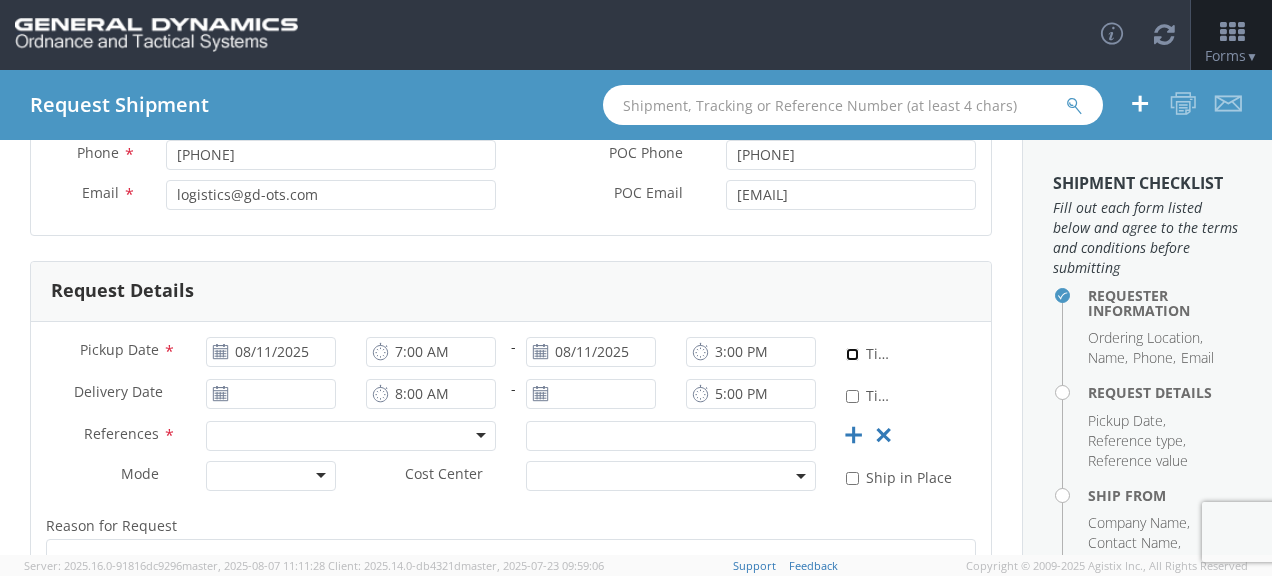 click on "* Time Definite" at bounding box center (852, 354) 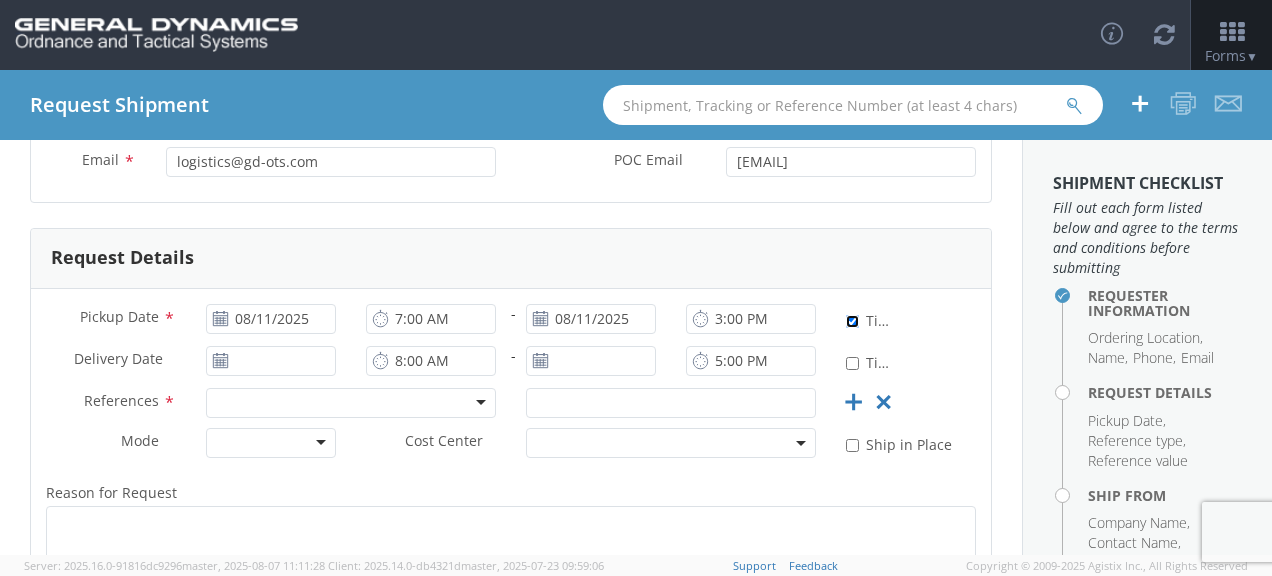 scroll, scrollTop: 300, scrollLeft: 0, axis: vertical 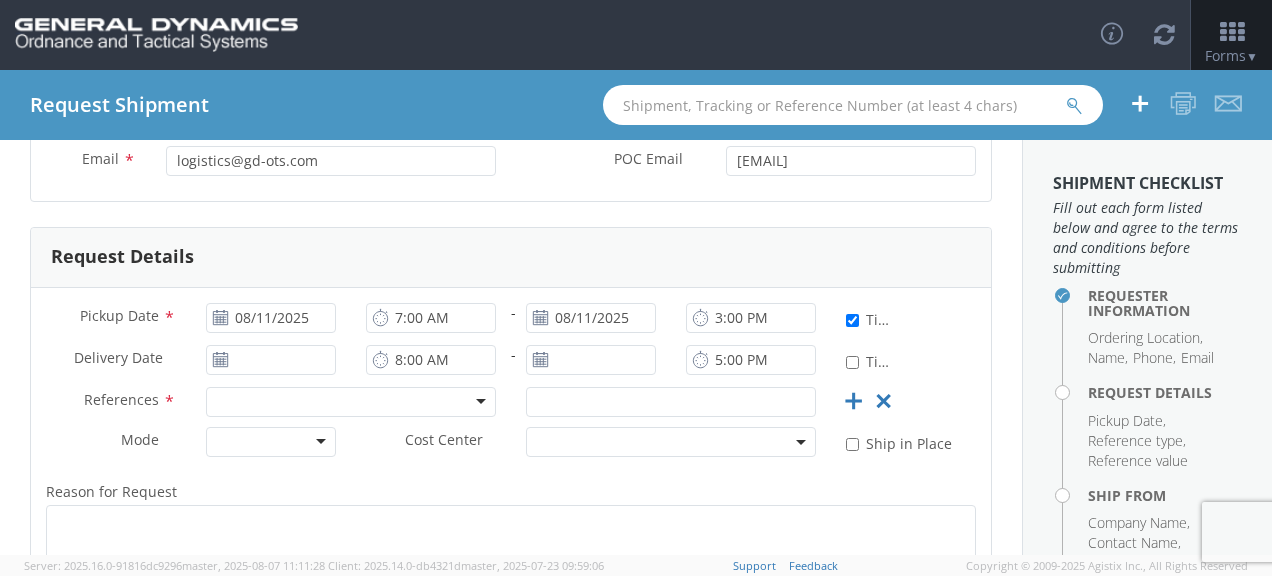 click at bounding box center (351, 402) 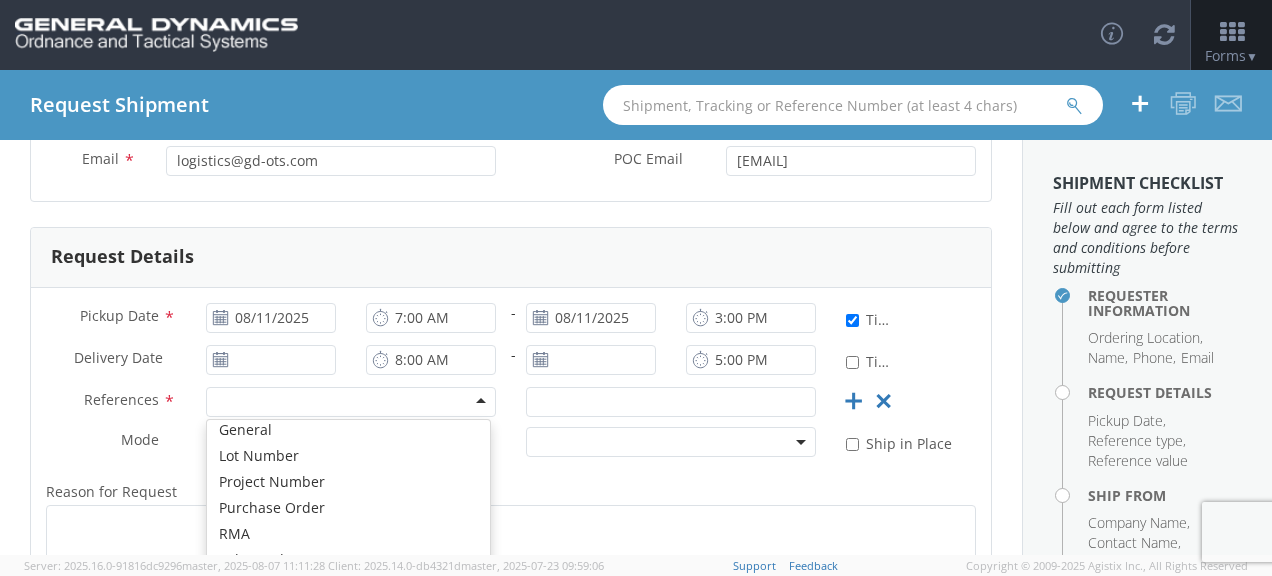 scroll, scrollTop: 96, scrollLeft: 0, axis: vertical 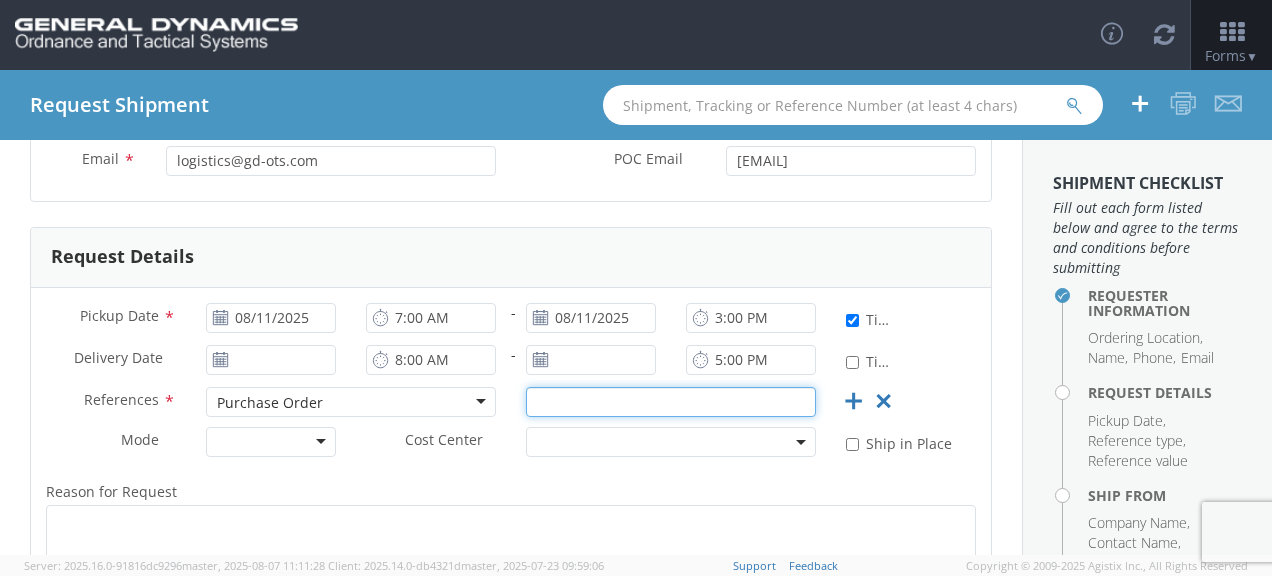 click at bounding box center [671, 402] 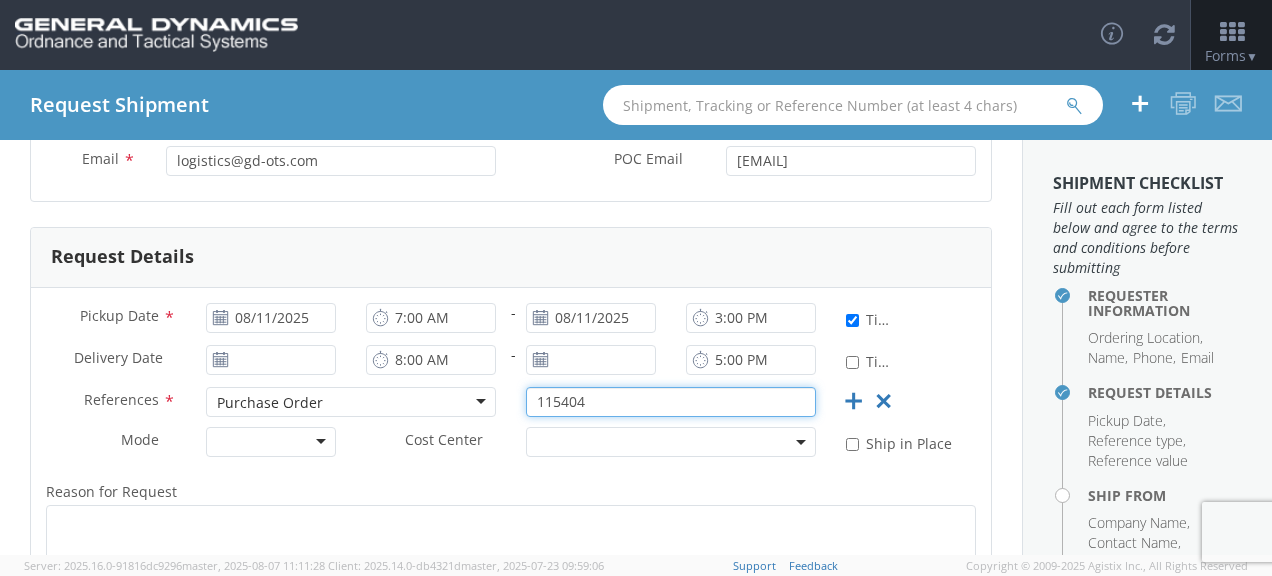 type on "115404" 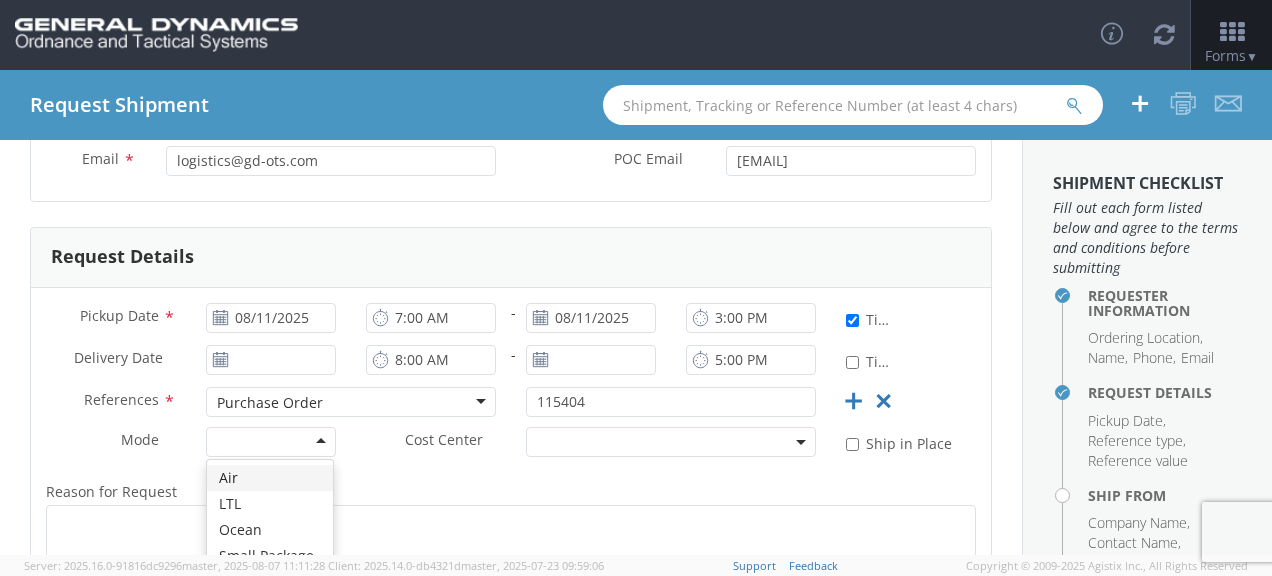 click at bounding box center [271, 442] 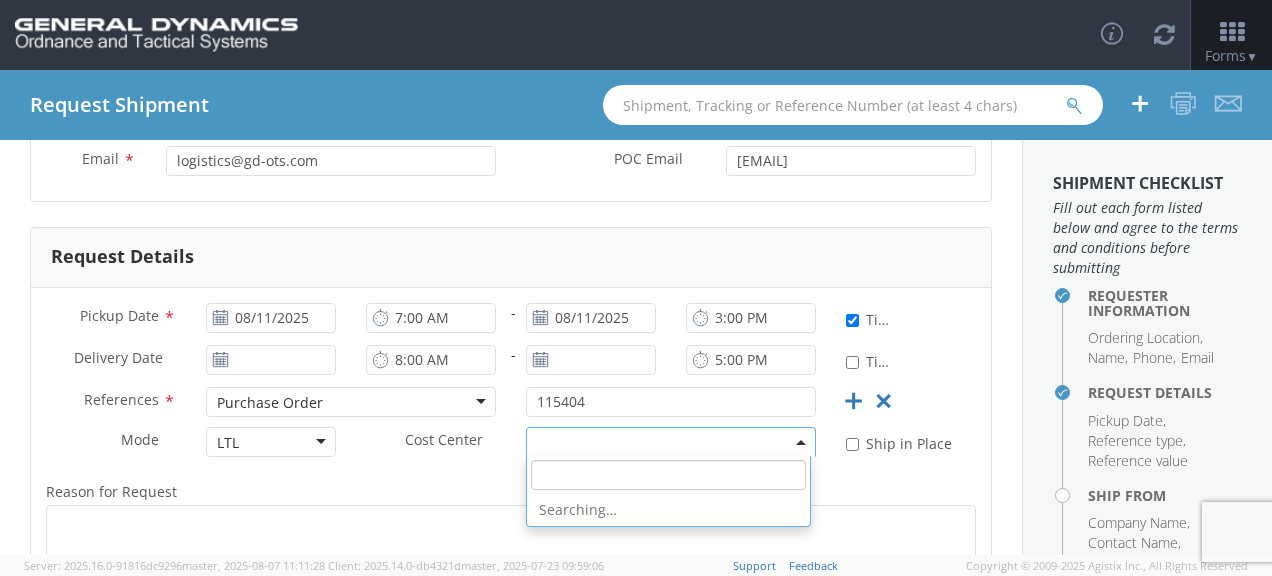 click at bounding box center [801, 442] 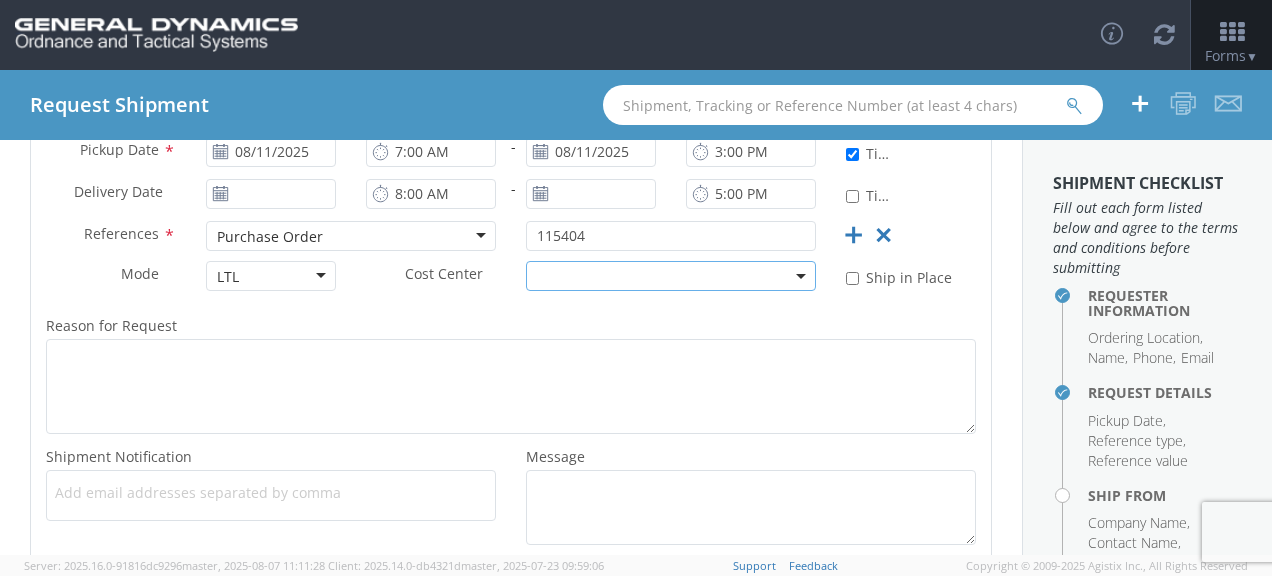 scroll, scrollTop: 500, scrollLeft: 0, axis: vertical 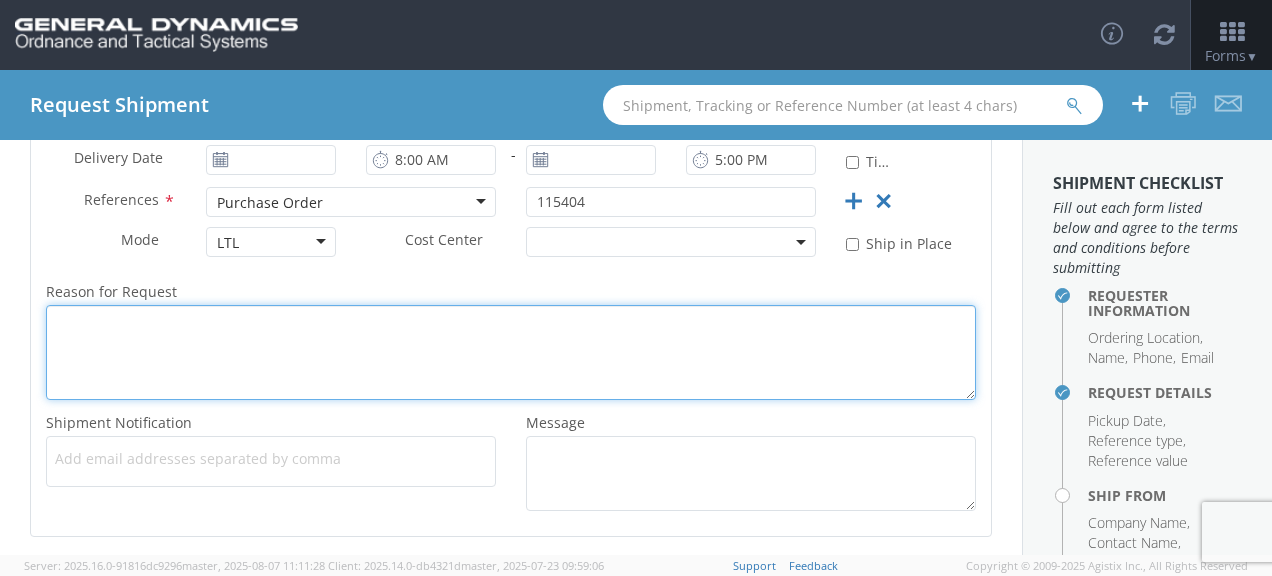 click on "Reason for Request        *" at bounding box center [511, 352] 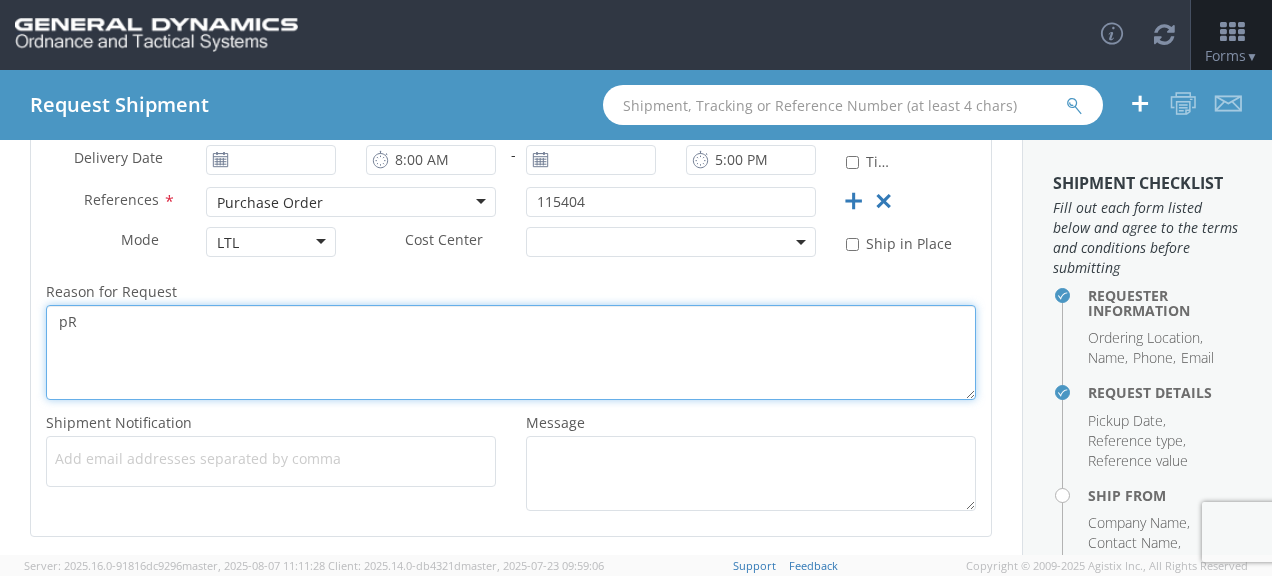 type on "p" 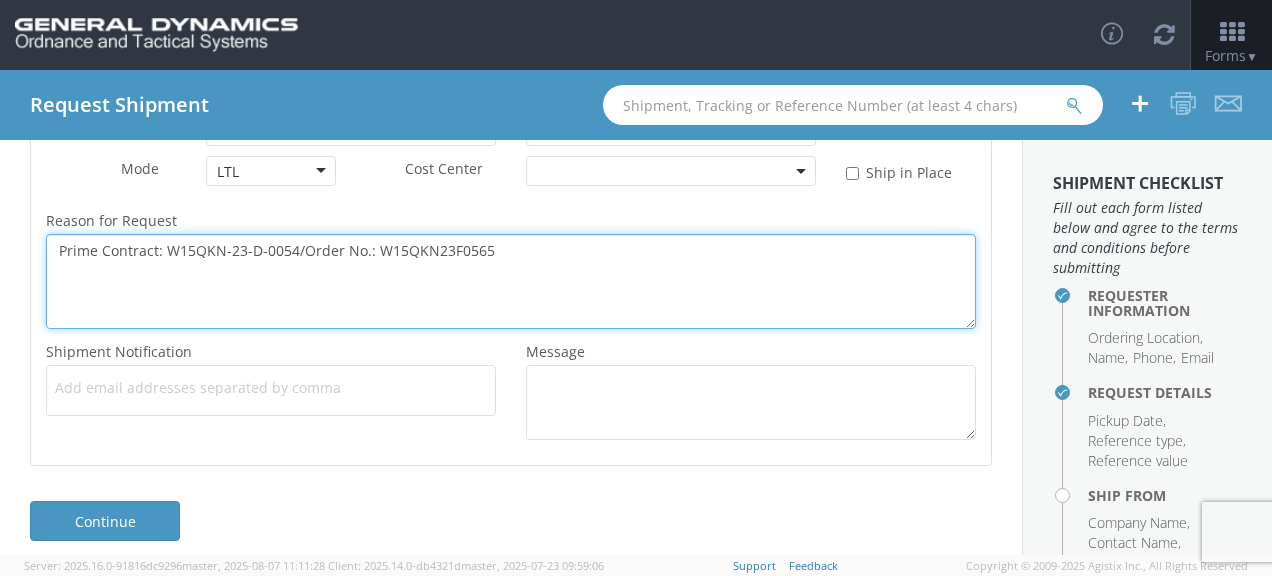 scroll, scrollTop: 583, scrollLeft: 0, axis: vertical 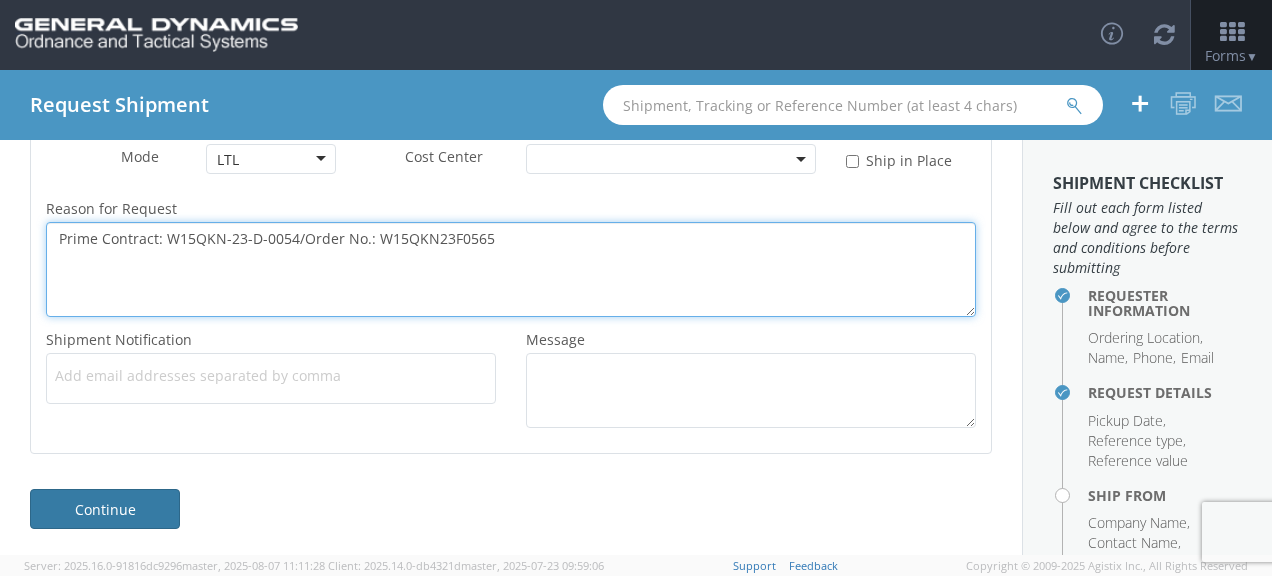 type on "Prime Contract: W15QKN-23-D-0054/Order No.: W15QKN23F0565" 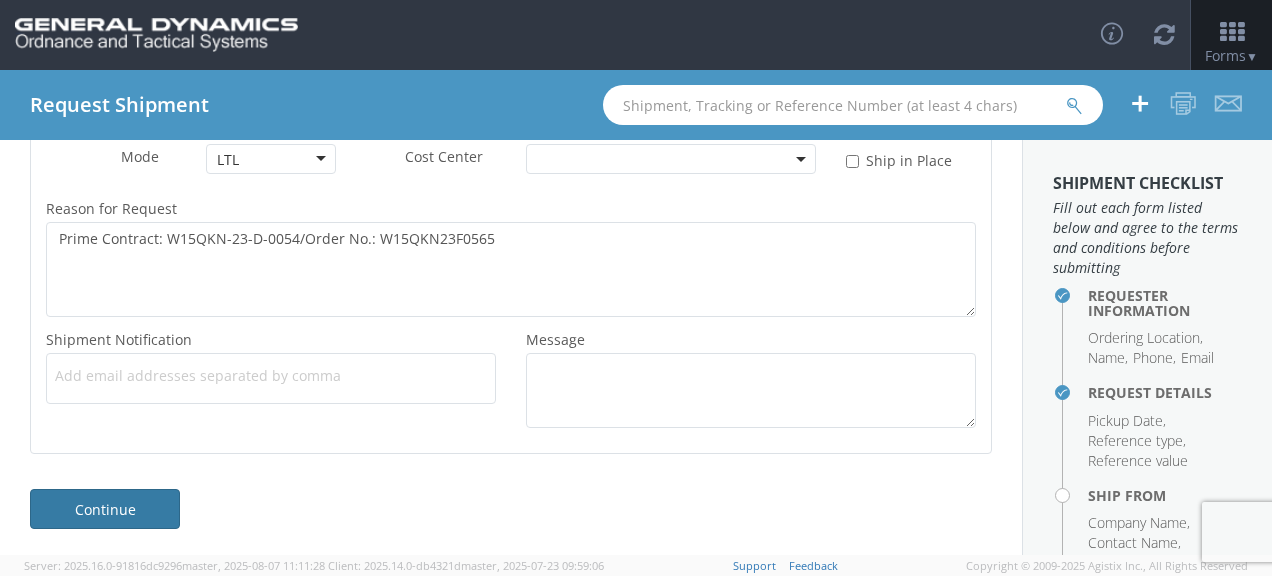 click on "Continue" at bounding box center (105, 509) 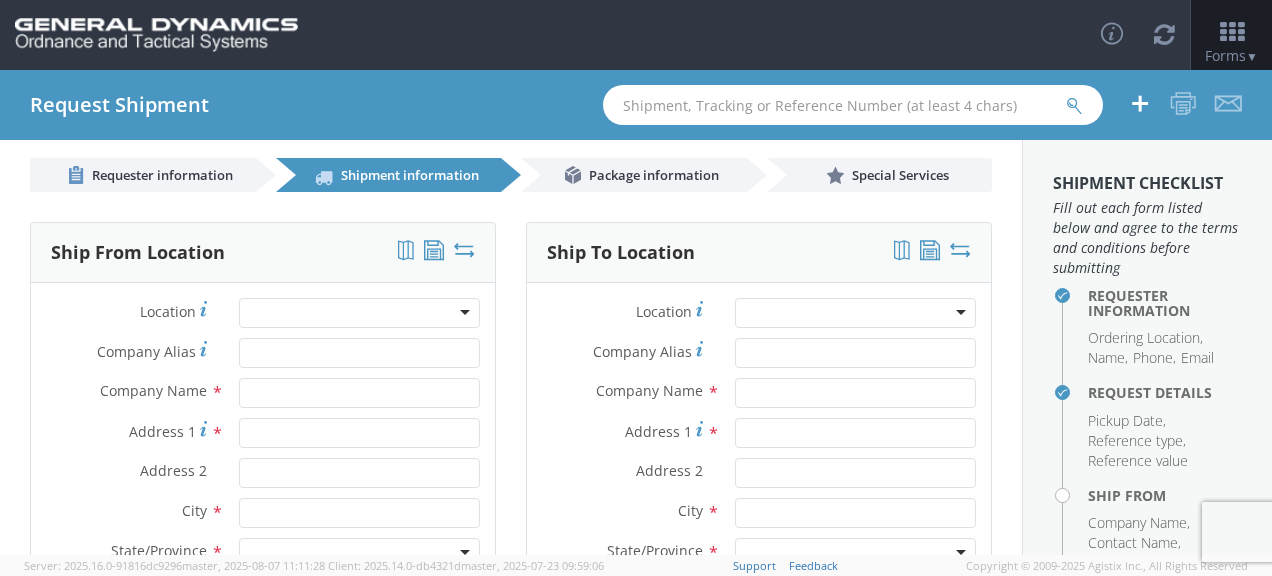 scroll, scrollTop: 0, scrollLeft: 0, axis: both 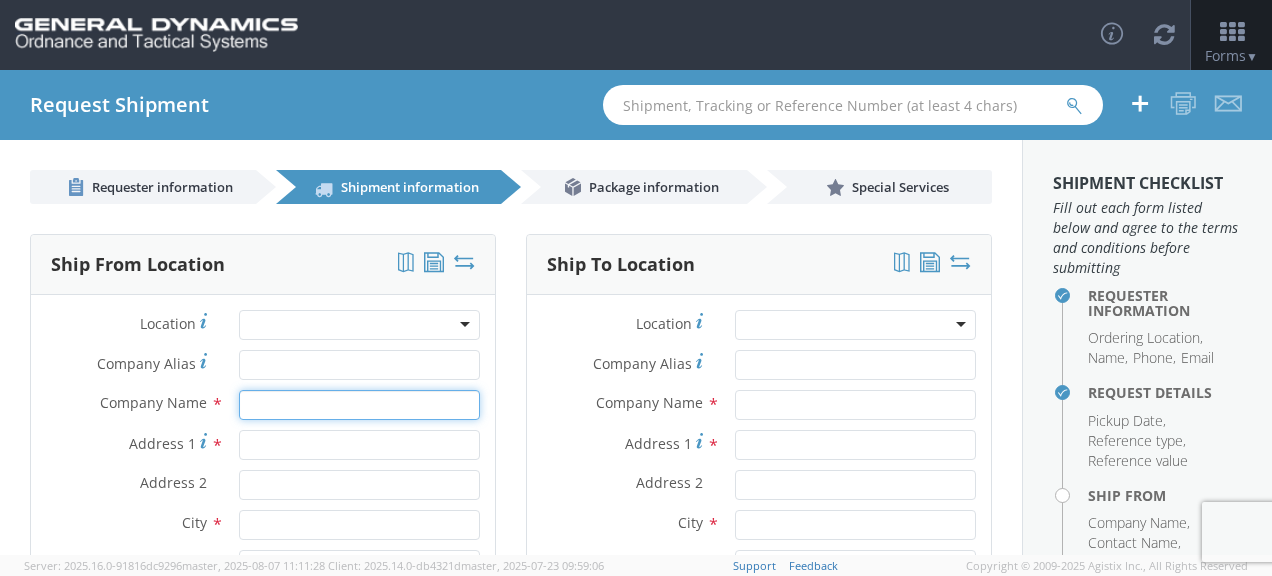 click at bounding box center (359, 405) 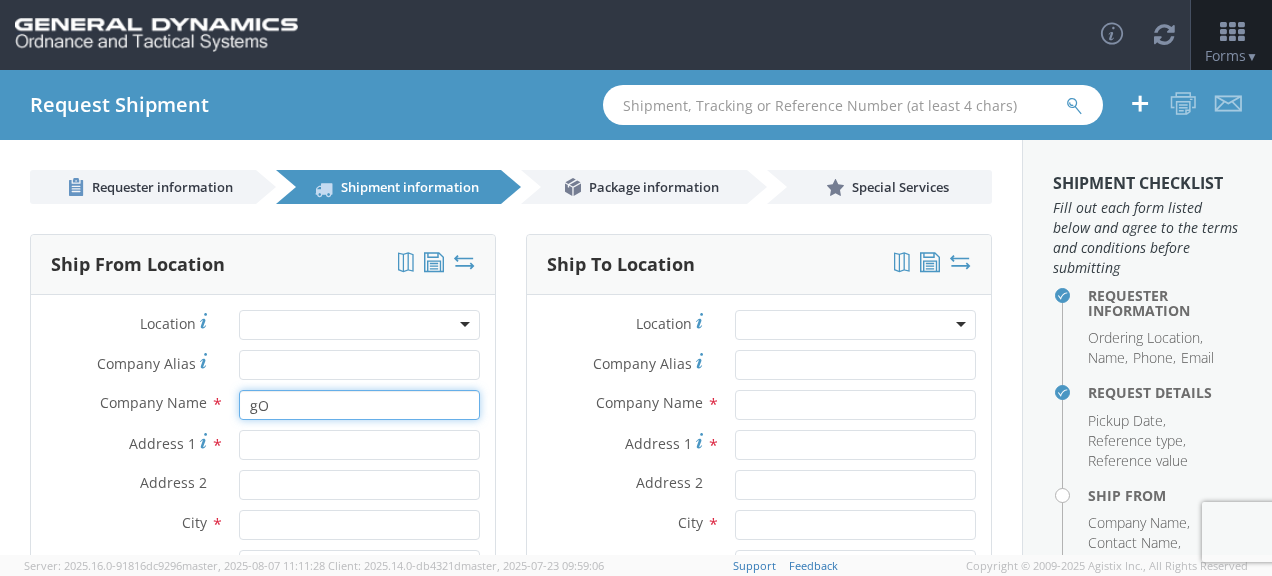 type on "g" 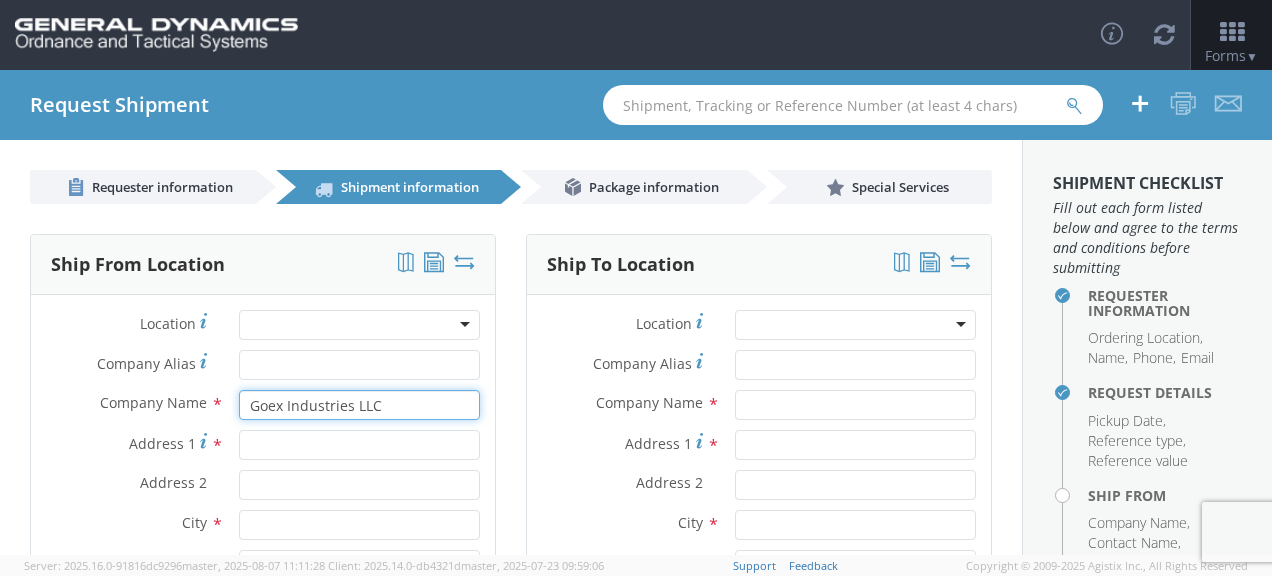 type on "Goex Industries LLC" 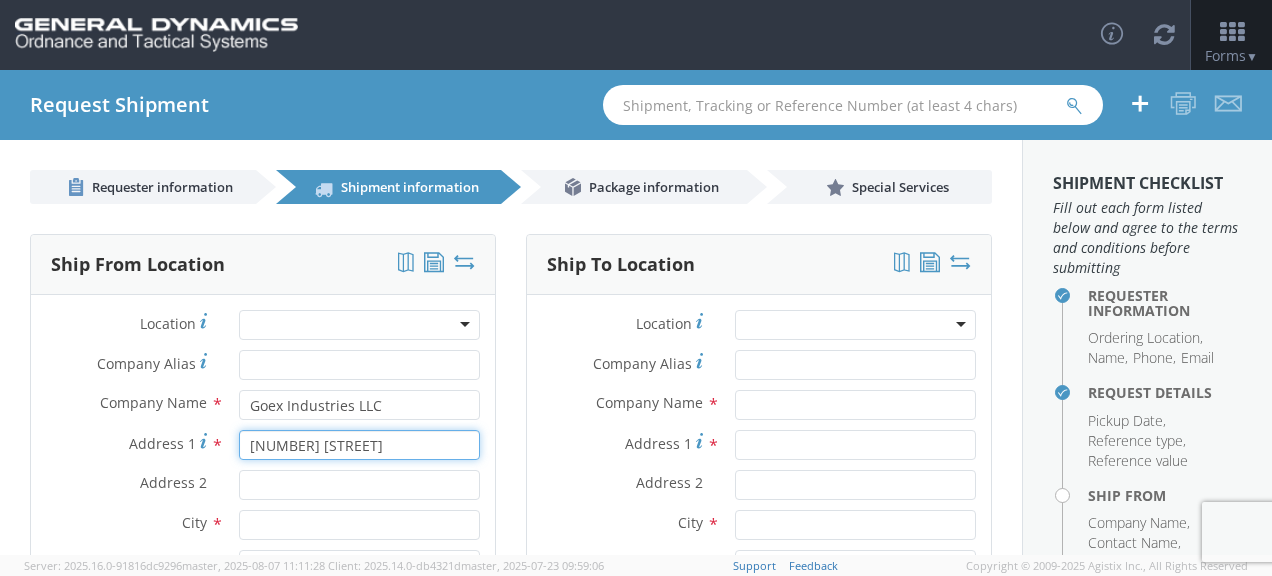type on "[NUMBER] [STREET]" 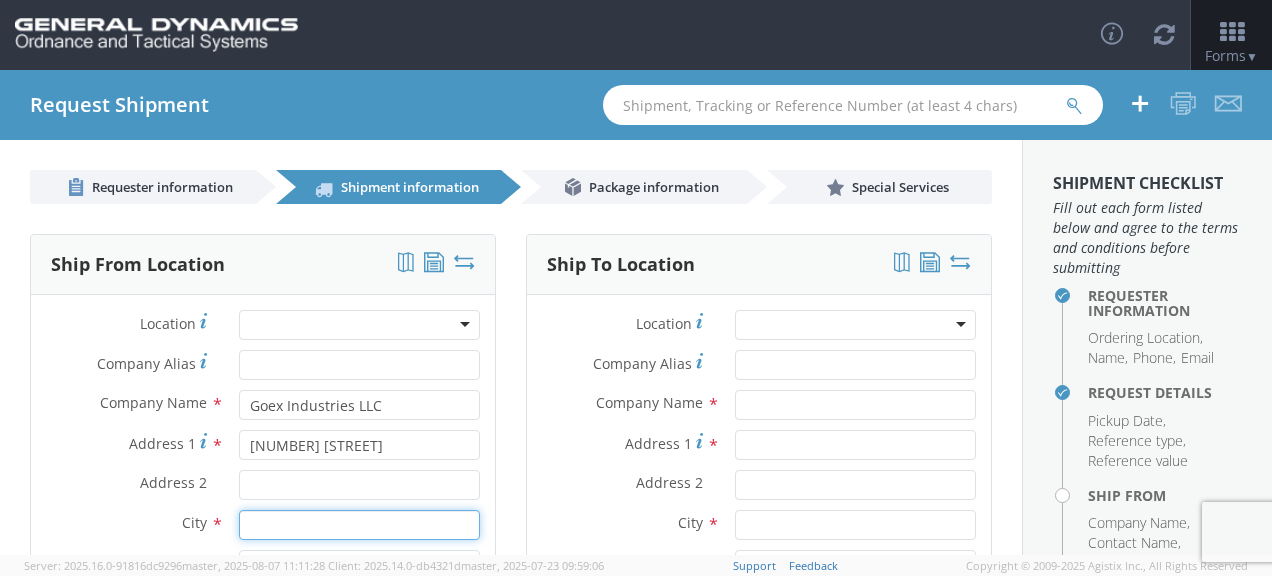 click at bounding box center (359, 525) 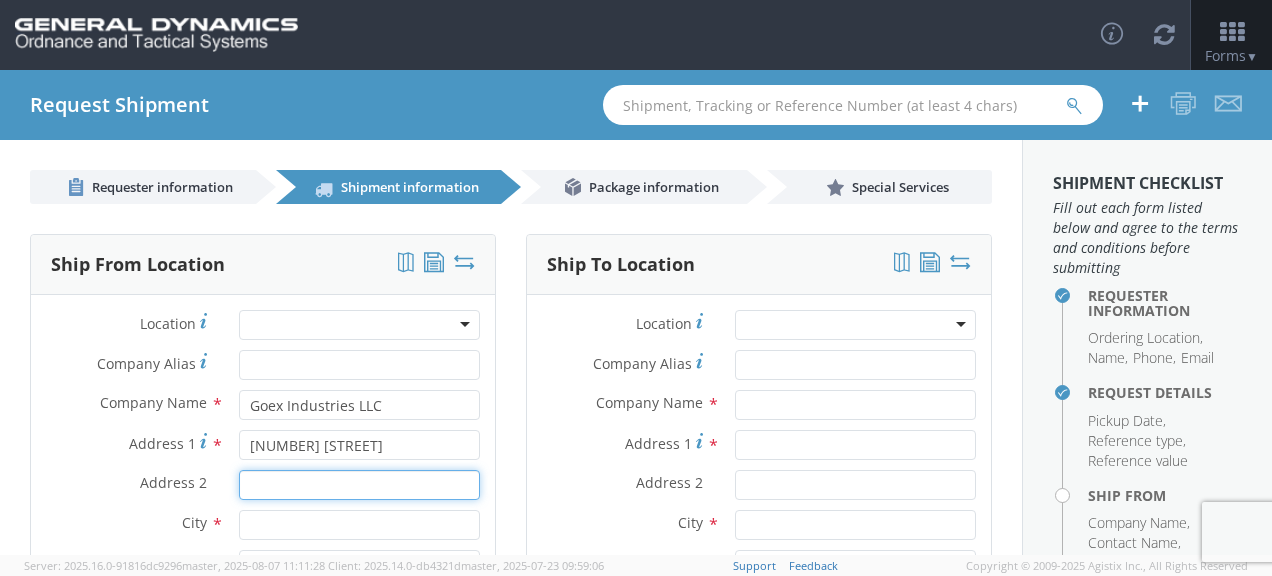 click on "Address 2        *" at bounding box center (359, 485) 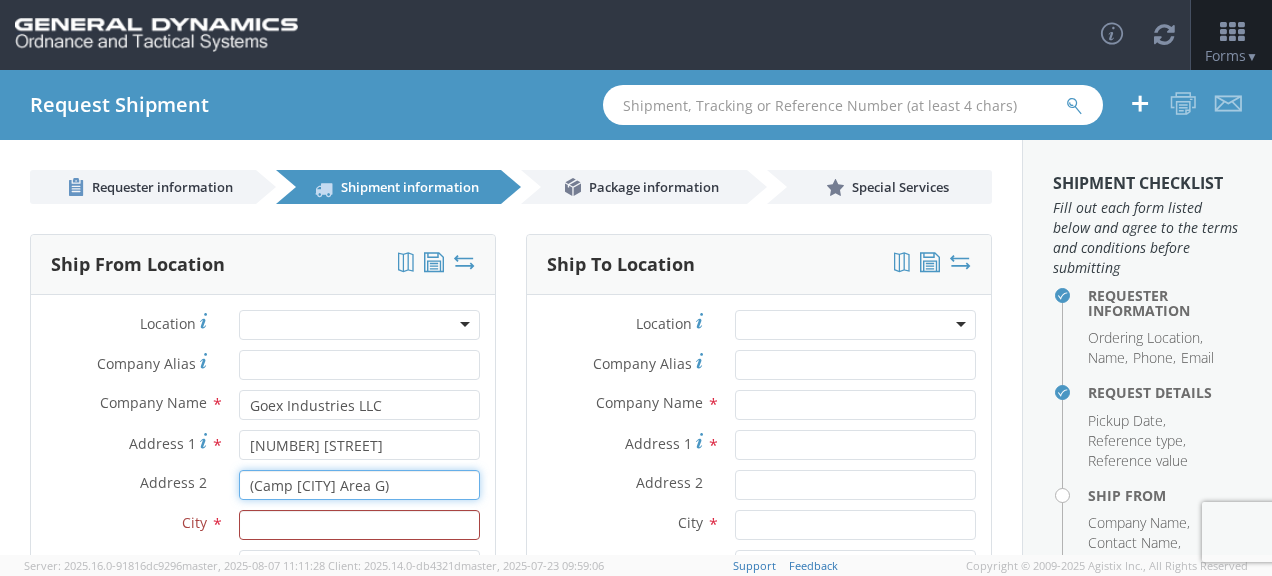 type on "(Camp [CITY] Area G)" 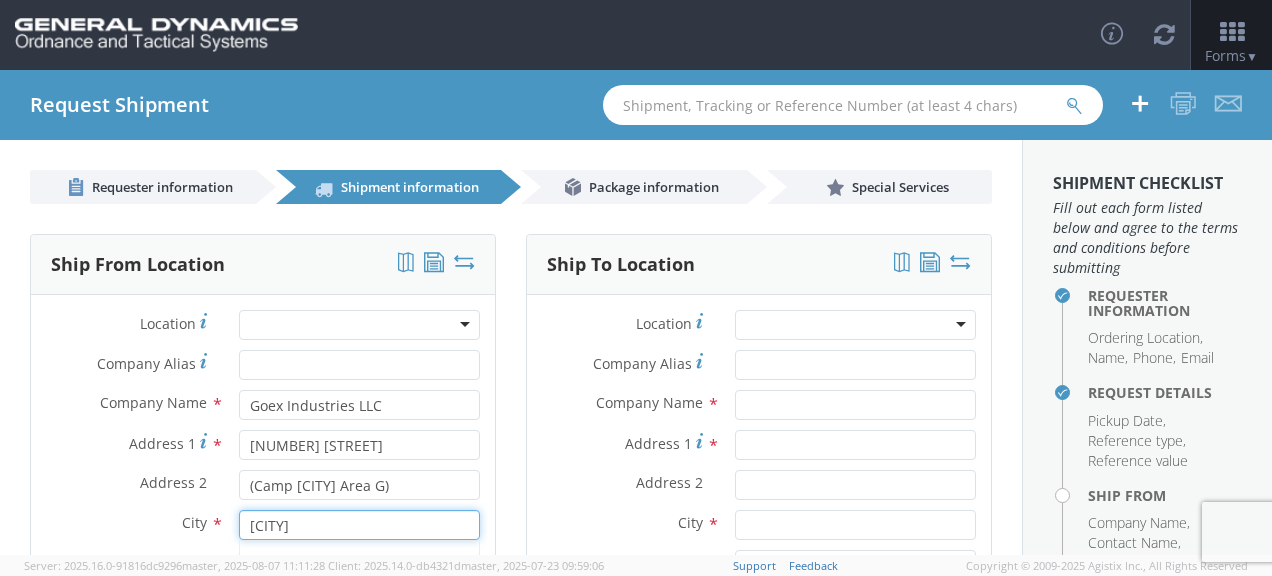 type on "[CITY]" 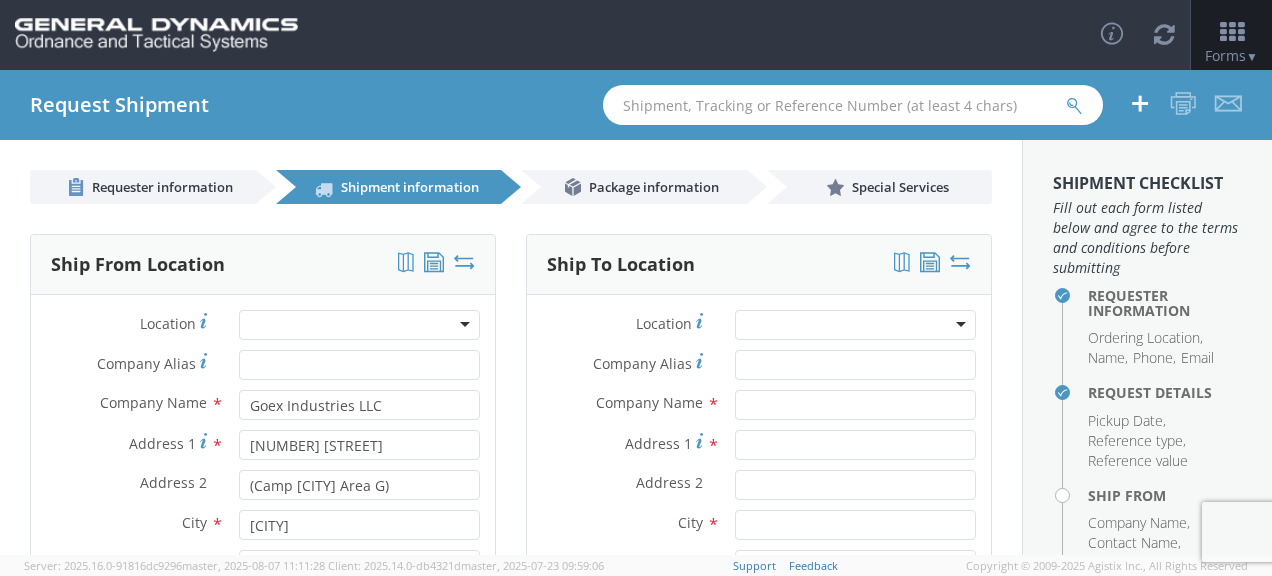 scroll, scrollTop: 218, scrollLeft: 0, axis: vertical 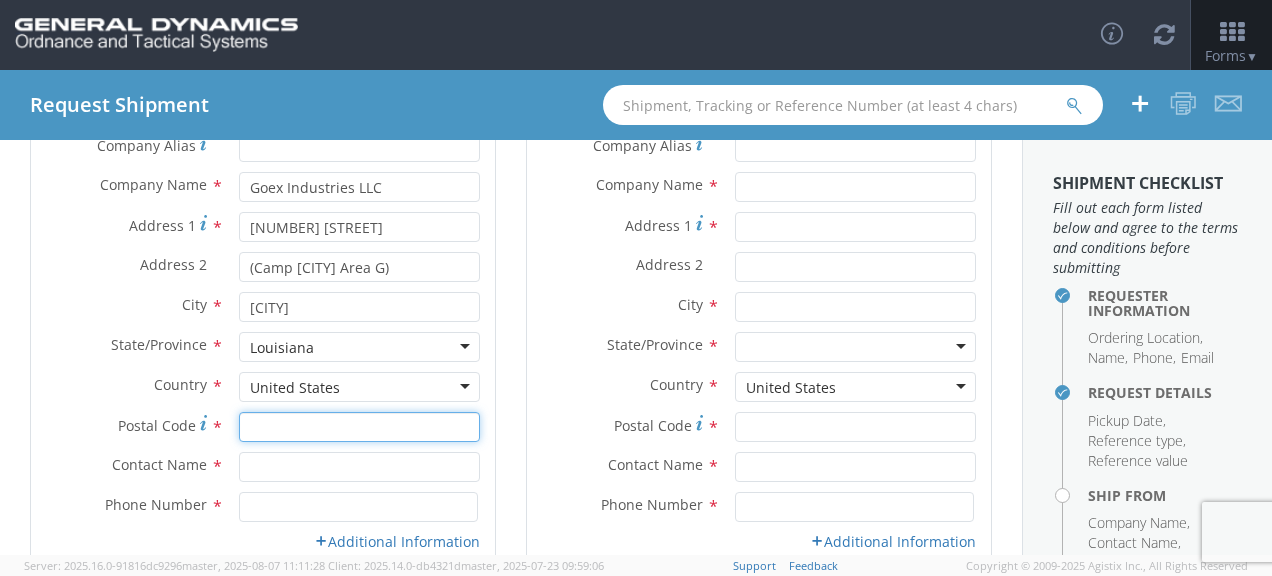 click on "Postal Code        *" at bounding box center [359, 427] 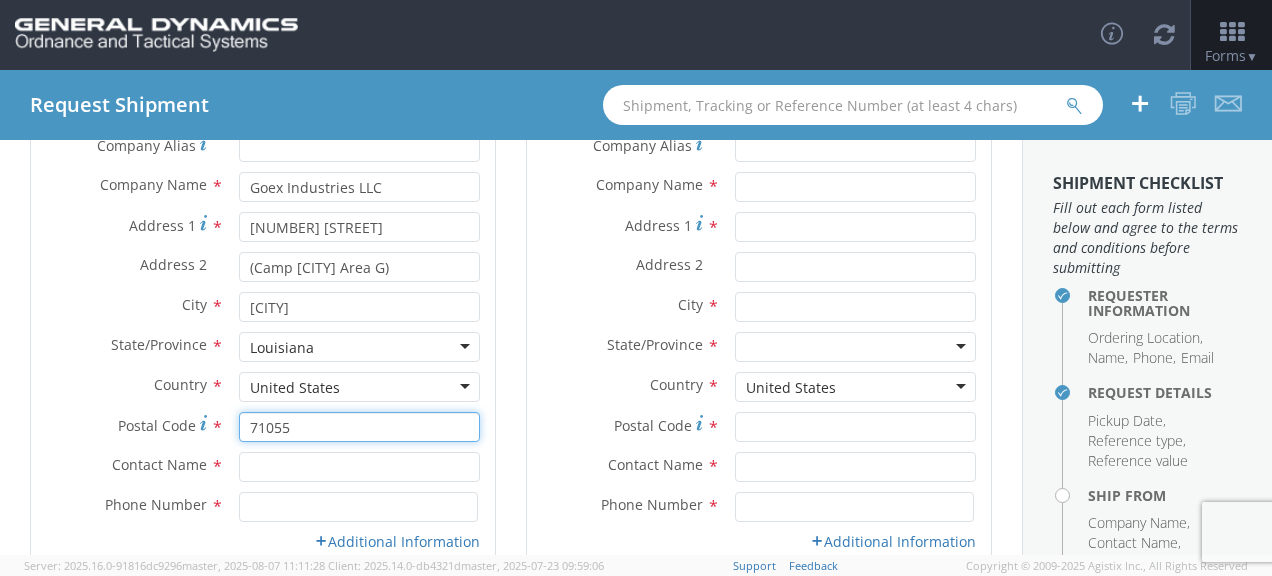 type on "71055" 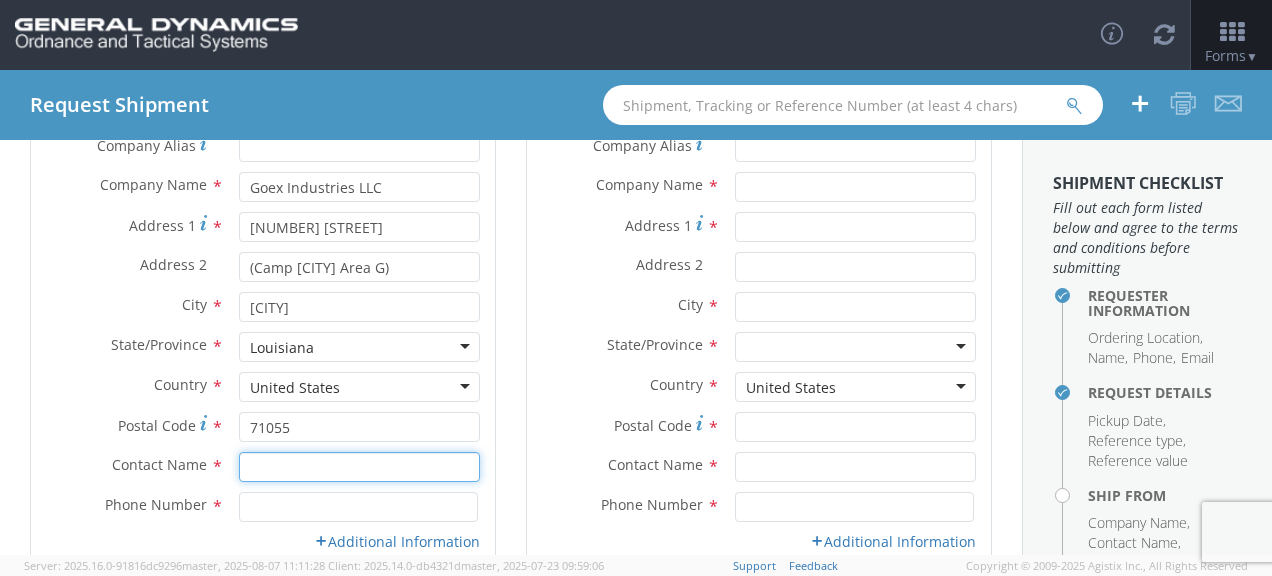 click at bounding box center [359, 467] 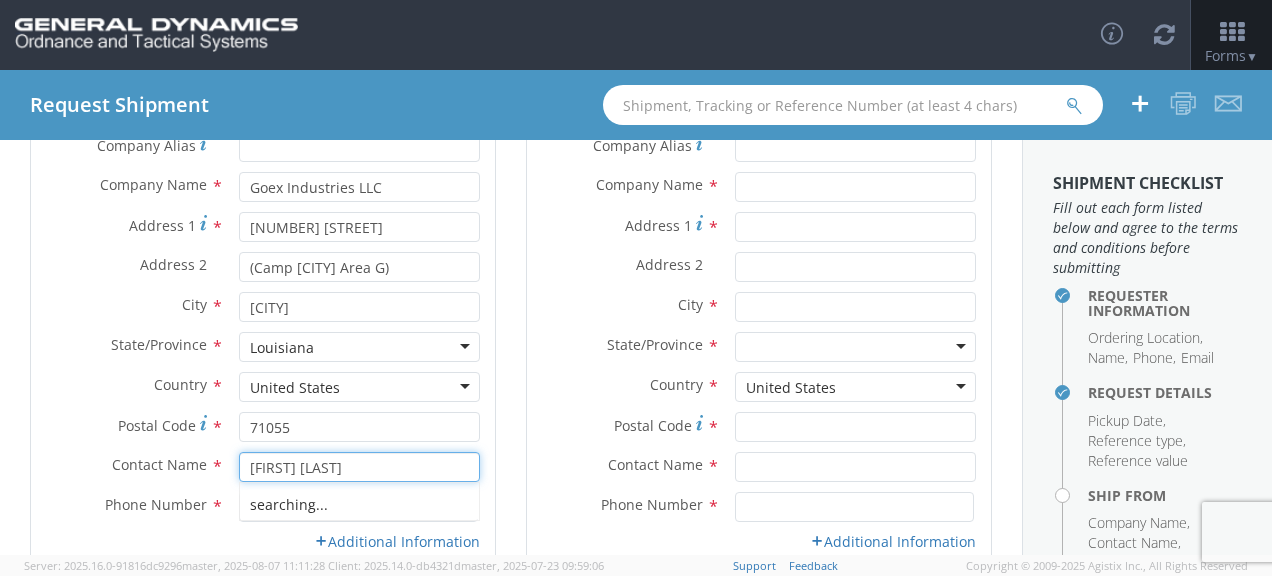 type on "[FIRST] [LAST]" 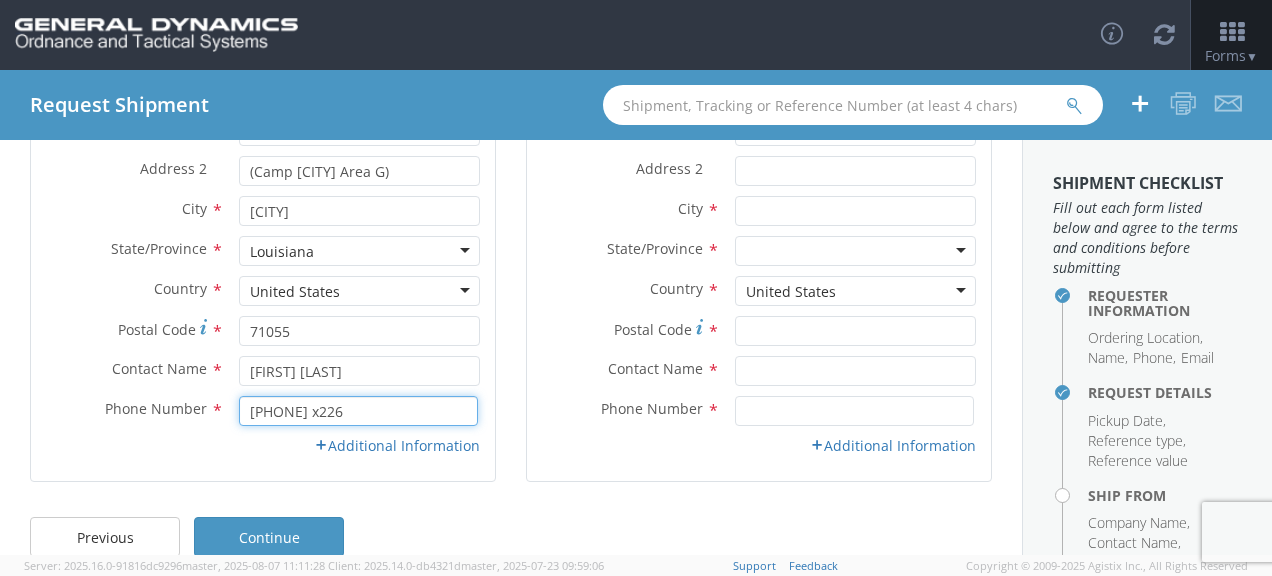 scroll, scrollTop: 345, scrollLeft: 0, axis: vertical 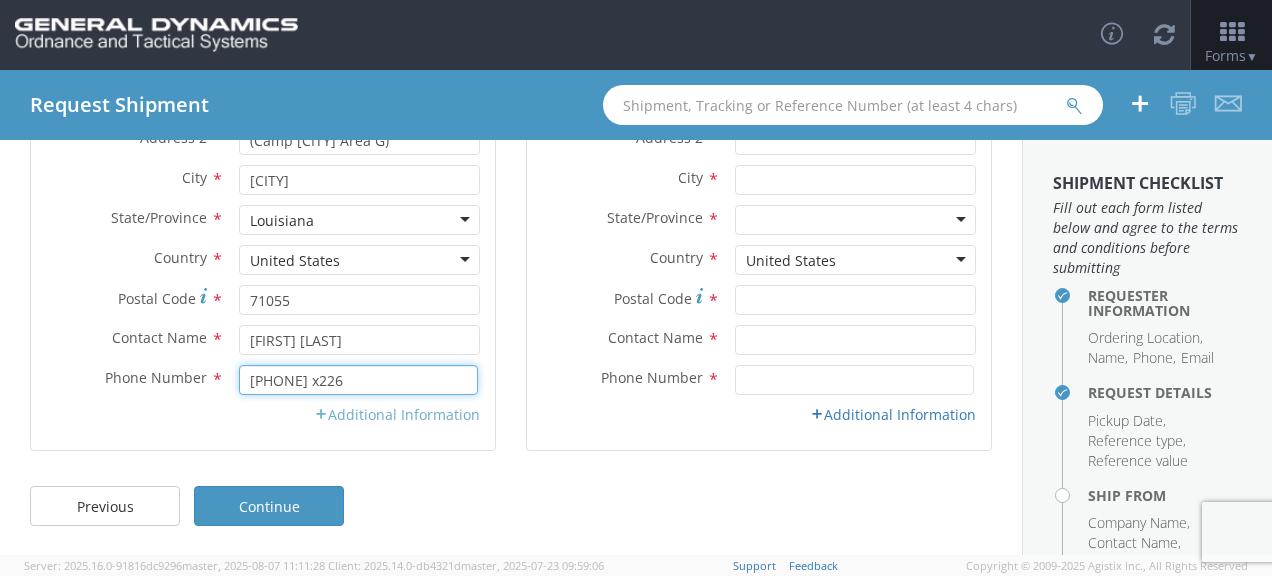 type on "[PHONE] x226" 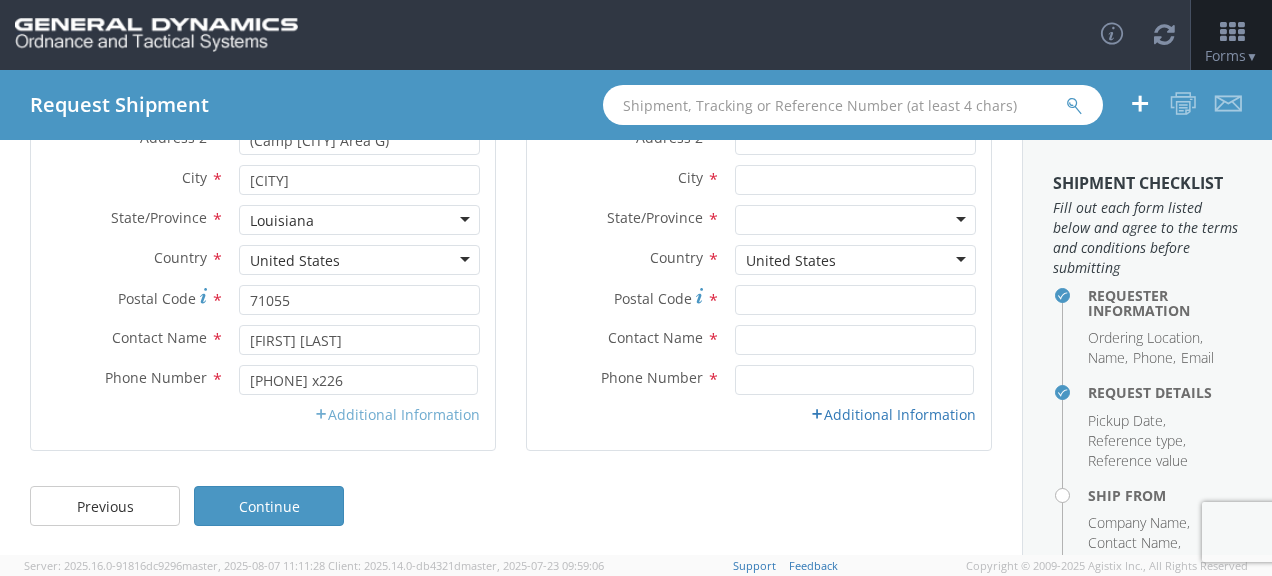 click on "Additional Information" at bounding box center [397, 414] 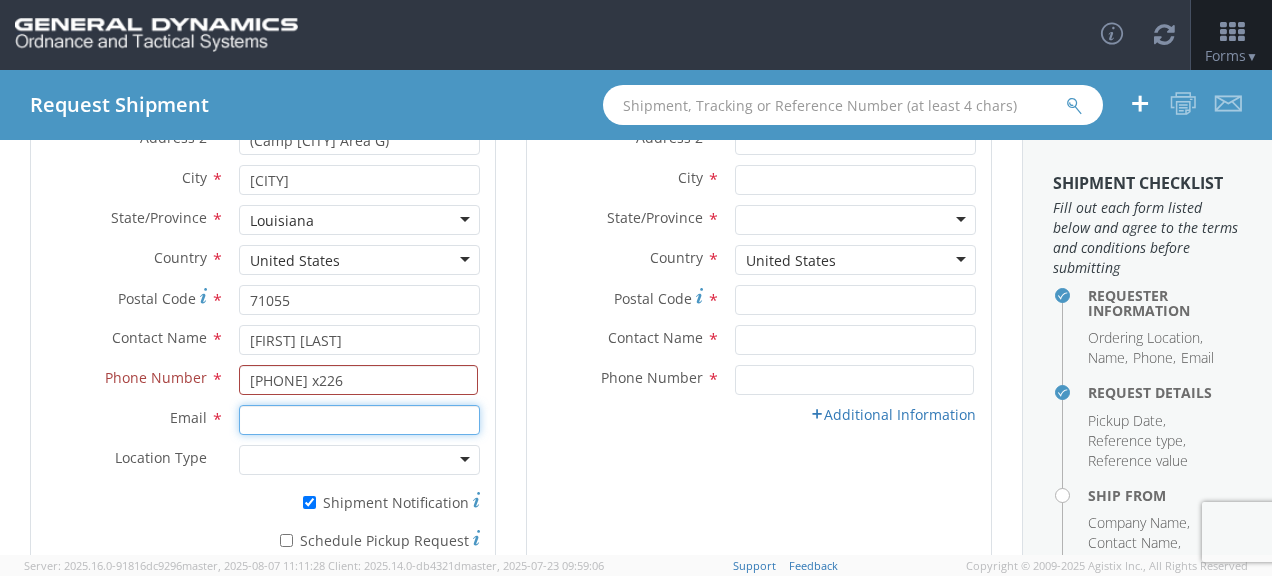 click on "Email        *" at bounding box center (359, 420) 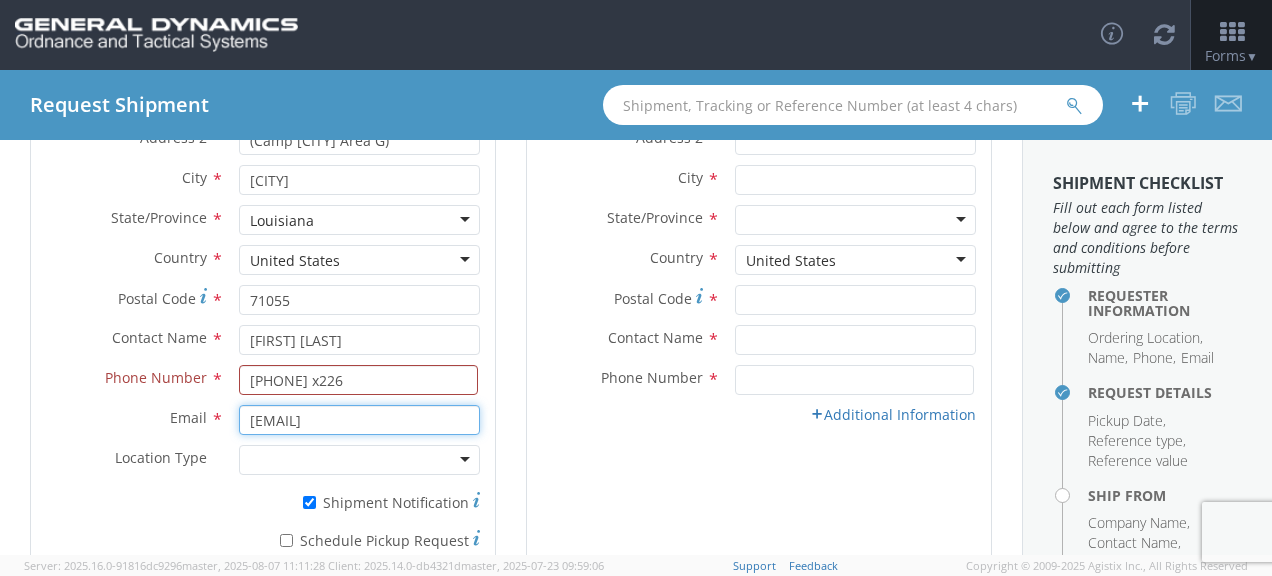 type on "[EMAIL]" 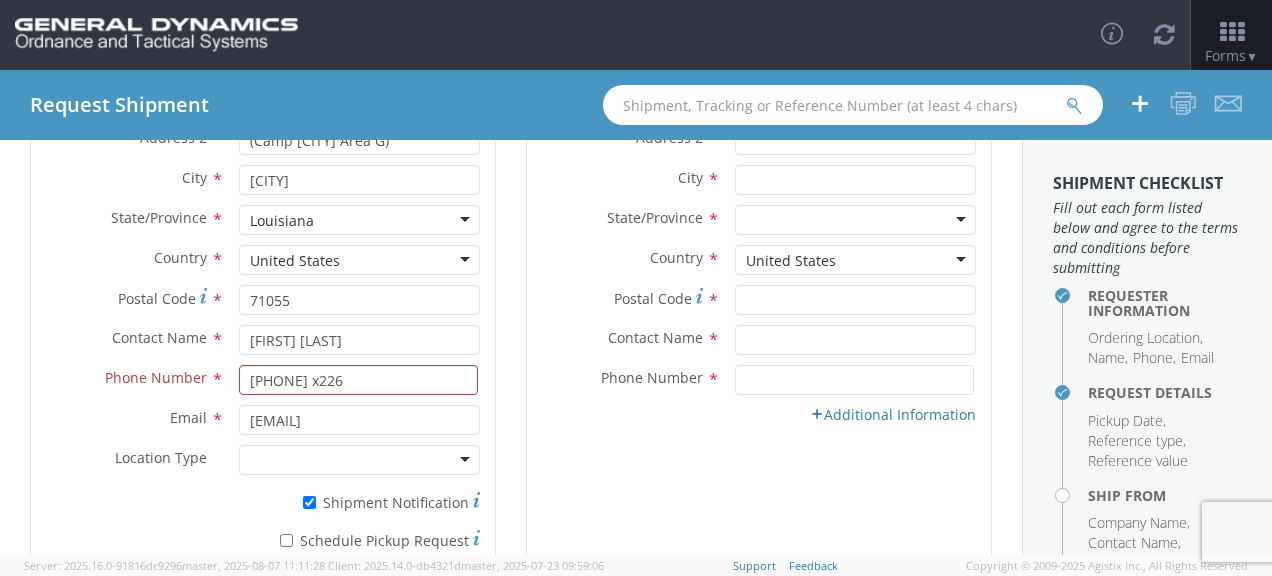 click at bounding box center (359, 460) 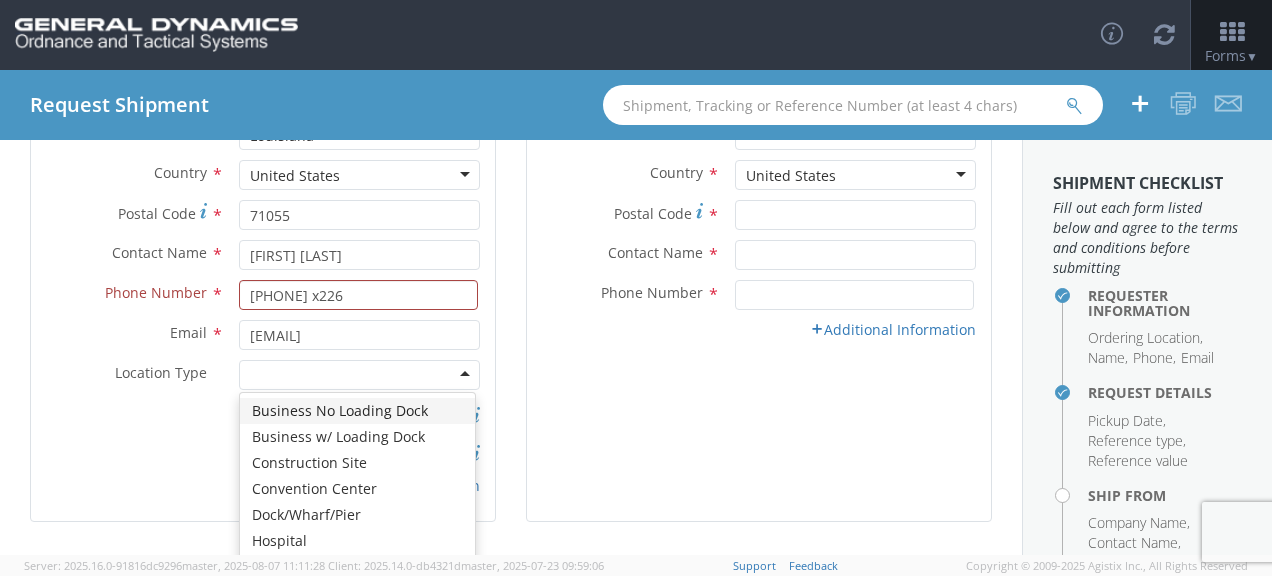 scroll, scrollTop: 445, scrollLeft: 0, axis: vertical 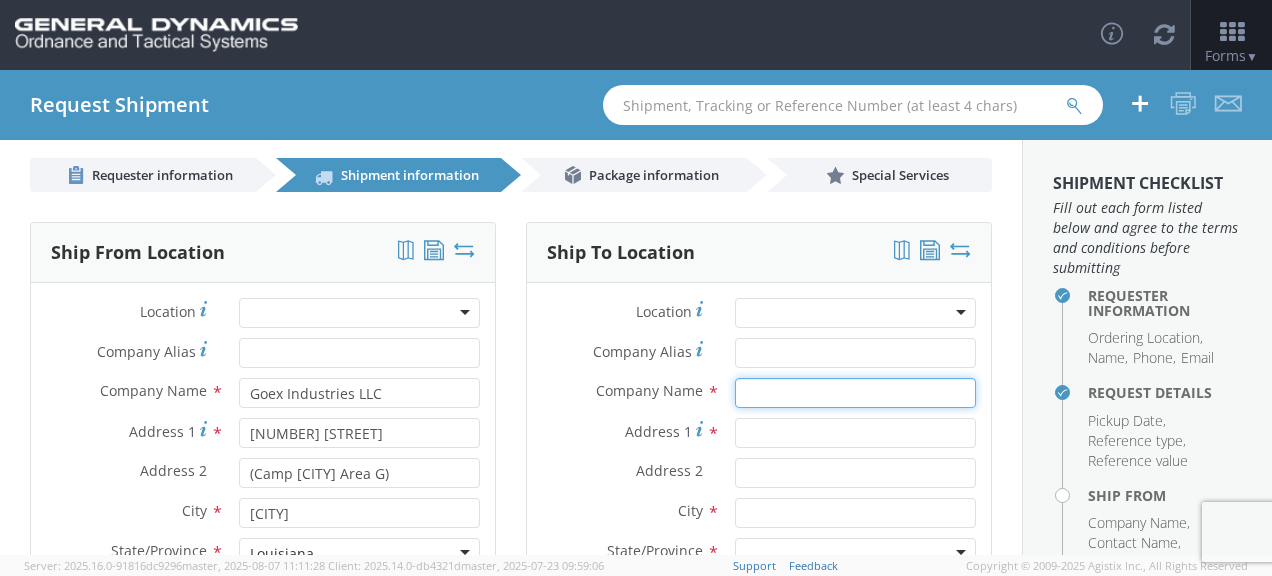 click at bounding box center [855, 393] 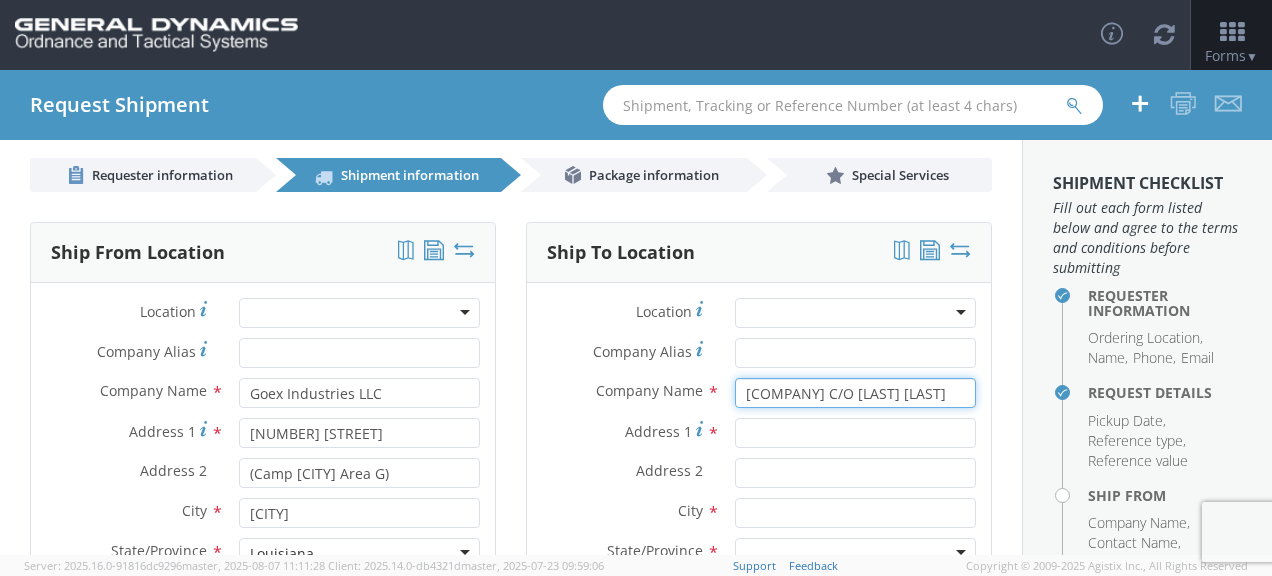 type on "[COMPANY] C/O [LAST] [LAST]" 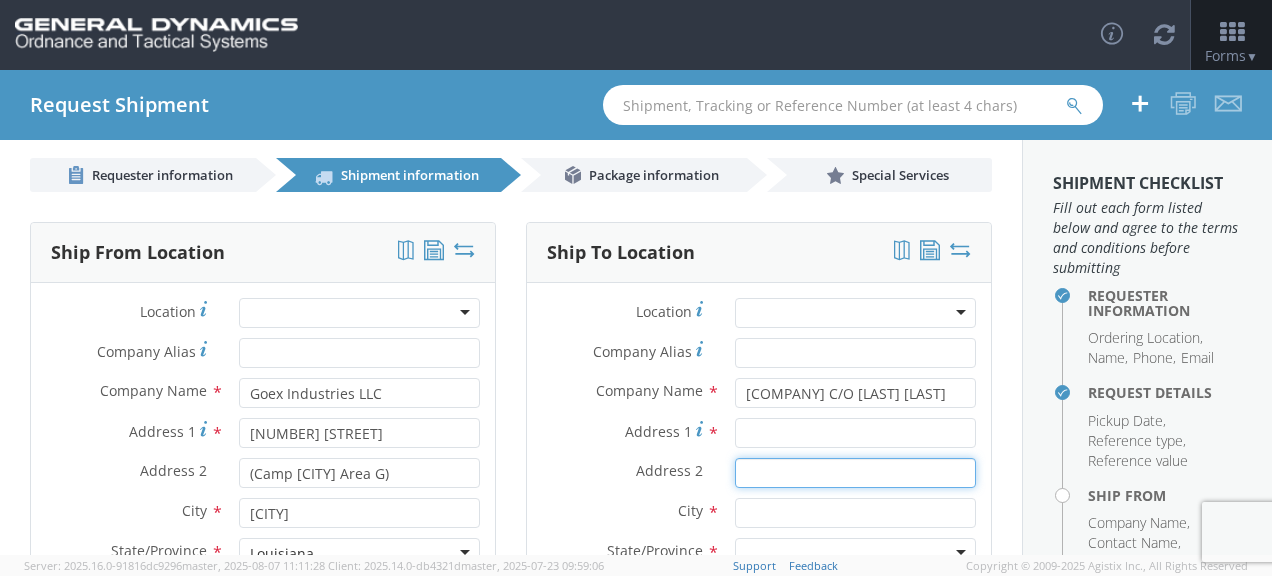 click on "Address 2        *" at bounding box center (855, 473) 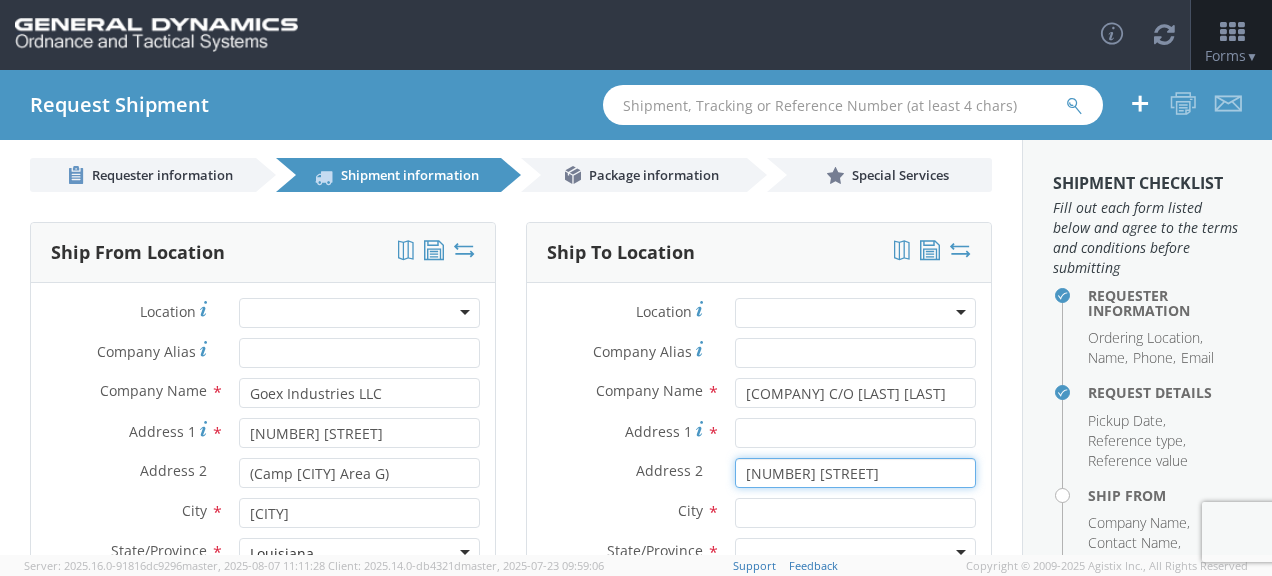 type on "[NUMBER] [STREET]" 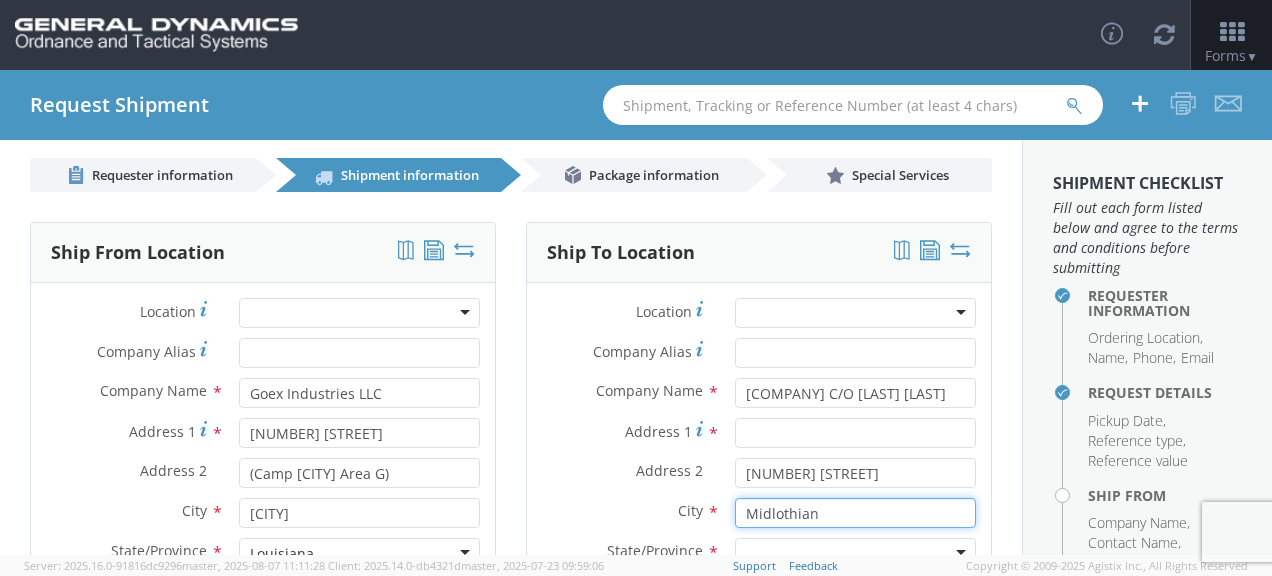 type on "Midlothian" 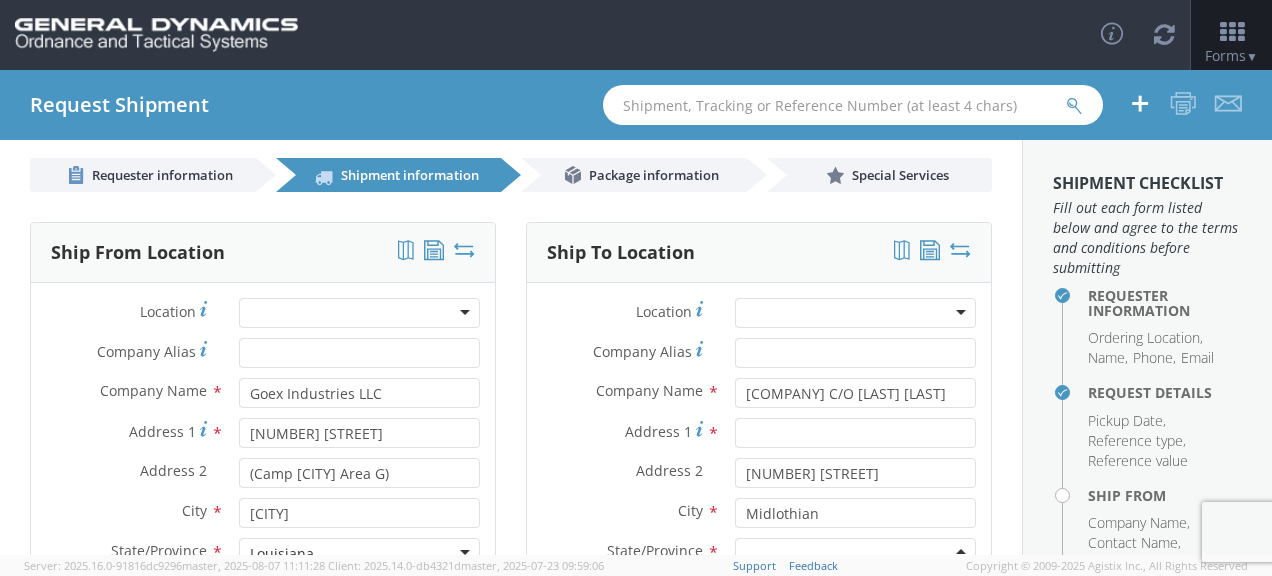 scroll, scrollTop: 20, scrollLeft: 0, axis: vertical 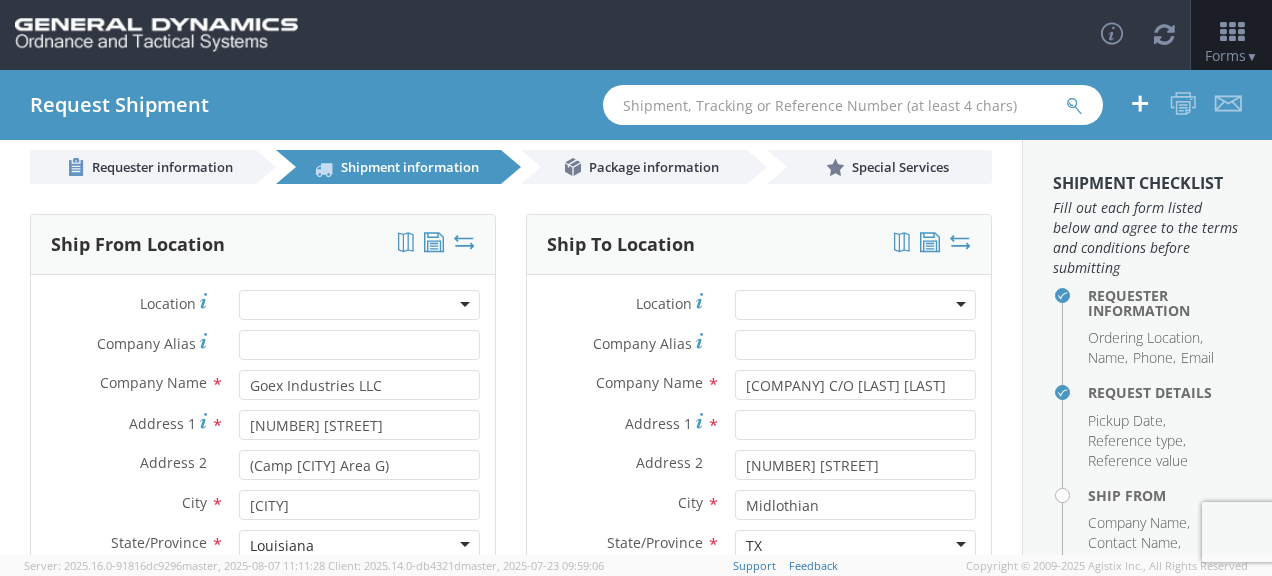type on "TX" 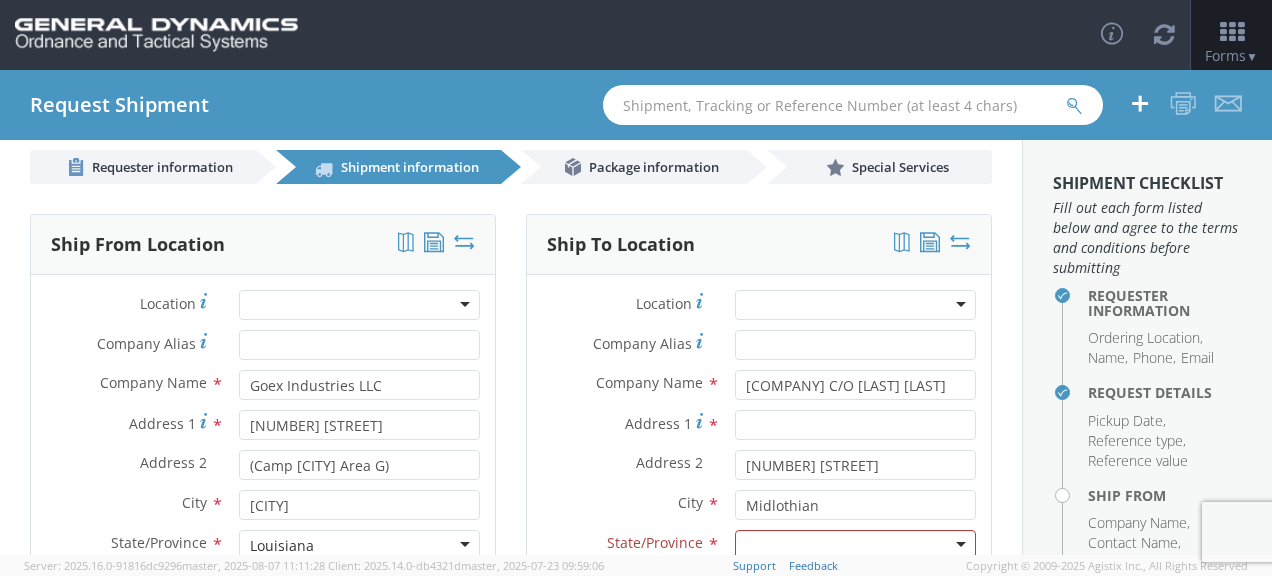 scroll, scrollTop: 258, scrollLeft: 0, axis: vertical 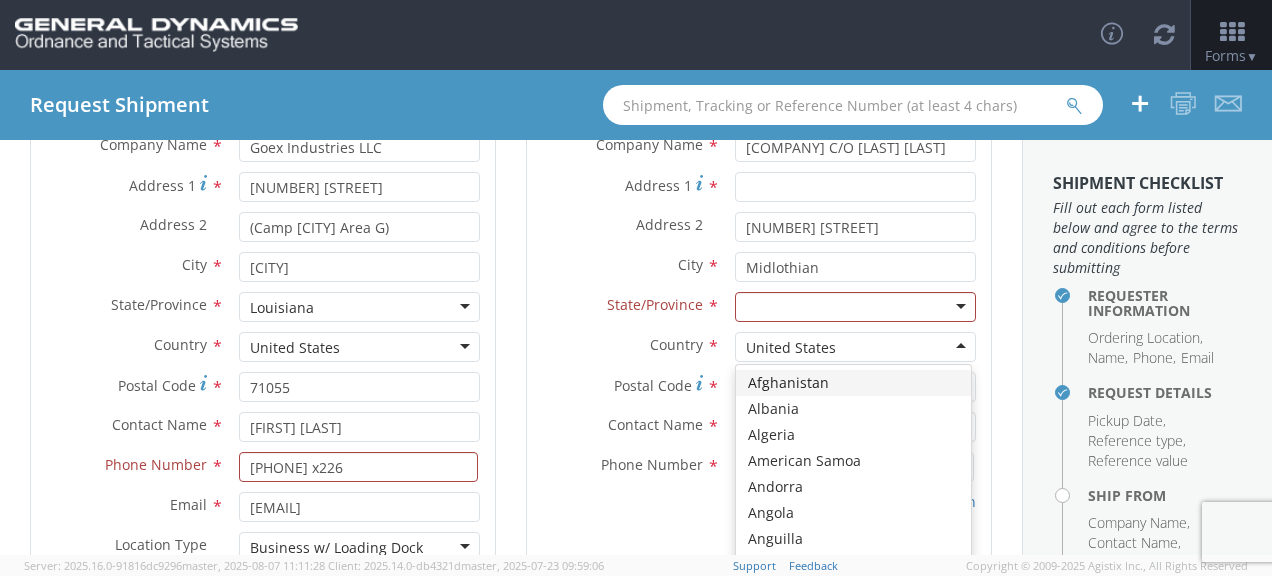 click at bounding box center (855, 307) 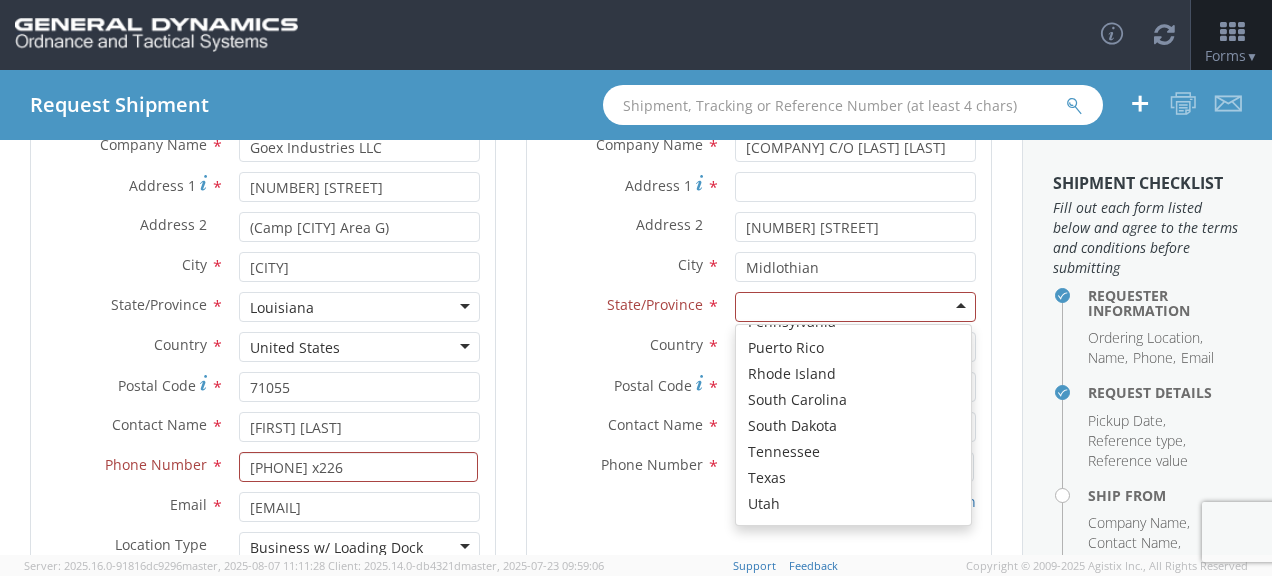 scroll, scrollTop: 1202, scrollLeft: 0, axis: vertical 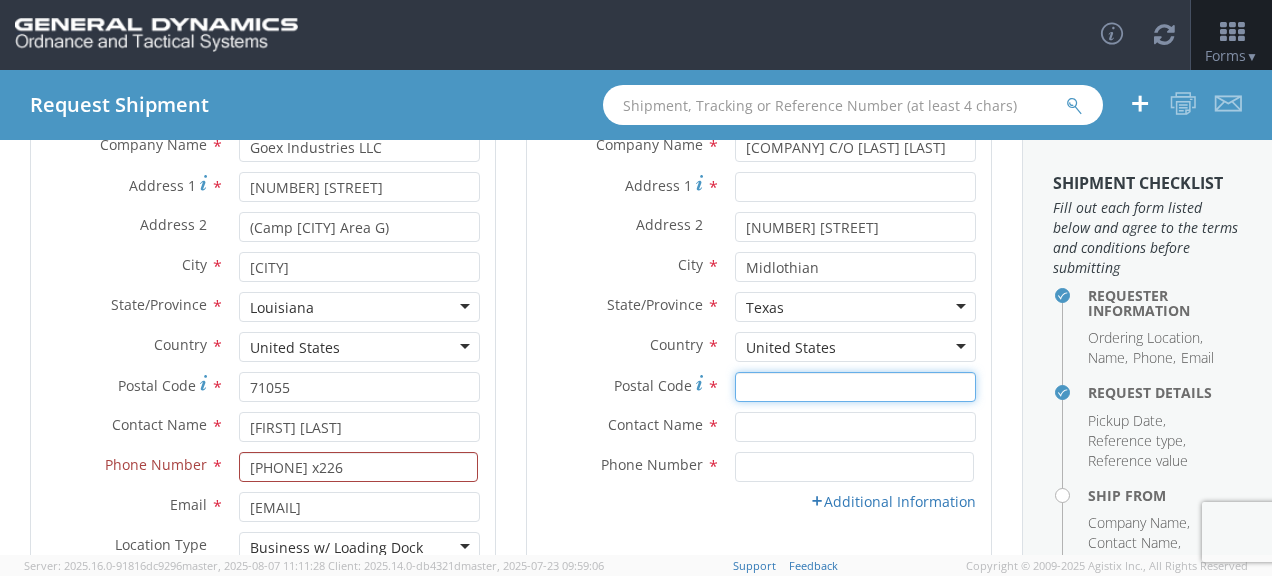 click on "Postal Code        *" at bounding box center (855, 387) 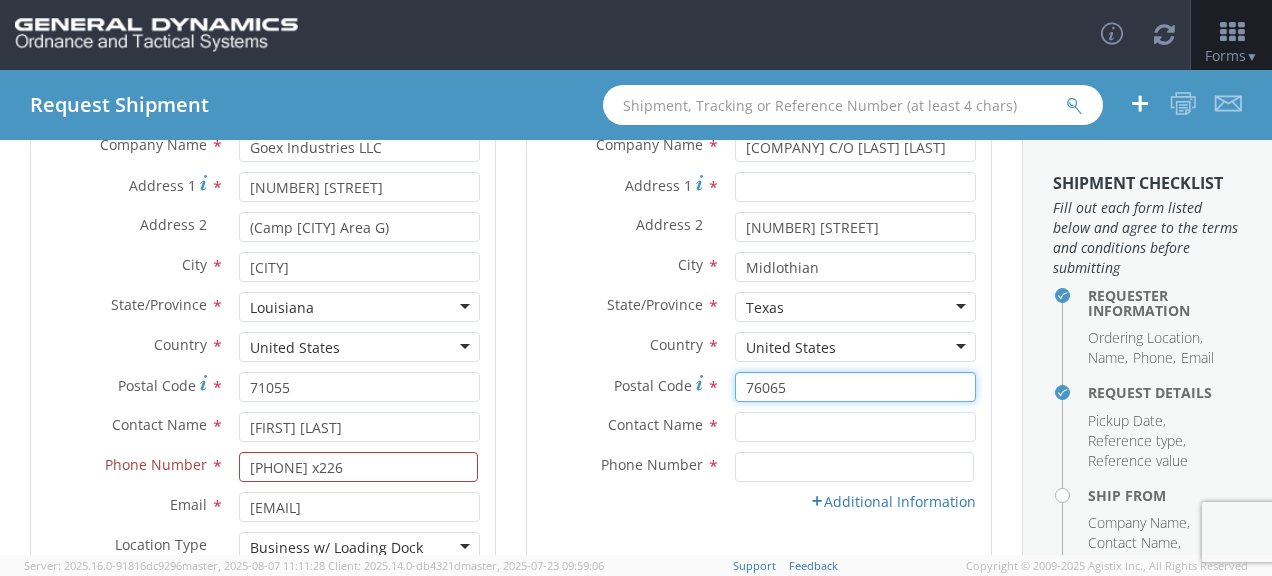 type on "76065" 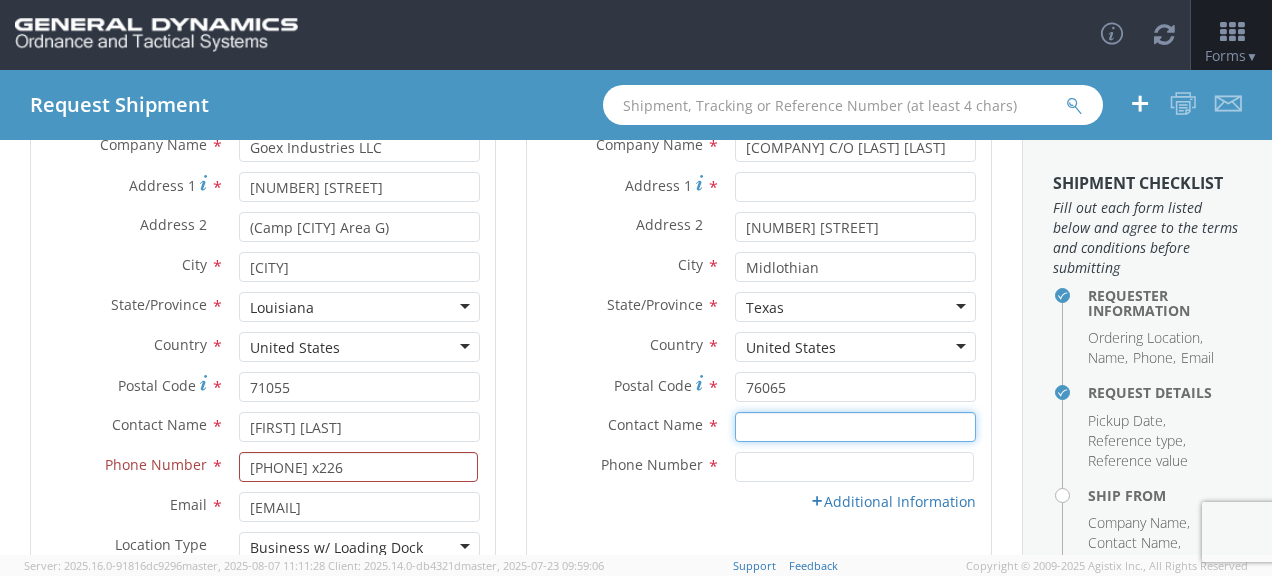 click at bounding box center (855, 427) 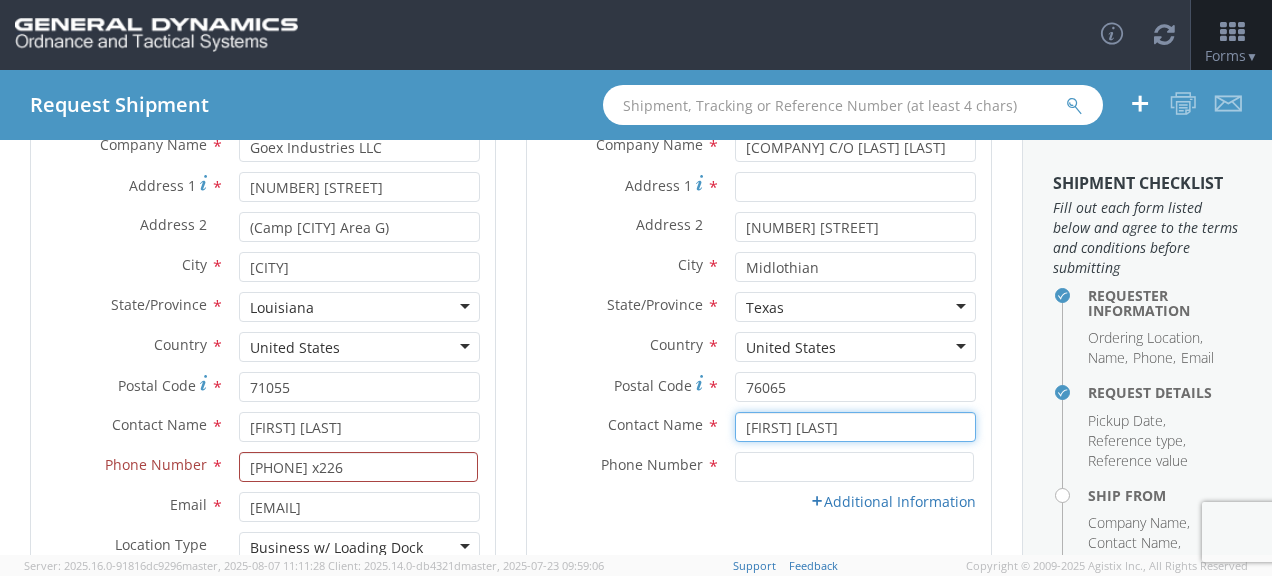 type on "[FIRST] [LAST]" 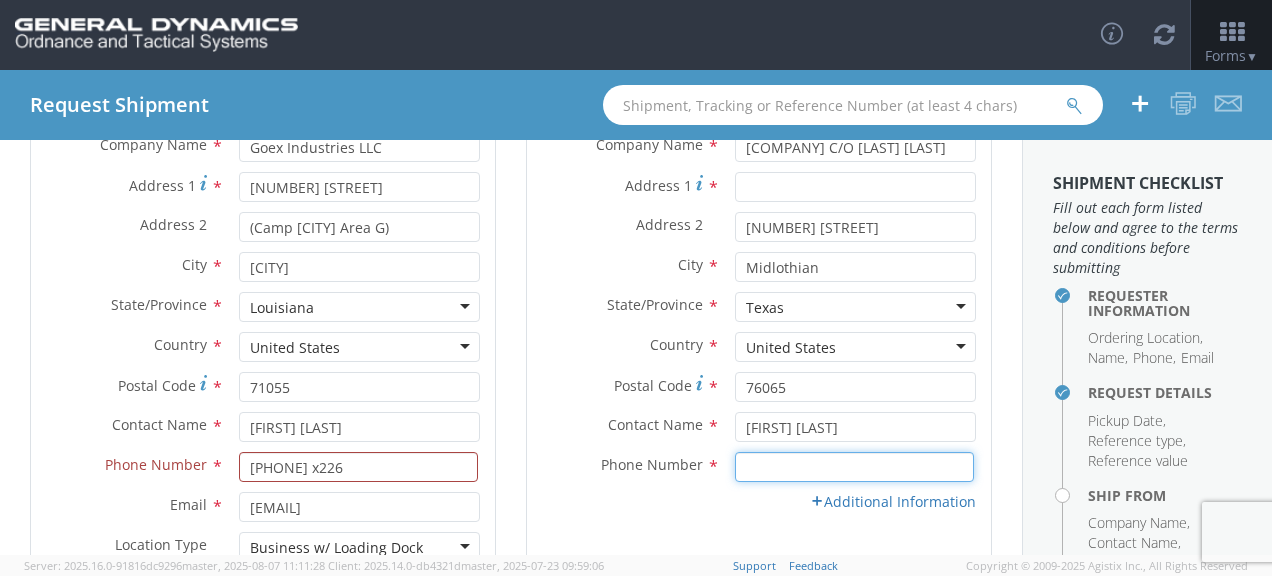 click at bounding box center [854, 467] 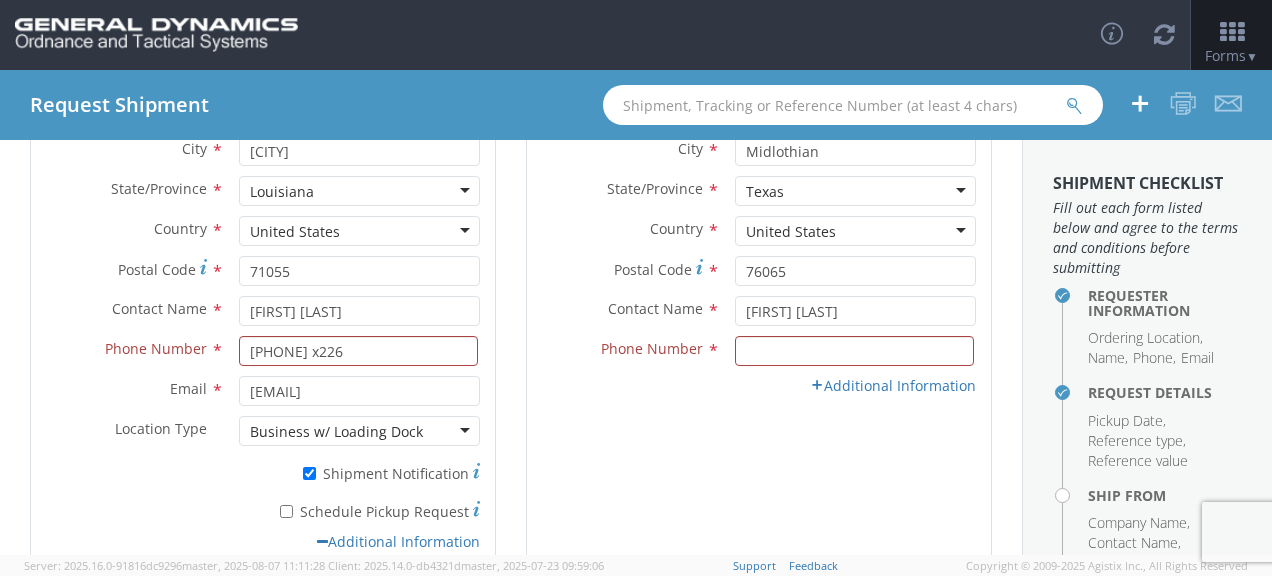 scroll, scrollTop: 391, scrollLeft: 0, axis: vertical 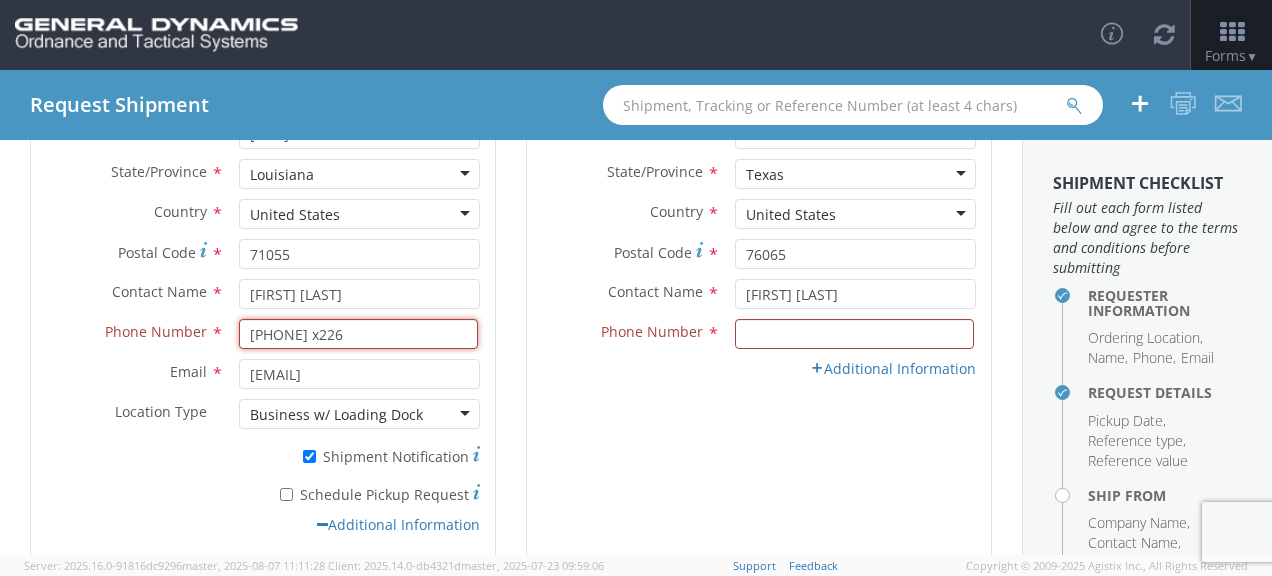 drag, startPoint x: 376, startPoint y: 336, endPoint x: 339, endPoint y: 334, distance: 37.054016 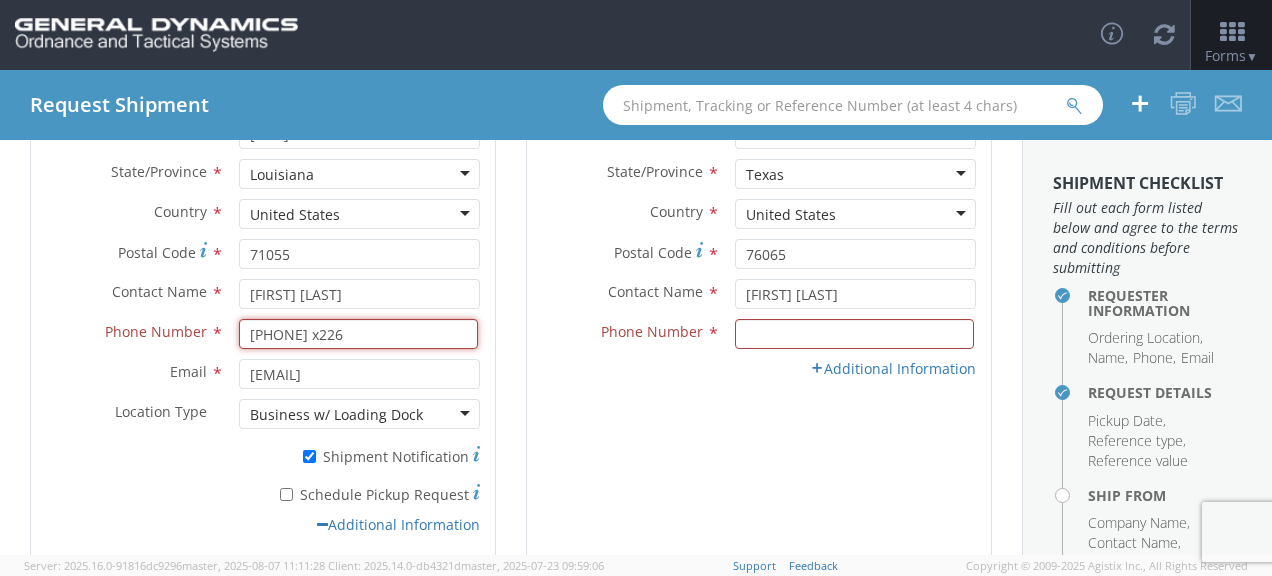click on "[PHONE] x226" at bounding box center [358, 334] 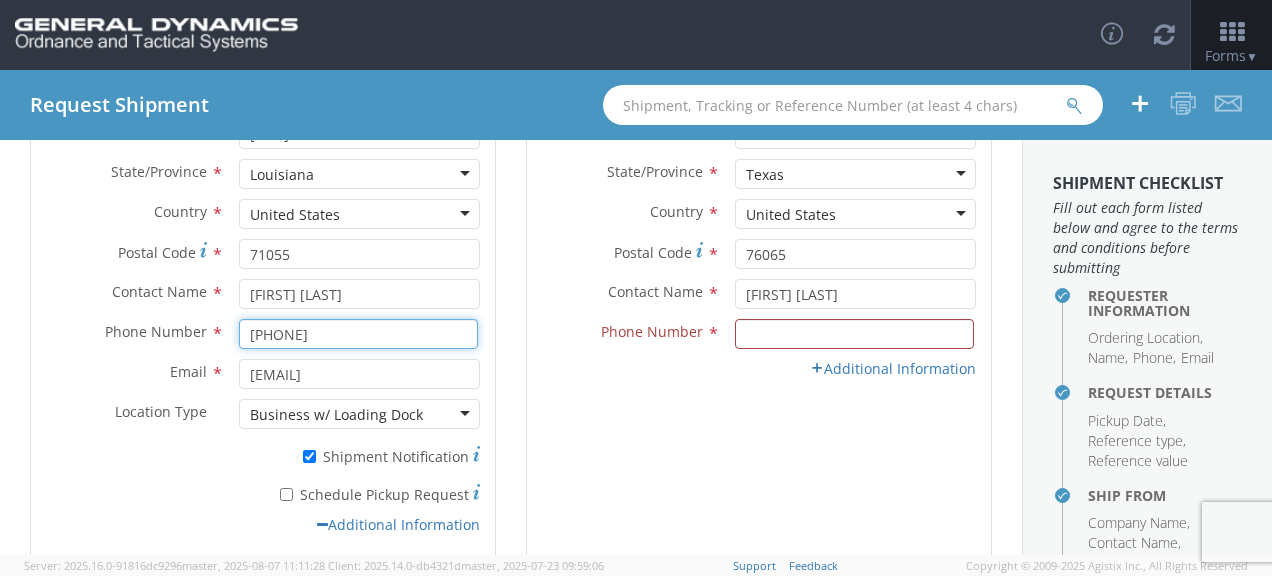 type on "[PHONE]" 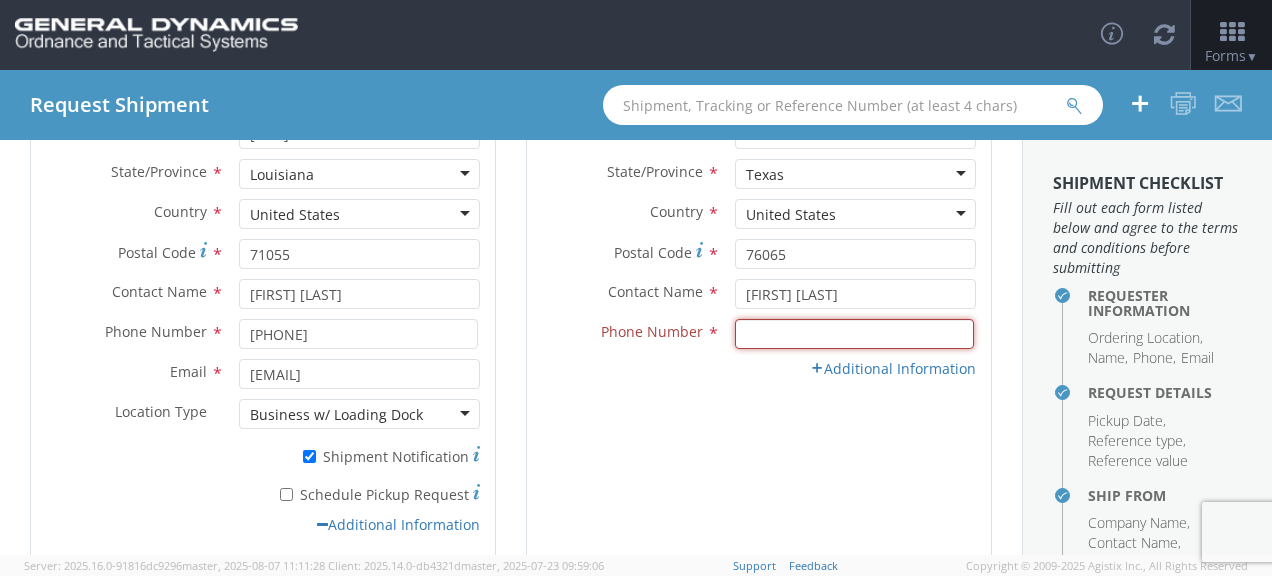 click at bounding box center [854, 334] 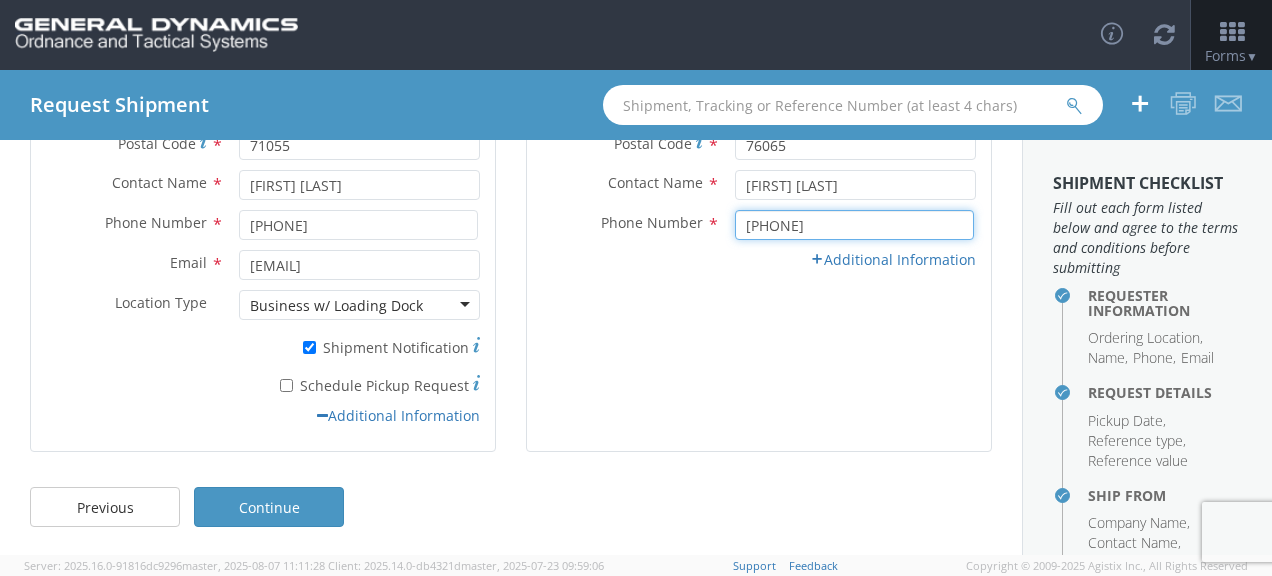 scroll, scrollTop: 500, scrollLeft: 0, axis: vertical 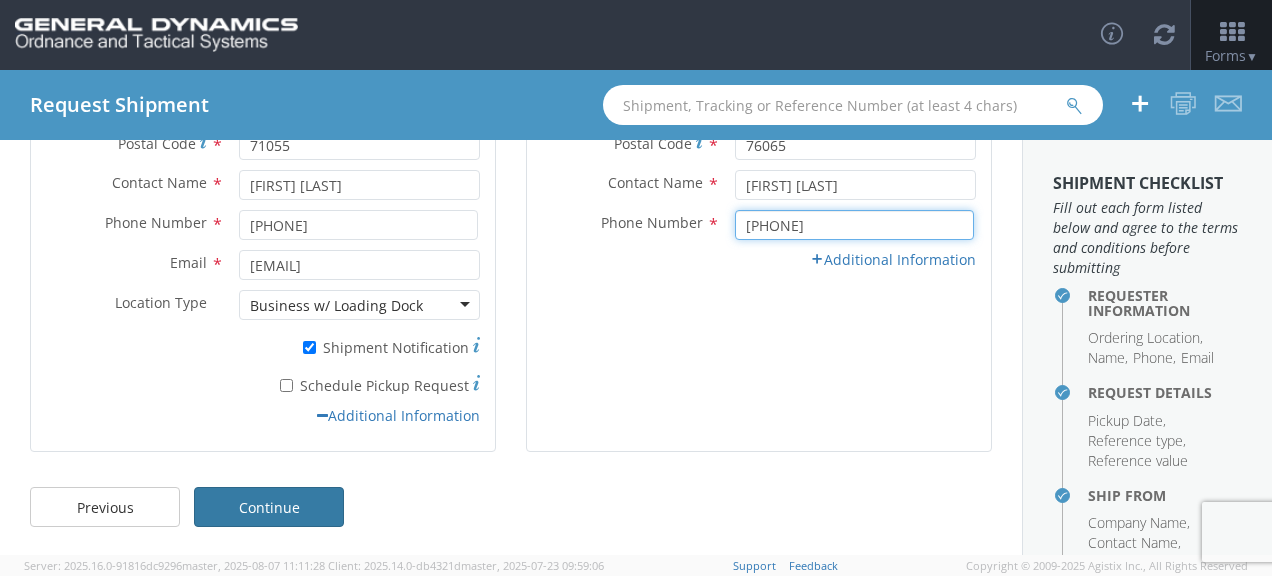 type on "[PHONE]" 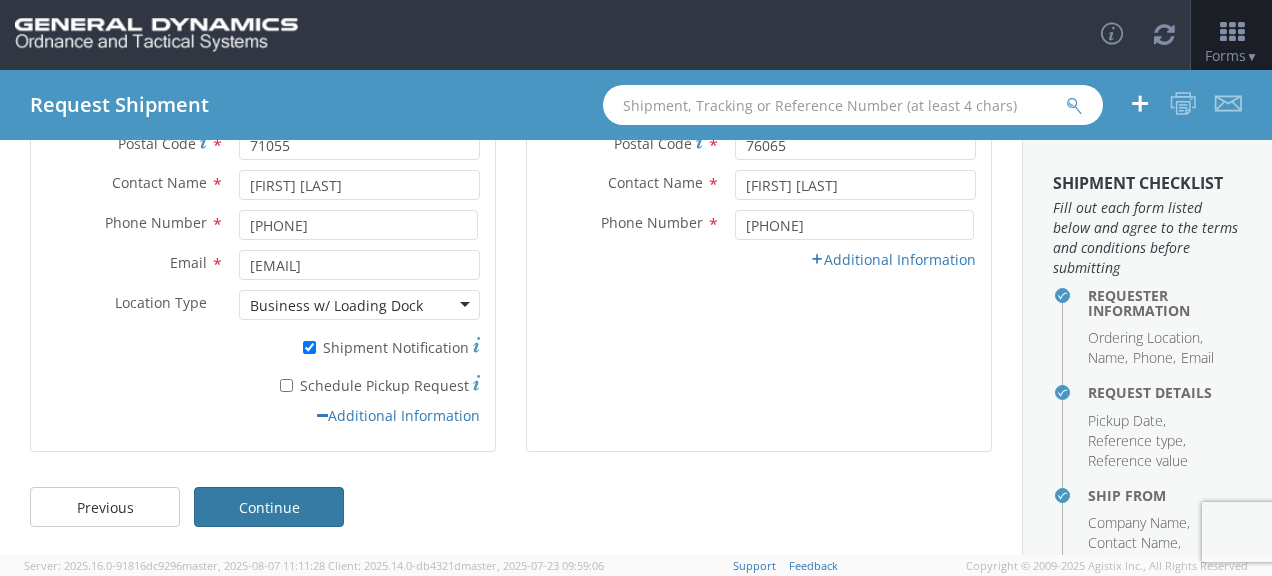 click on "Continue" at bounding box center (269, 507) 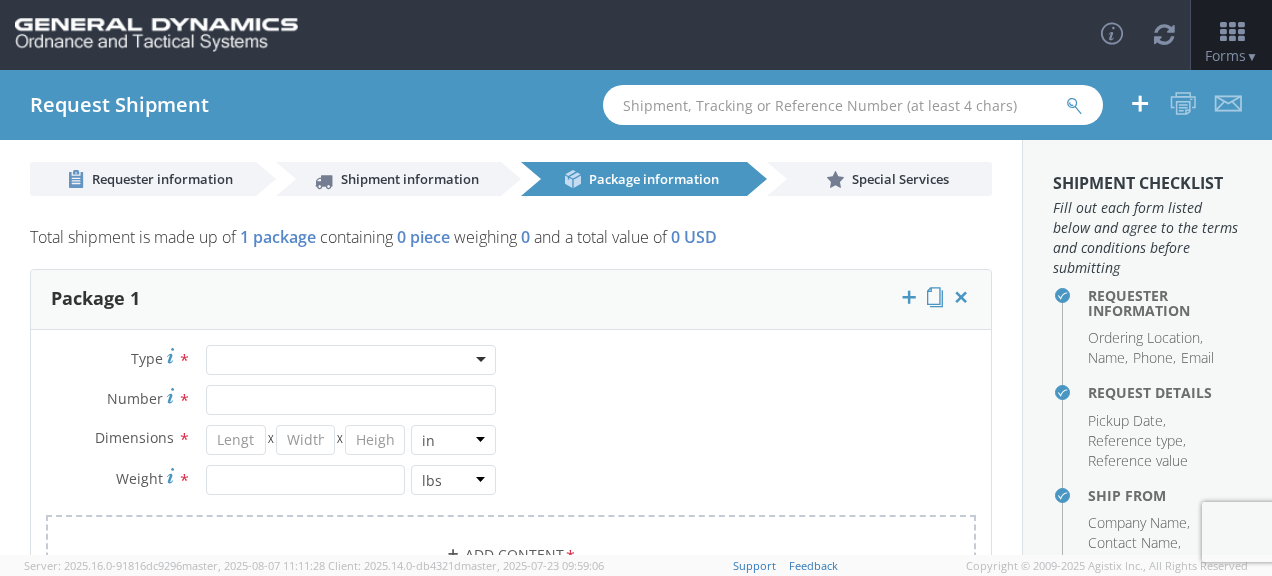 scroll, scrollTop: 0, scrollLeft: 0, axis: both 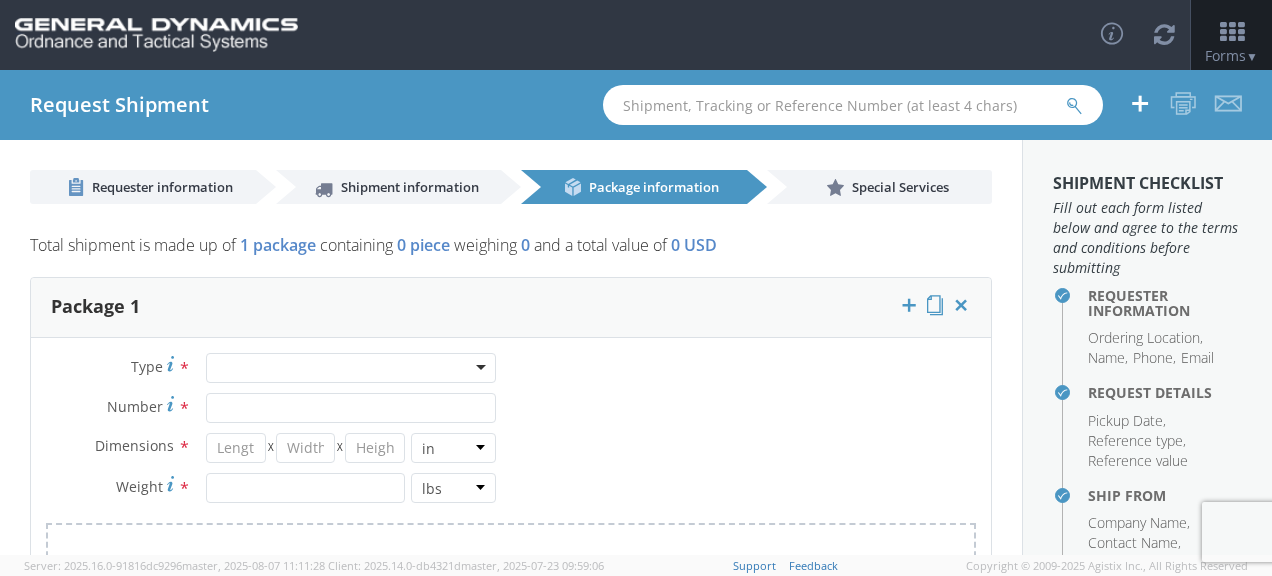 click at bounding box center [351, 368] 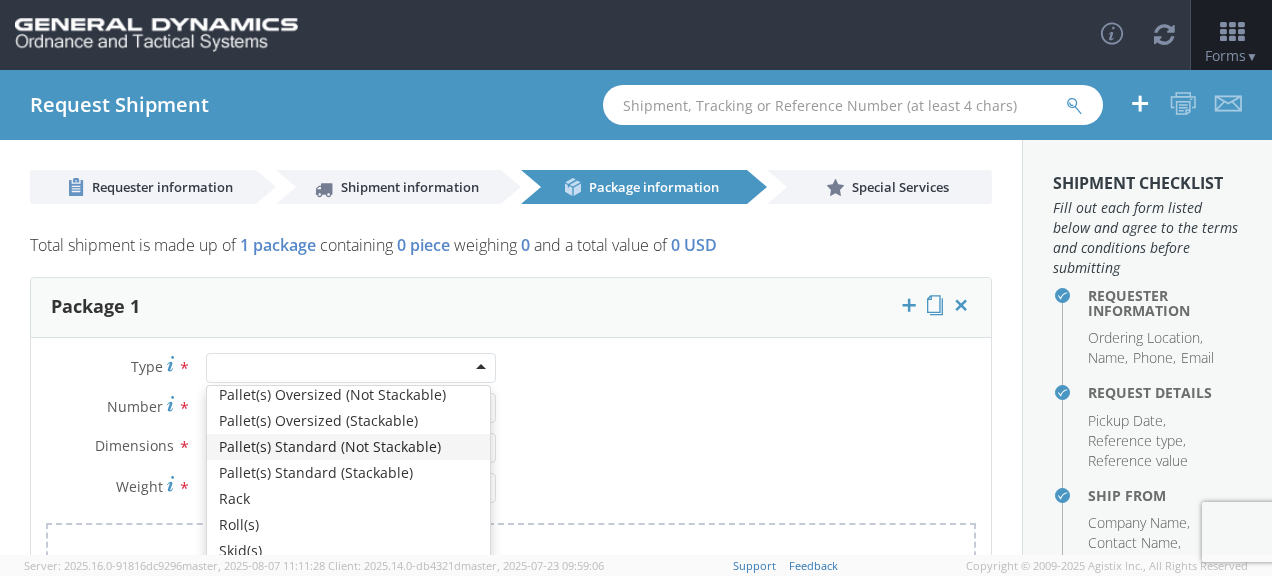 scroll, scrollTop: 600, scrollLeft: 0, axis: vertical 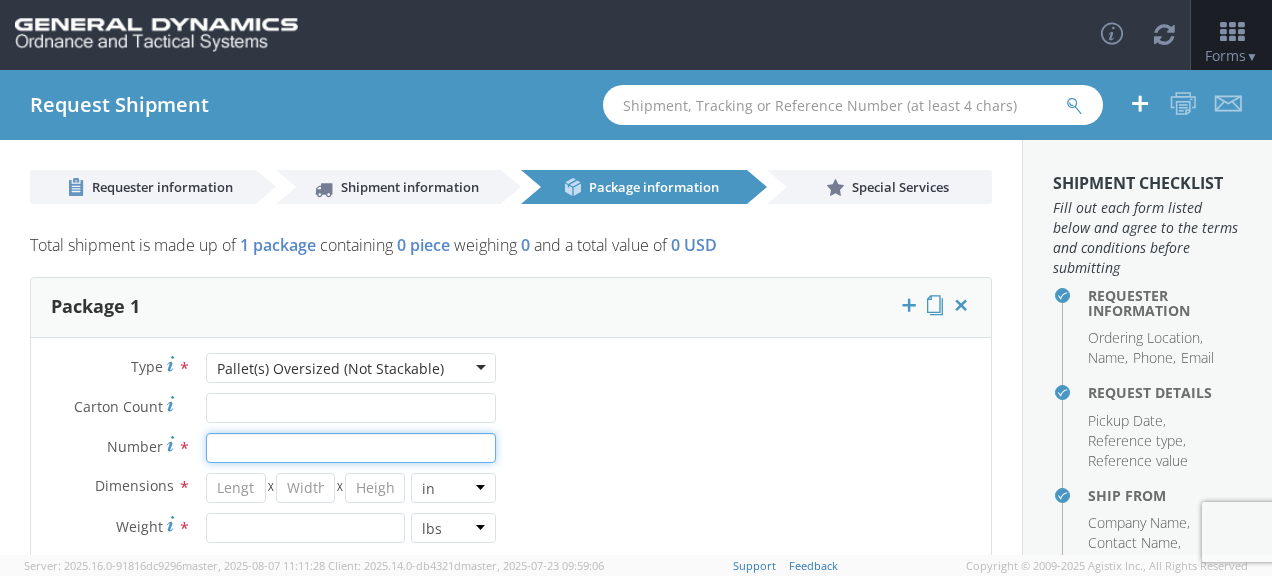click on "Number        *" at bounding box center [351, 448] 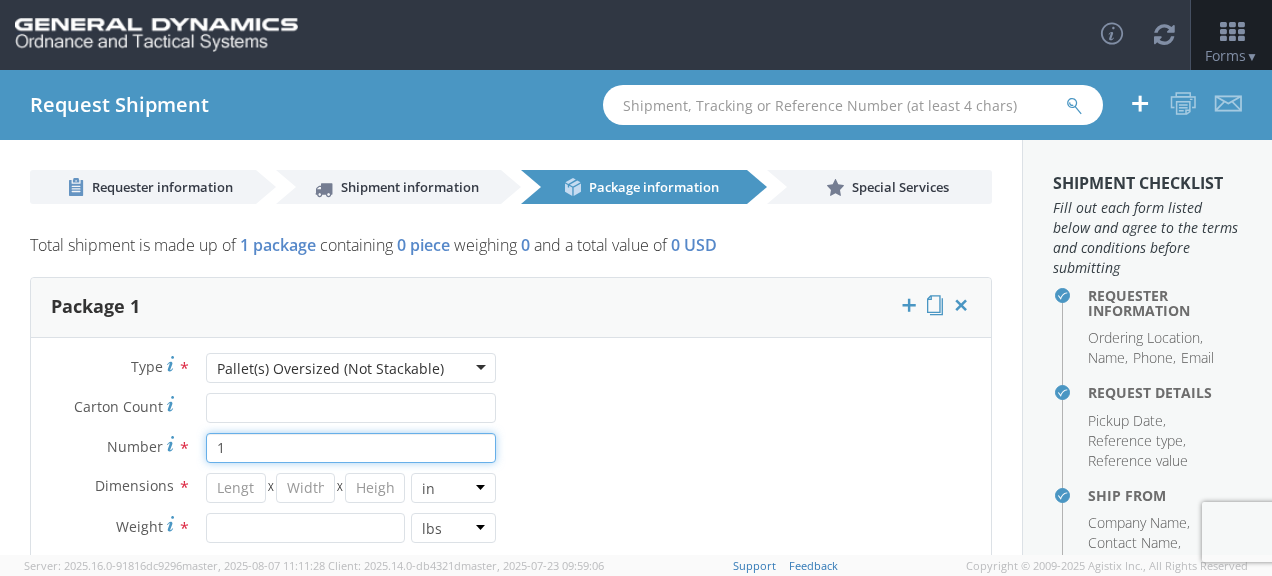 type on "1" 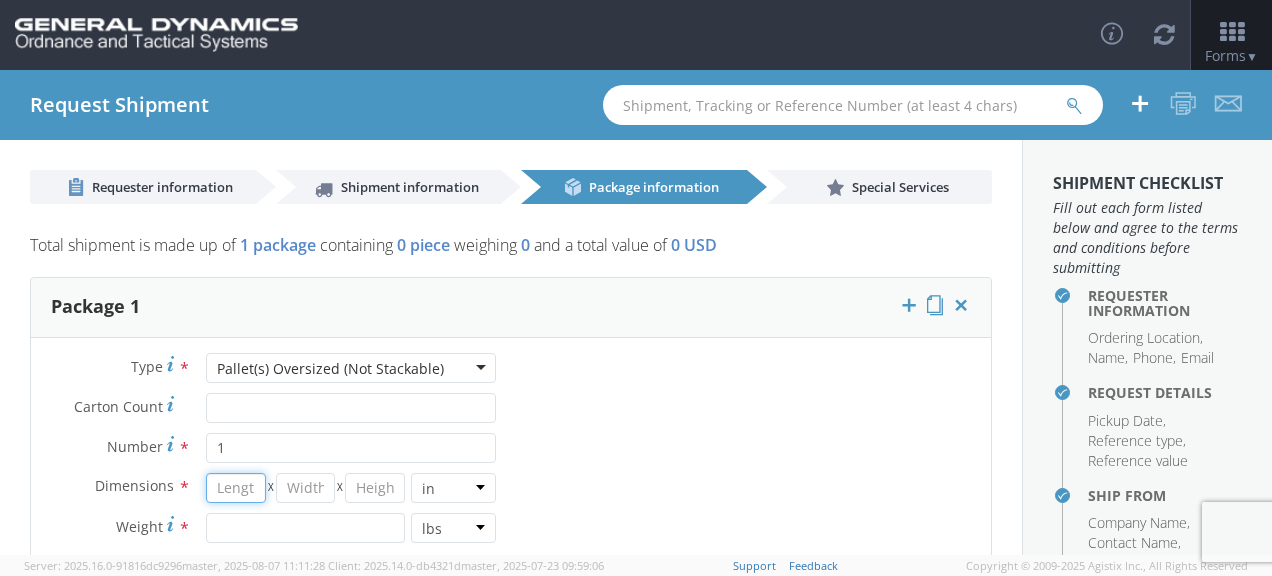 click at bounding box center (236, 488) 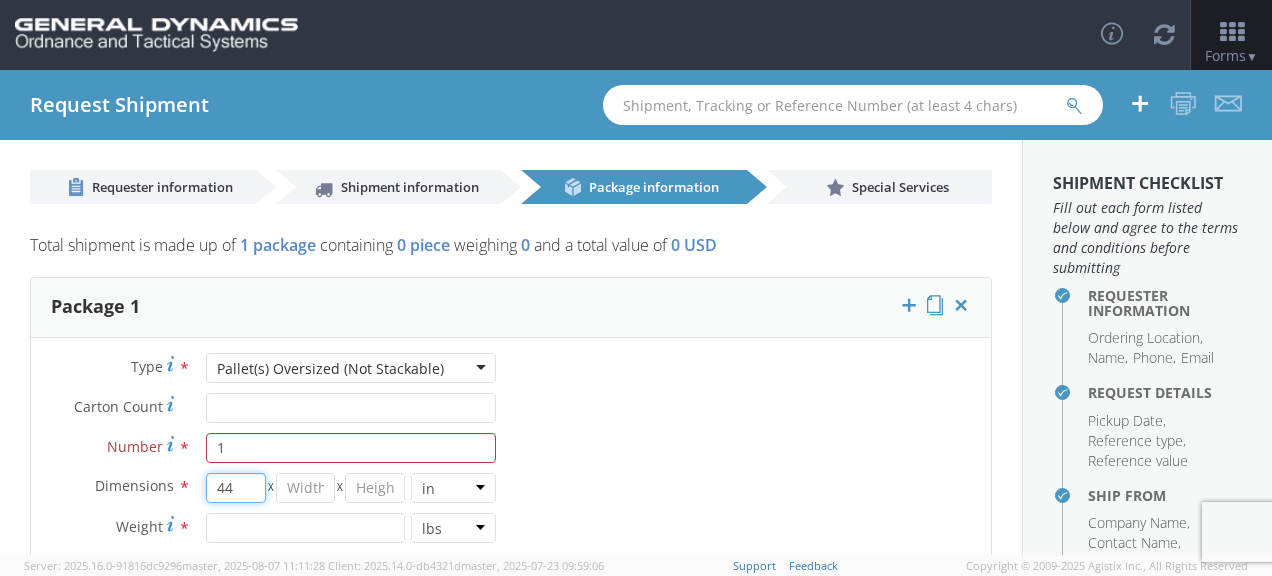 type on "44" 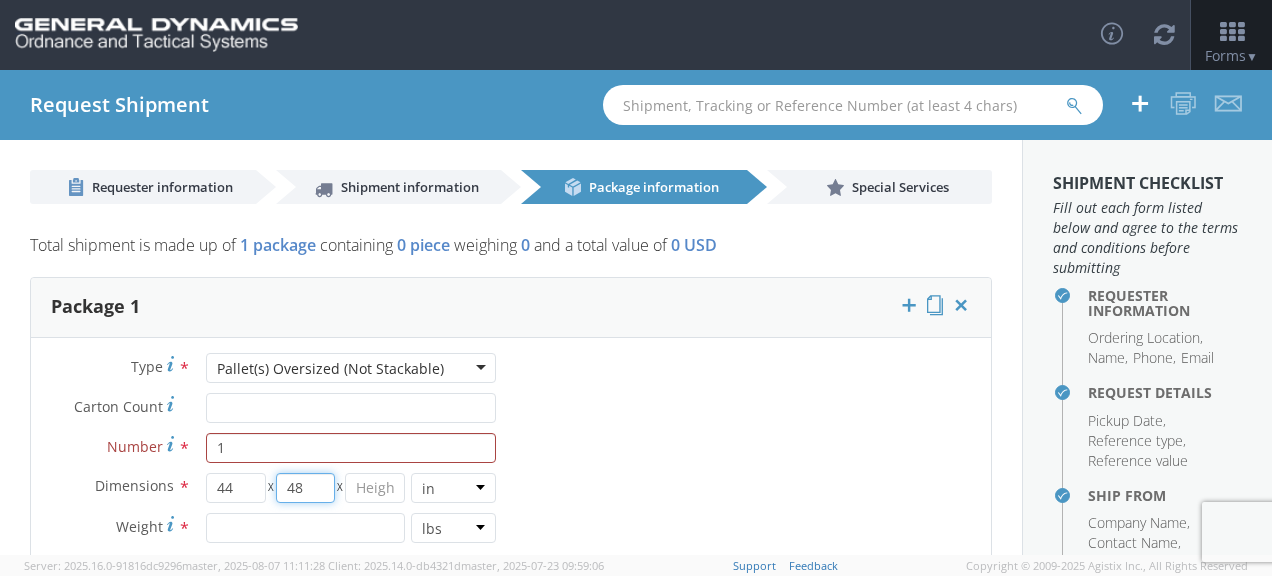 type on "48" 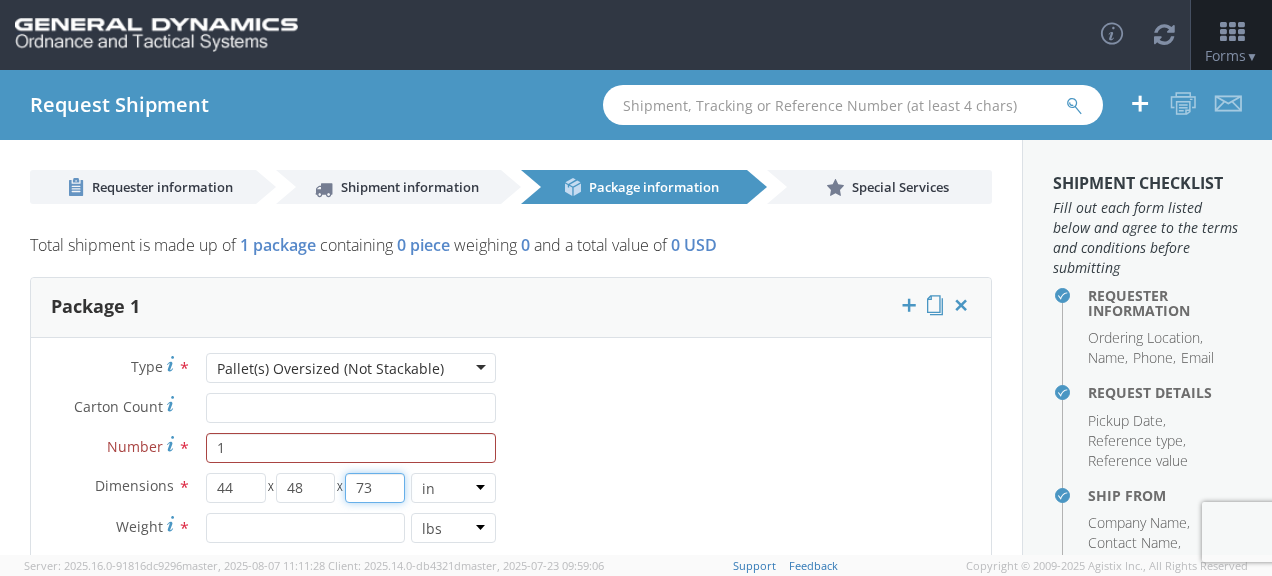 type on "73" 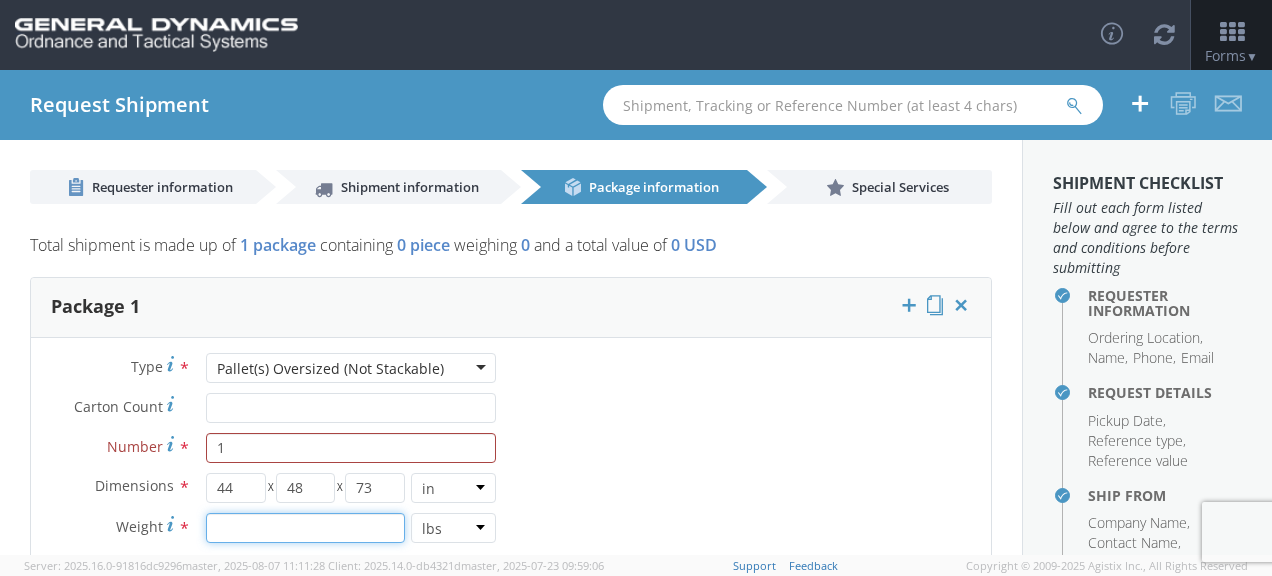 click at bounding box center [305, 528] 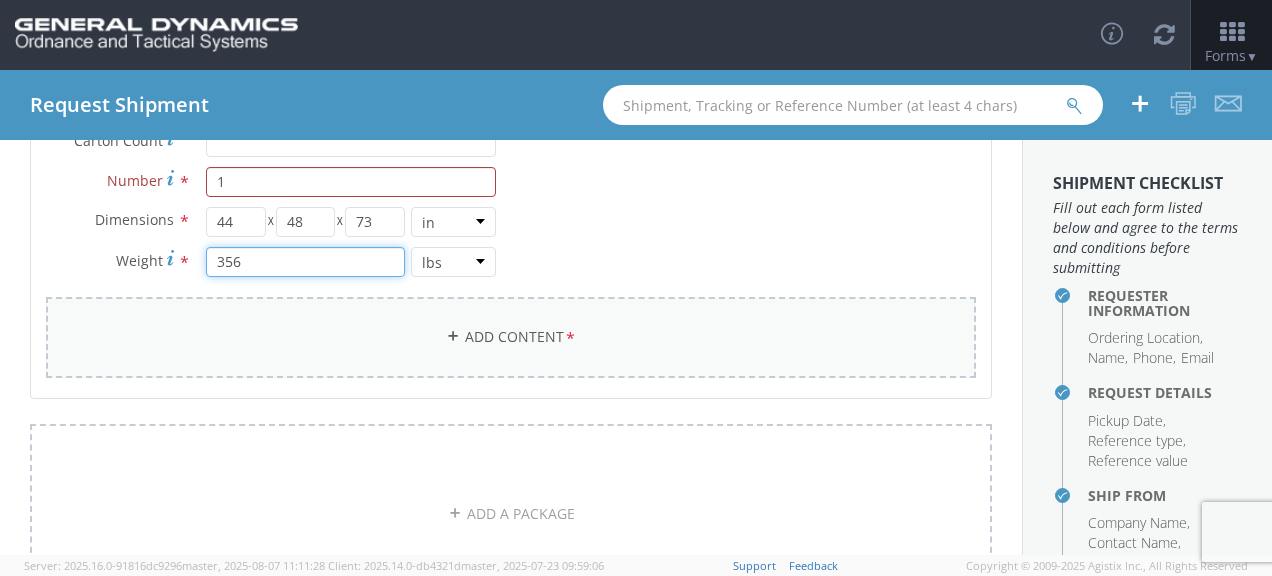 scroll, scrollTop: 300, scrollLeft: 0, axis: vertical 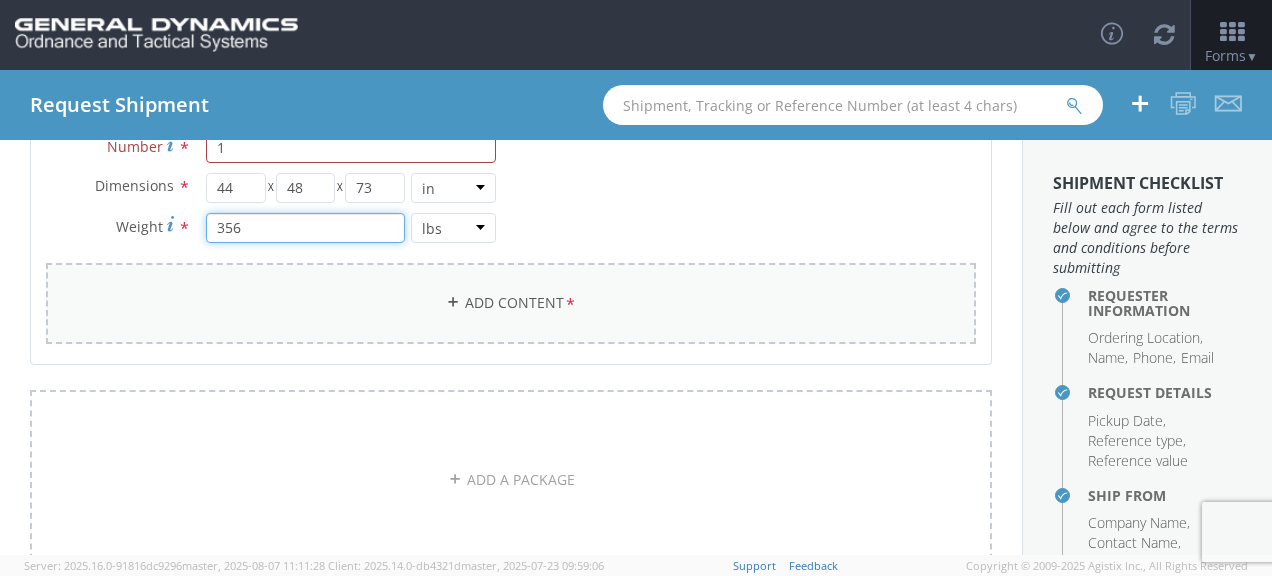 type on "356" 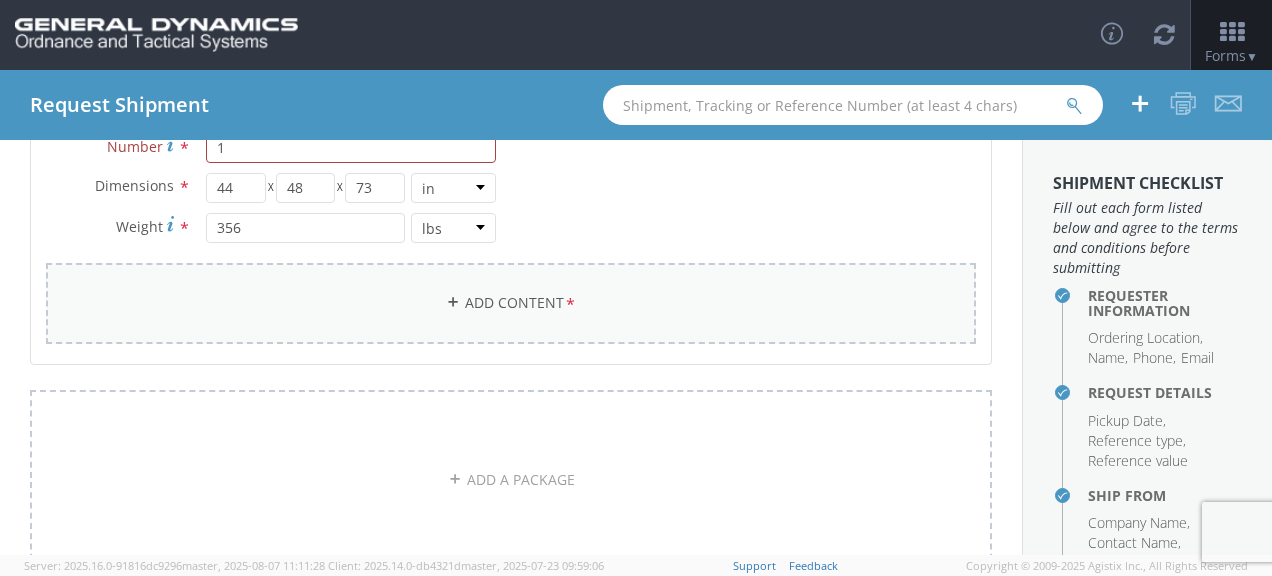 click on "Add Content  *" at bounding box center (511, 303) 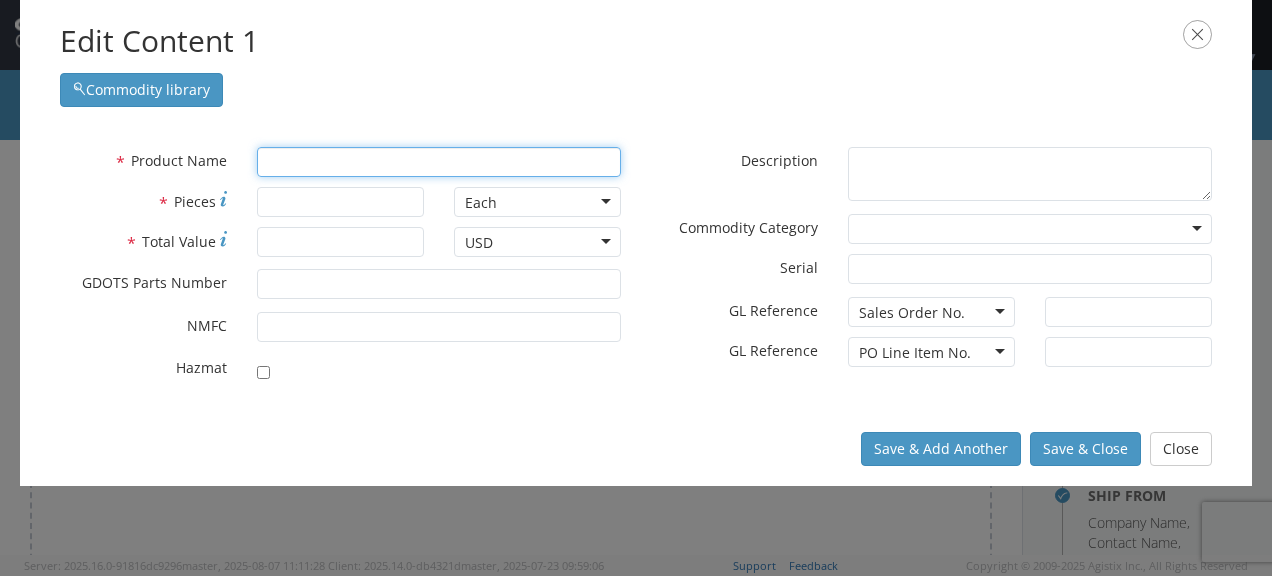 click at bounding box center [439, 162] 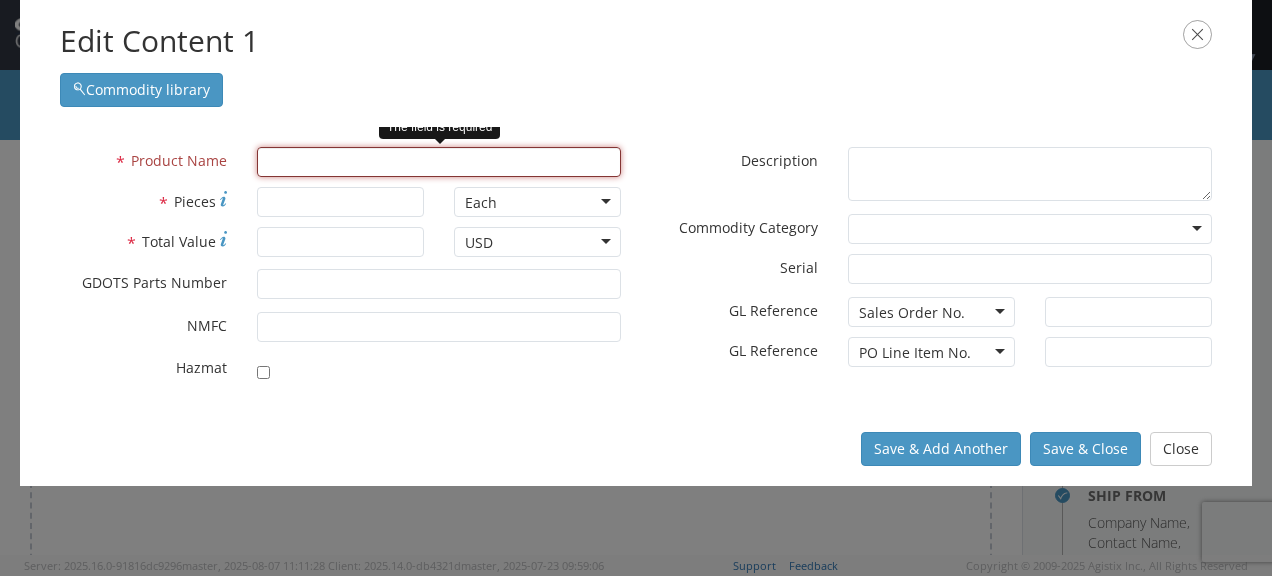 click at bounding box center [439, 162] 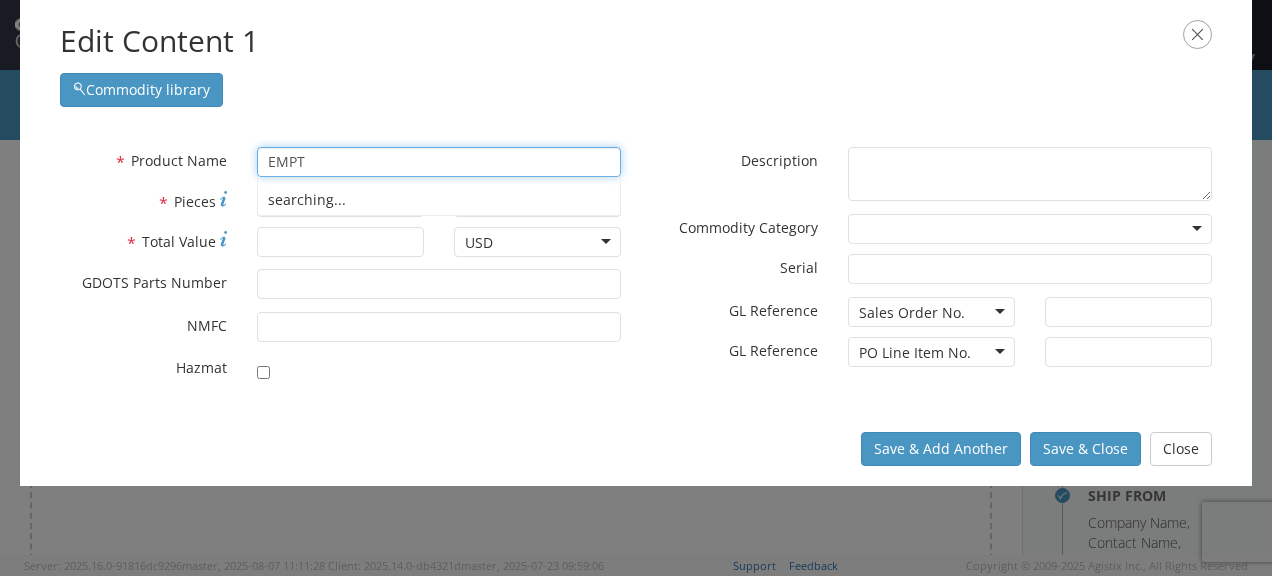 type on "EMPTY" 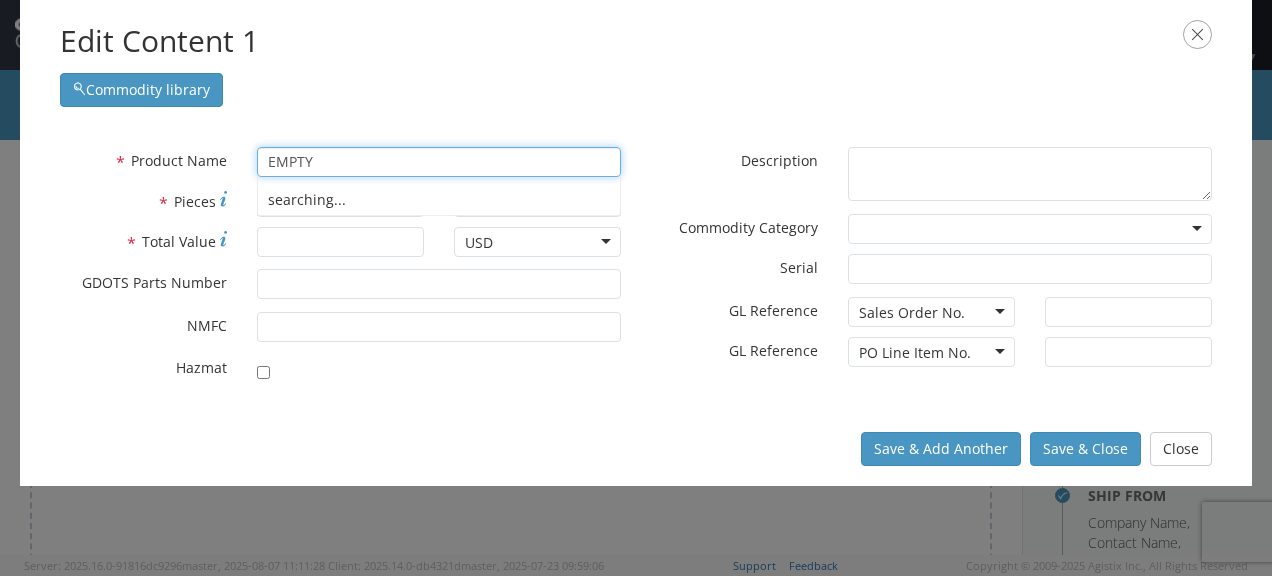 type on "EMPTY AMMO CAN/FILLER" 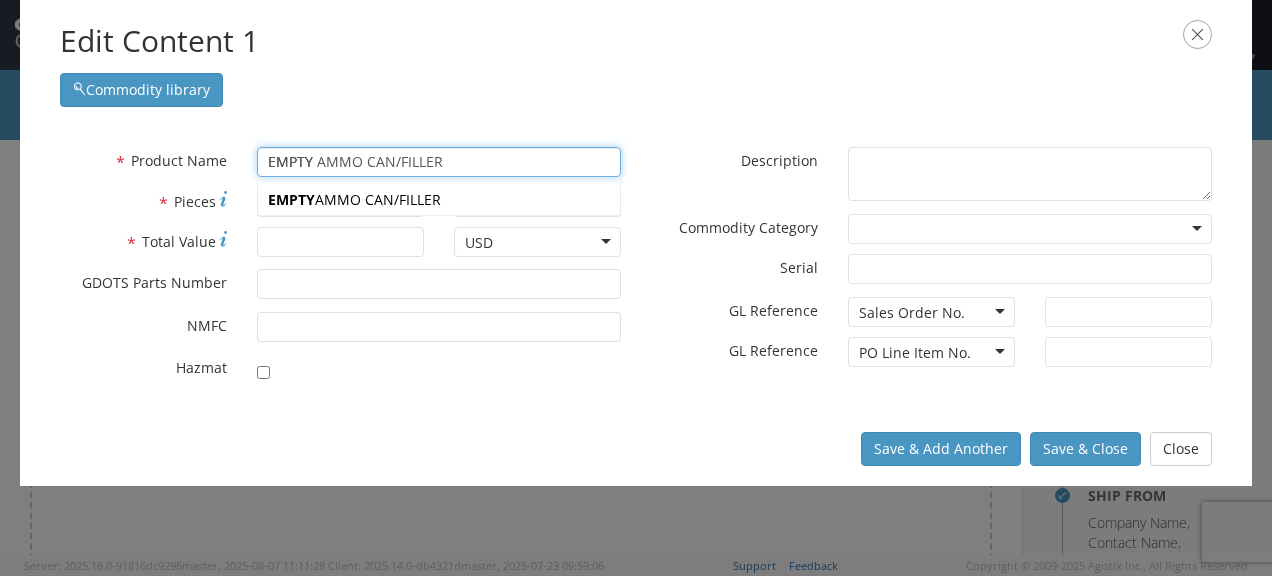type 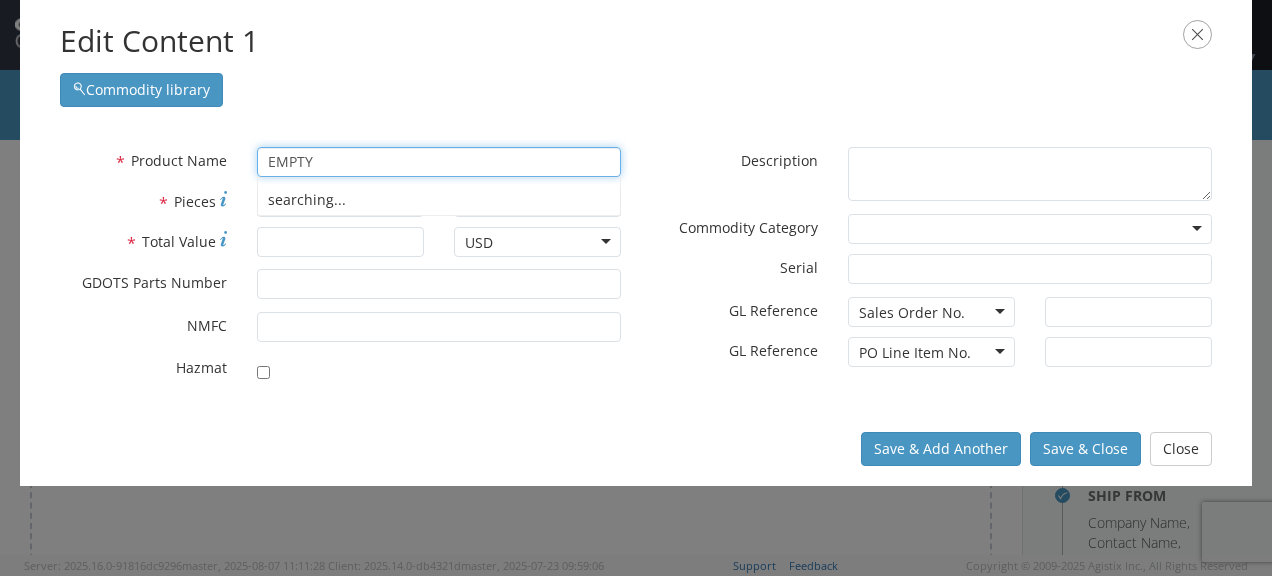 type on "EMPTY AMMO CAN/FILLER" 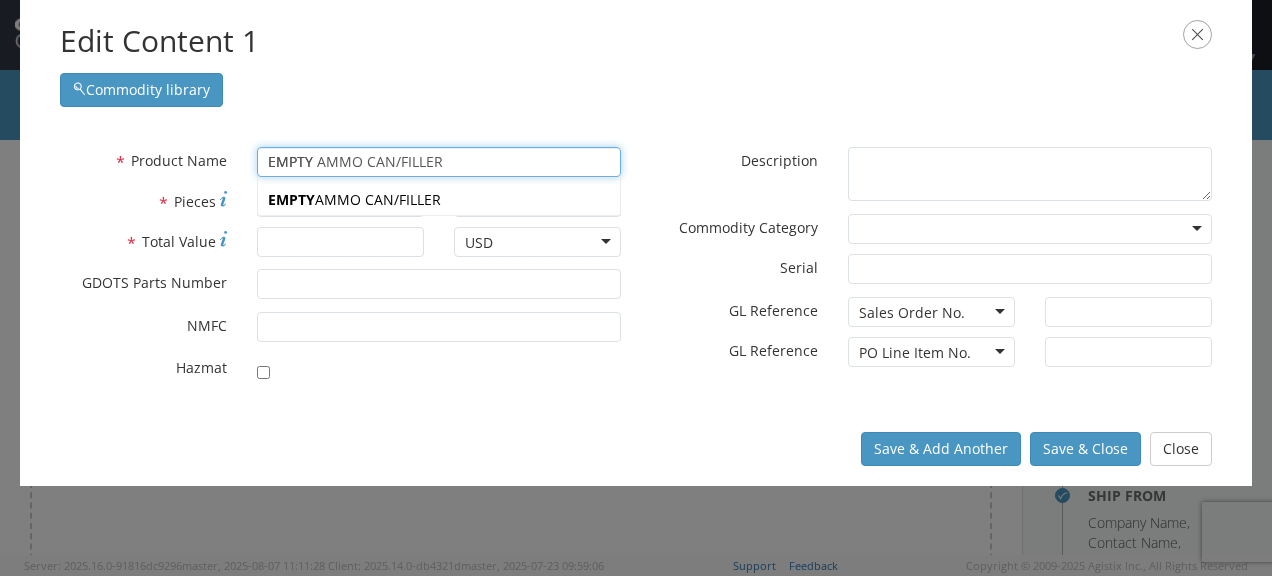 type 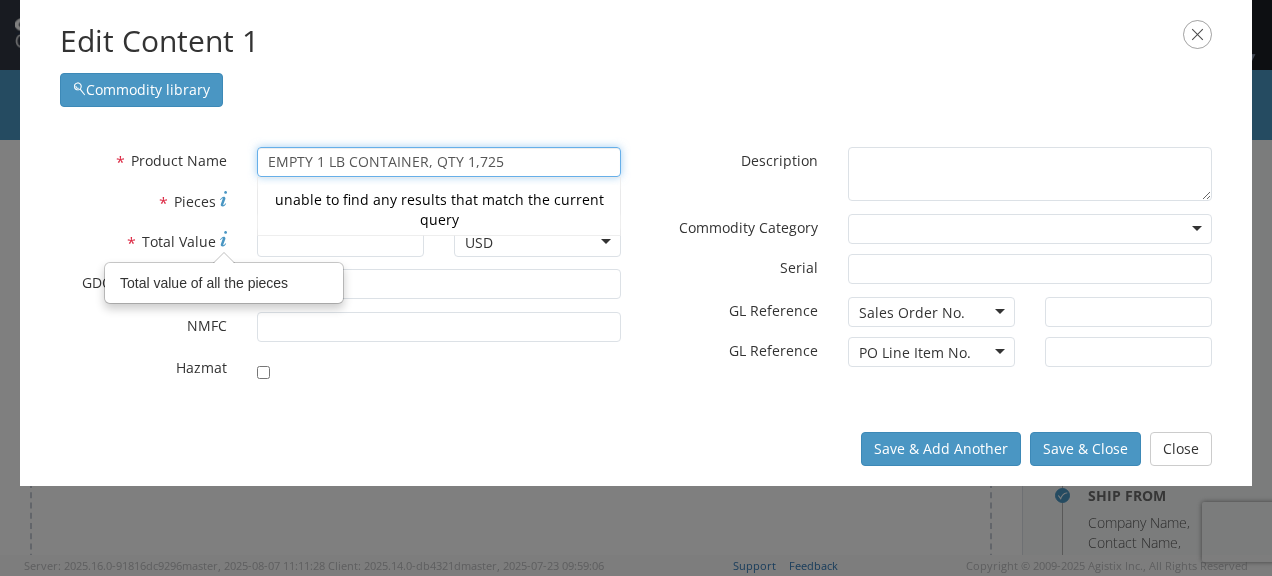 click on "unable to find any results that match the current query" at bounding box center (439, 210) 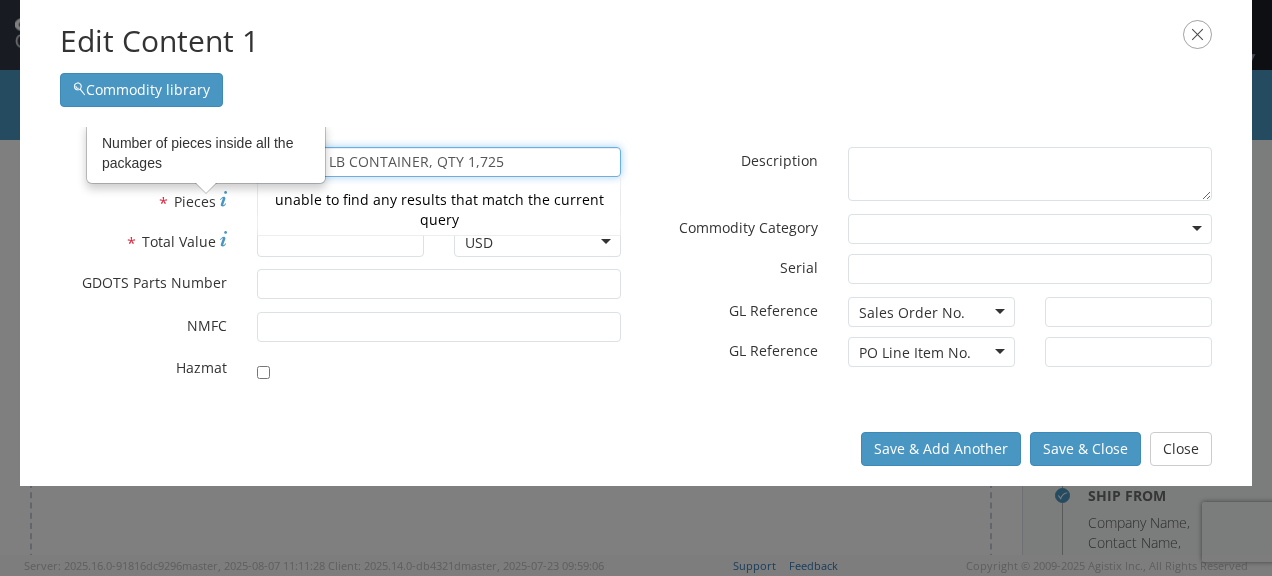 type on "EMPTY 1 LB CONTAINER, QTY 1,725" 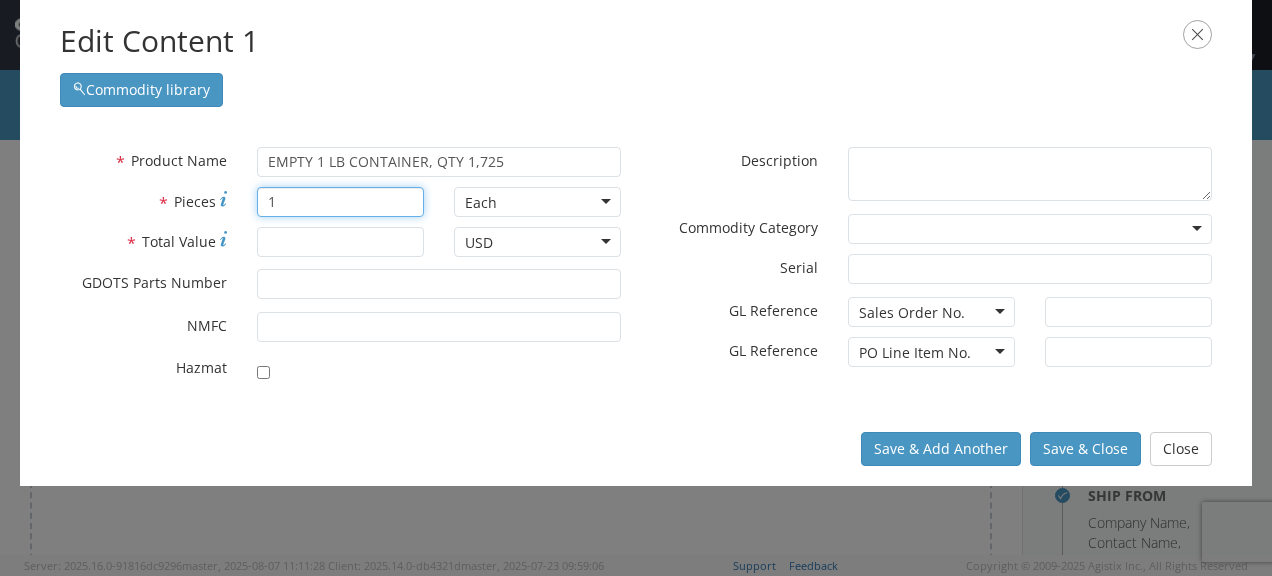 type on "1" 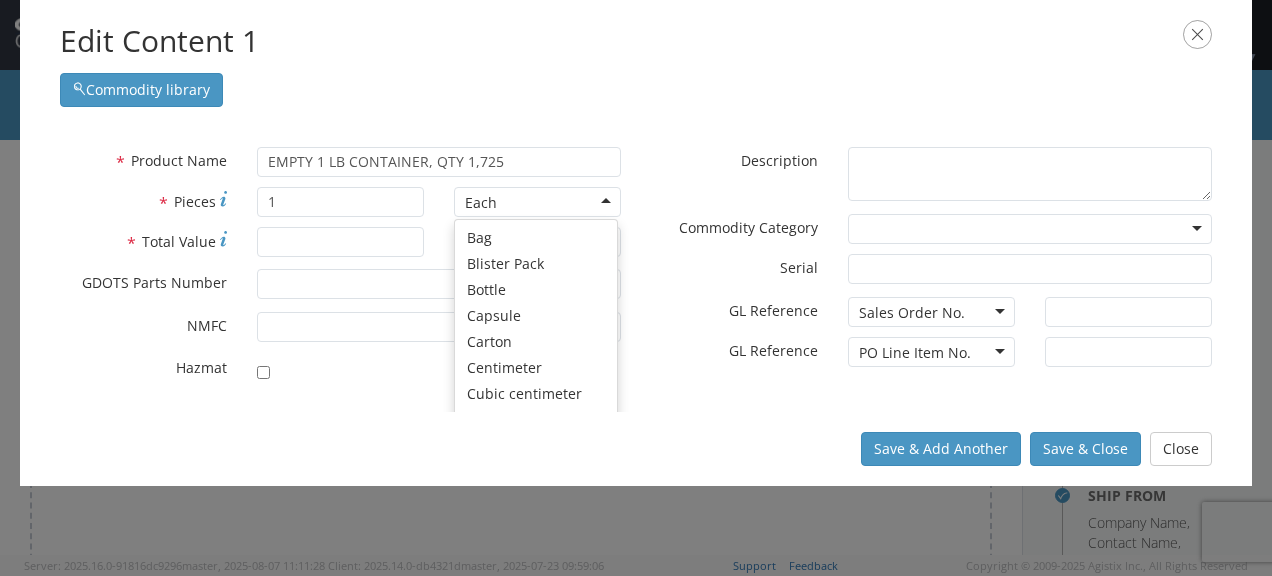 scroll, scrollTop: 179, scrollLeft: 0, axis: vertical 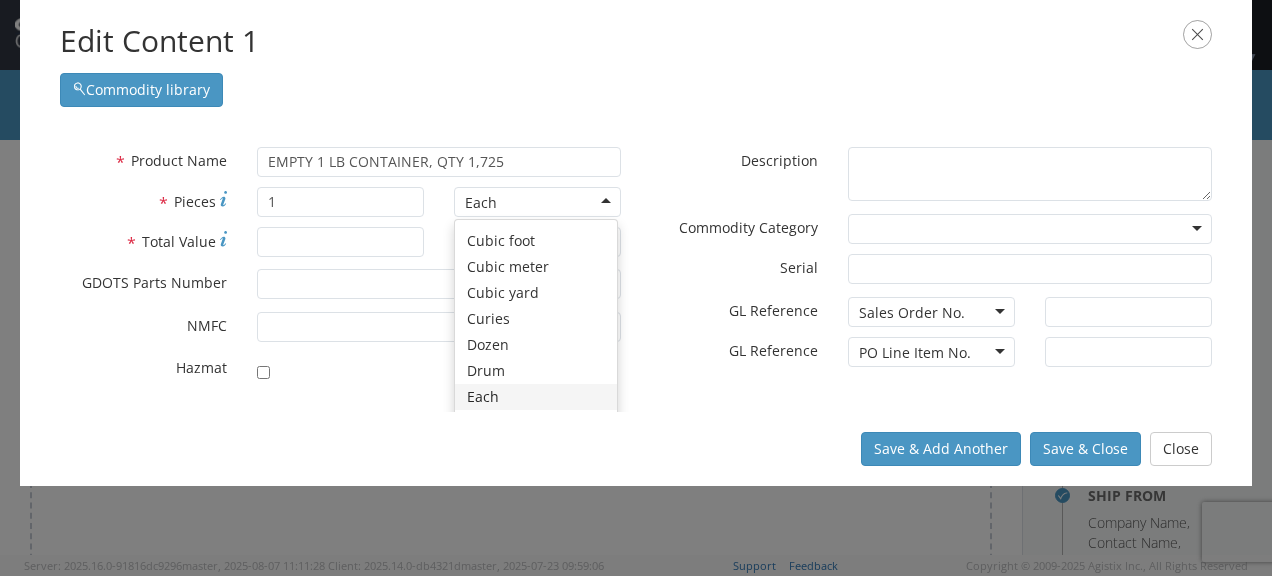 click on "Each" at bounding box center (537, 202) 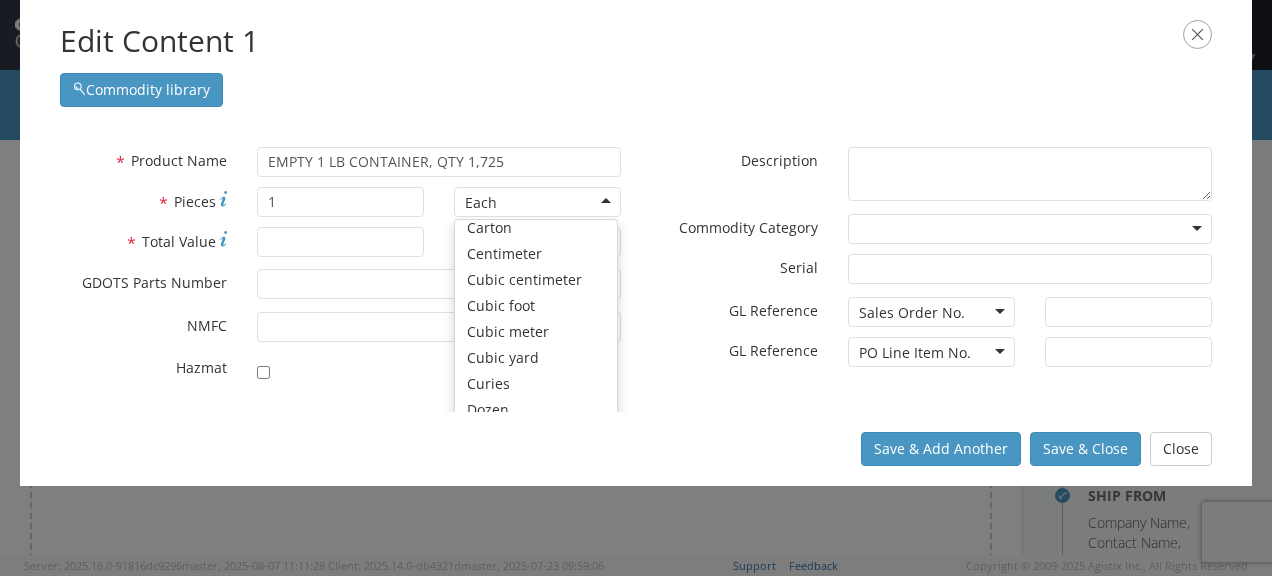 scroll, scrollTop: 0, scrollLeft: 0, axis: both 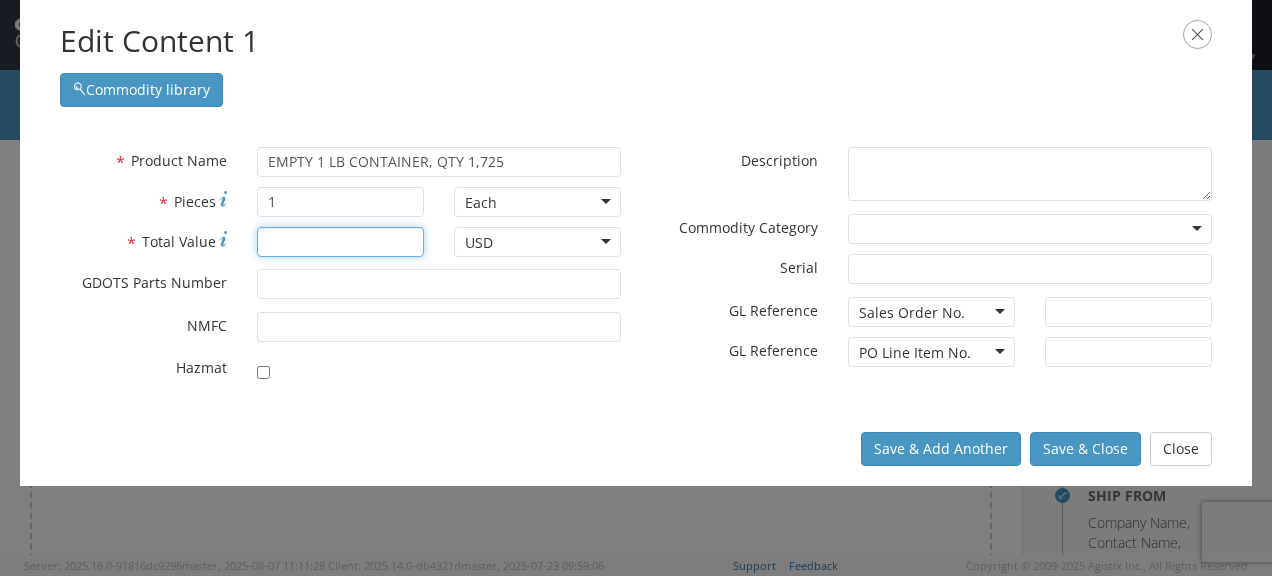 click on "*   Total Value" at bounding box center [340, 242] 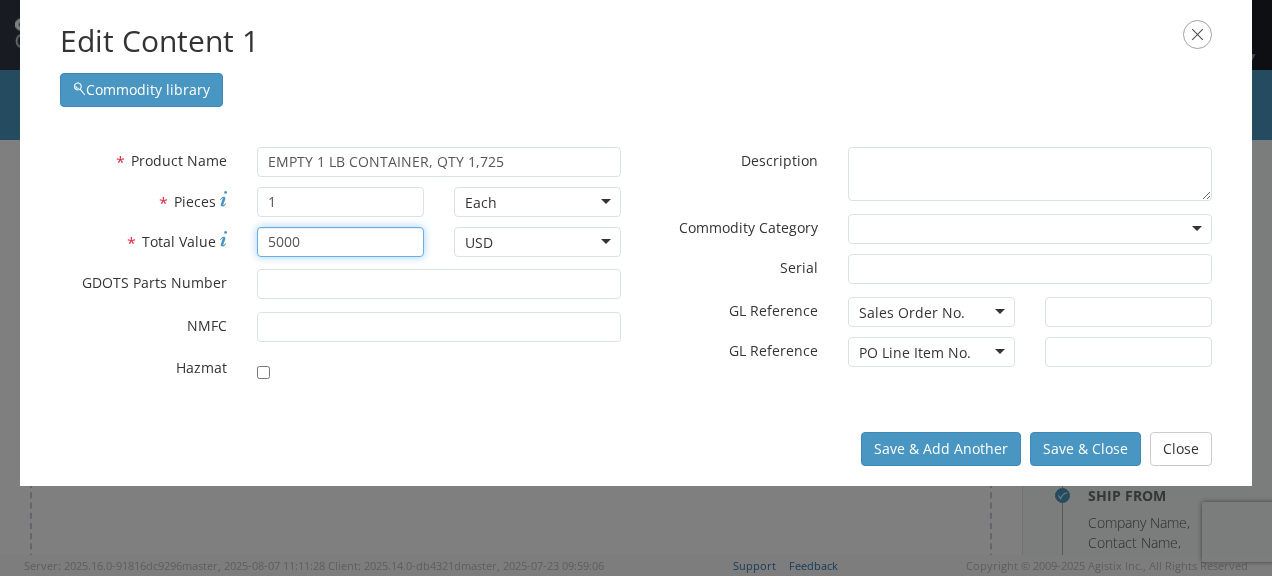 type on "5000" 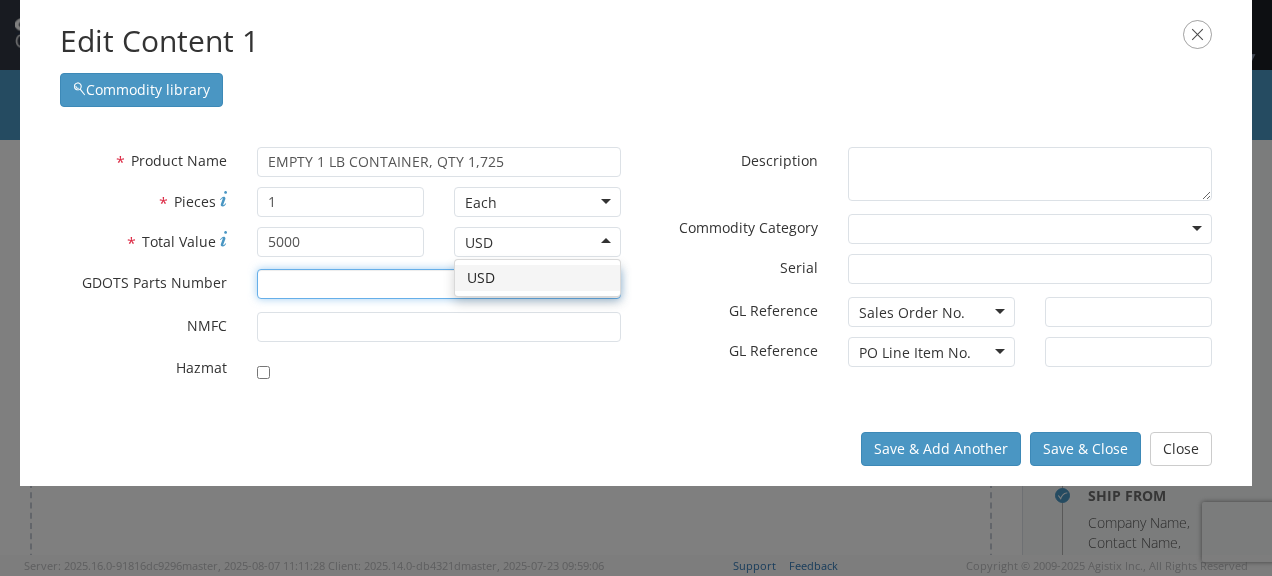 click on "*   GDOTS Parts Number" at bounding box center (439, 284) 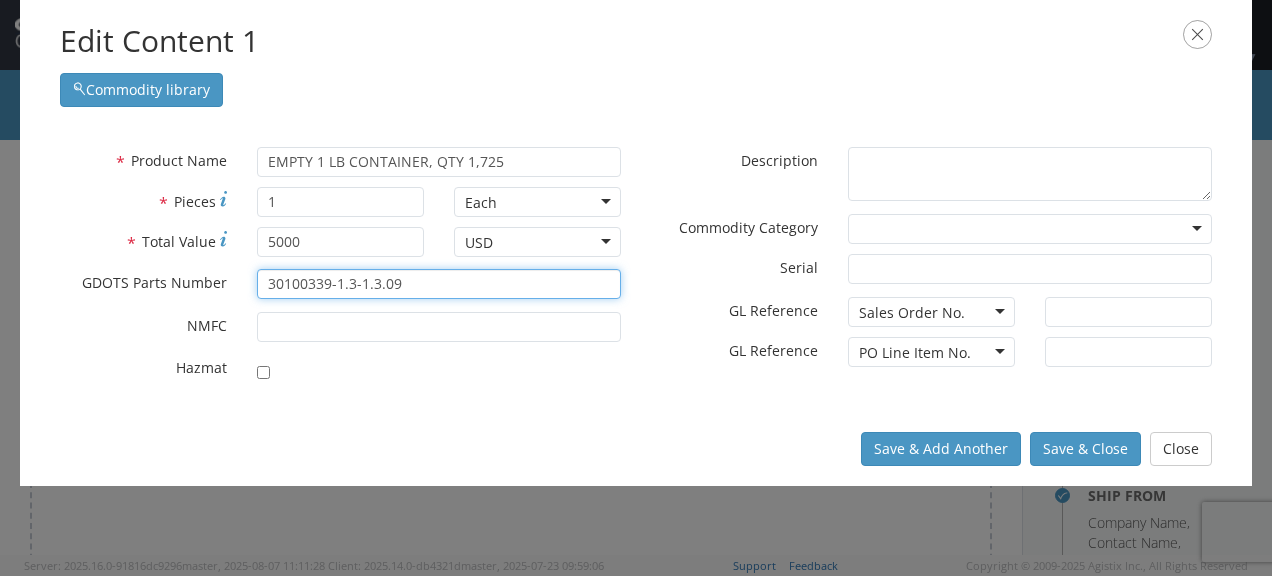 type on "30100339-1.3-1.3.09" 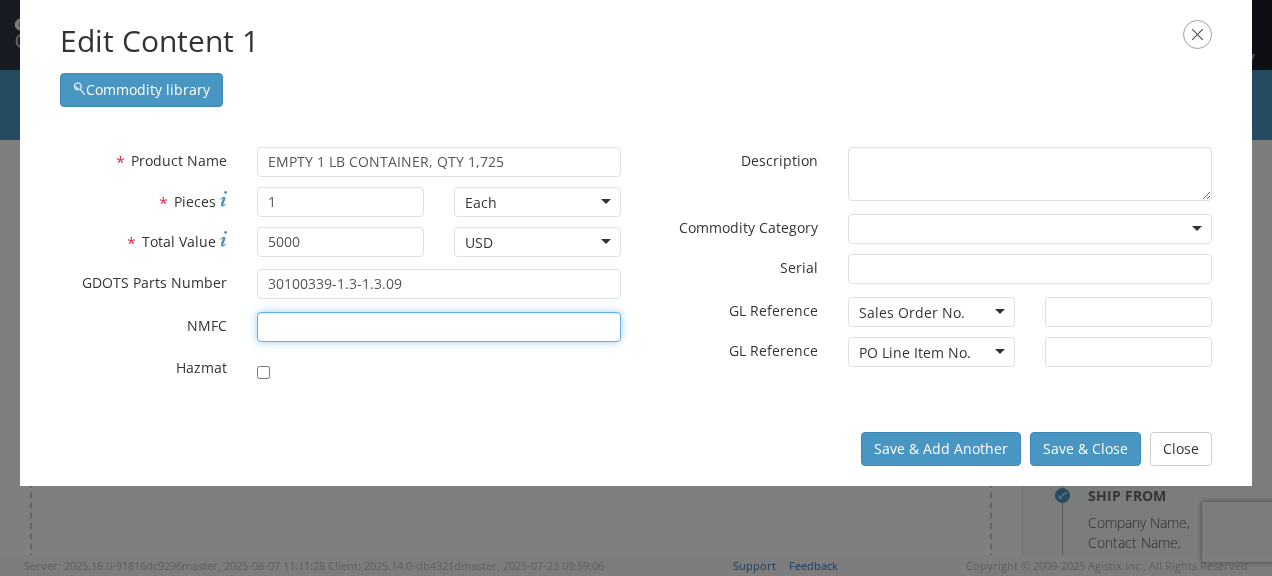 click on "*   NMFC" at bounding box center [439, 327] 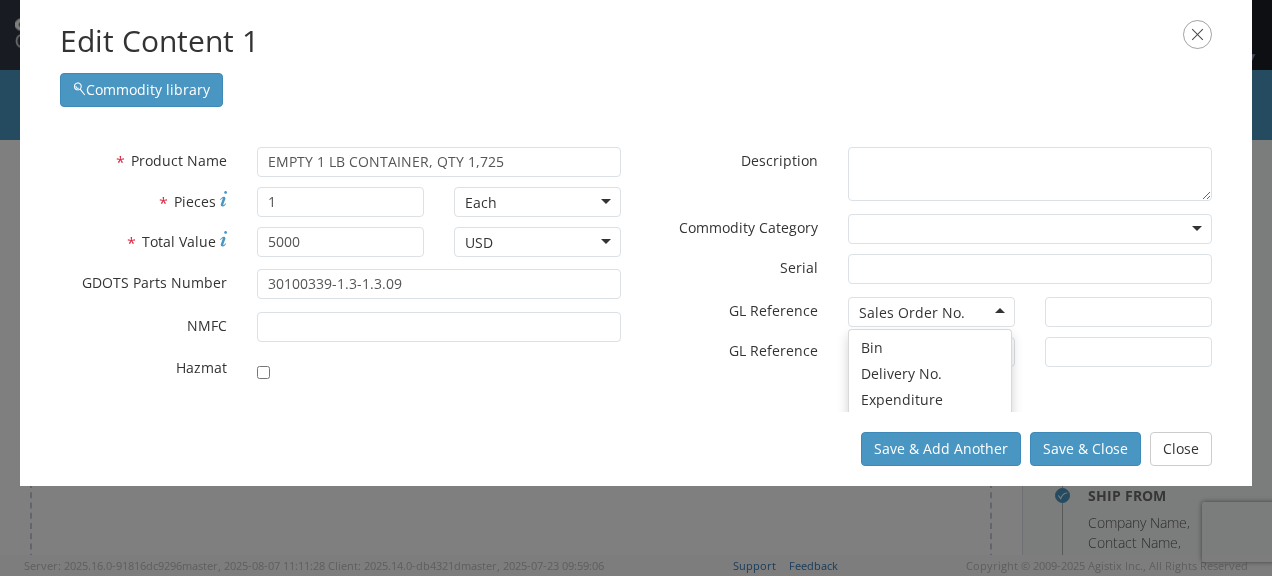scroll, scrollTop: 121, scrollLeft: 0, axis: vertical 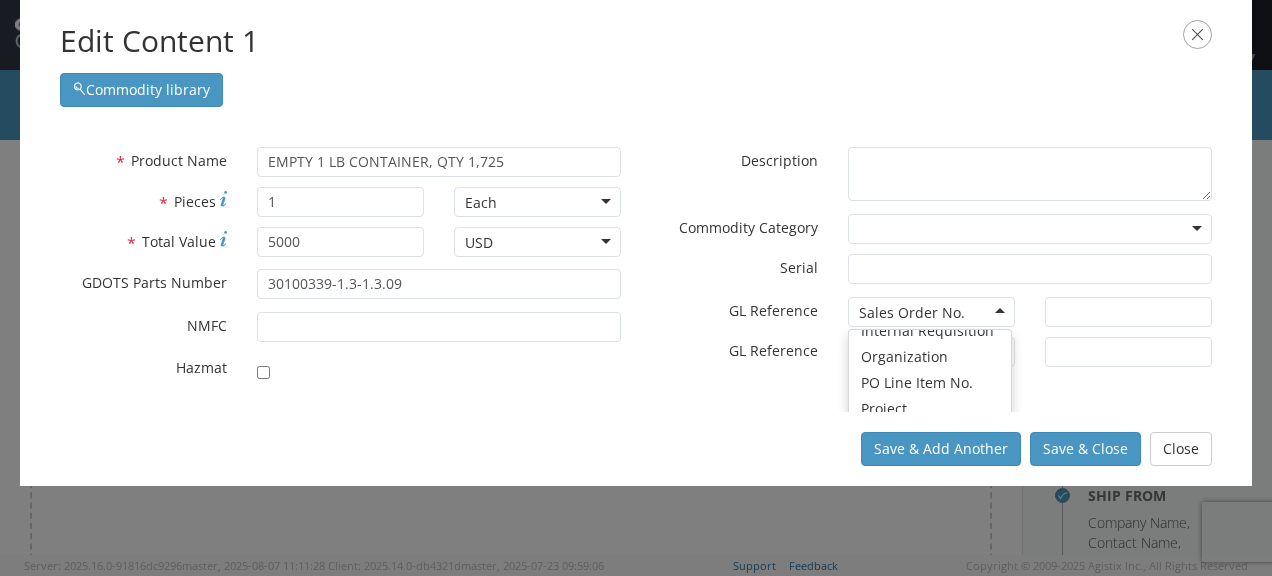 click on "Sales Order No." at bounding box center [931, 312] 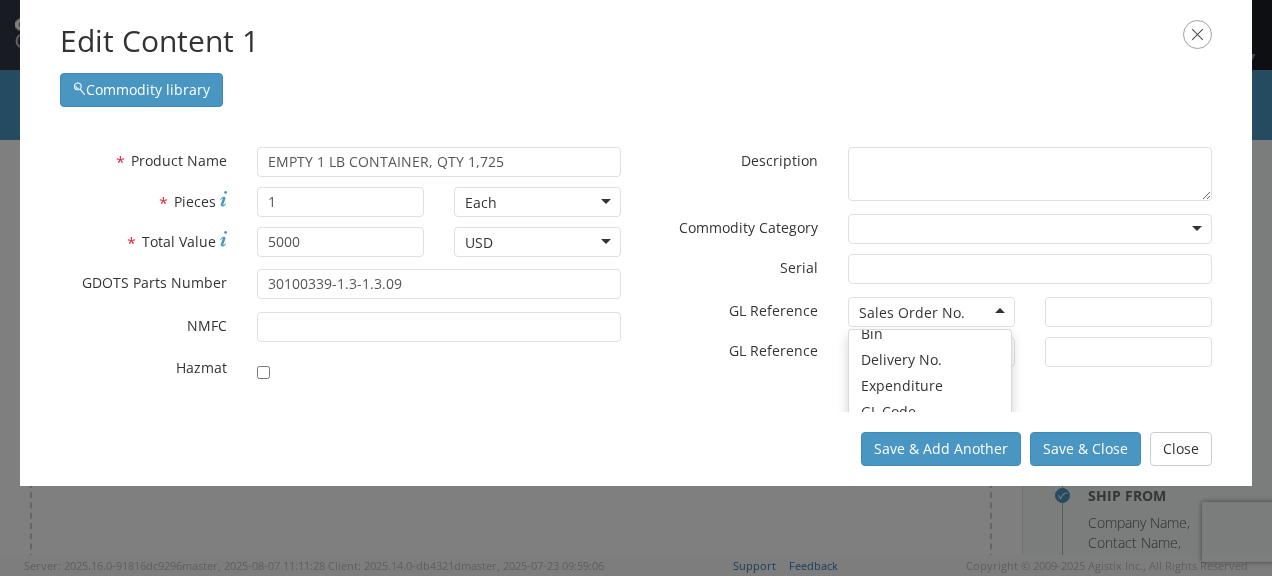 scroll, scrollTop: 0, scrollLeft: 0, axis: both 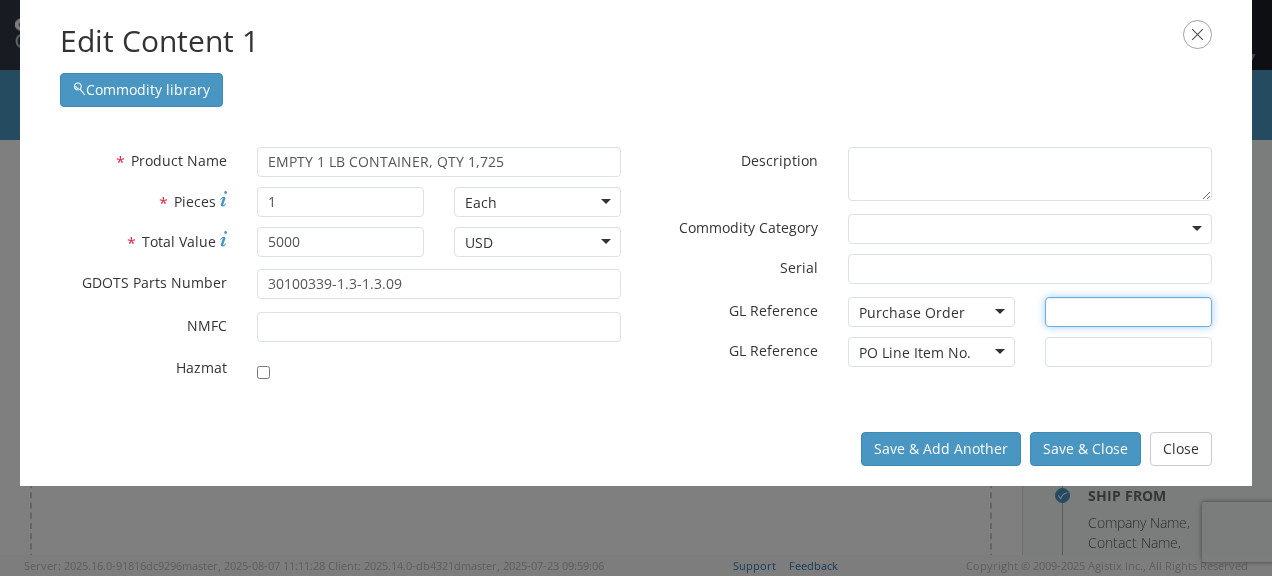 click at bounding box center [1128, 312] 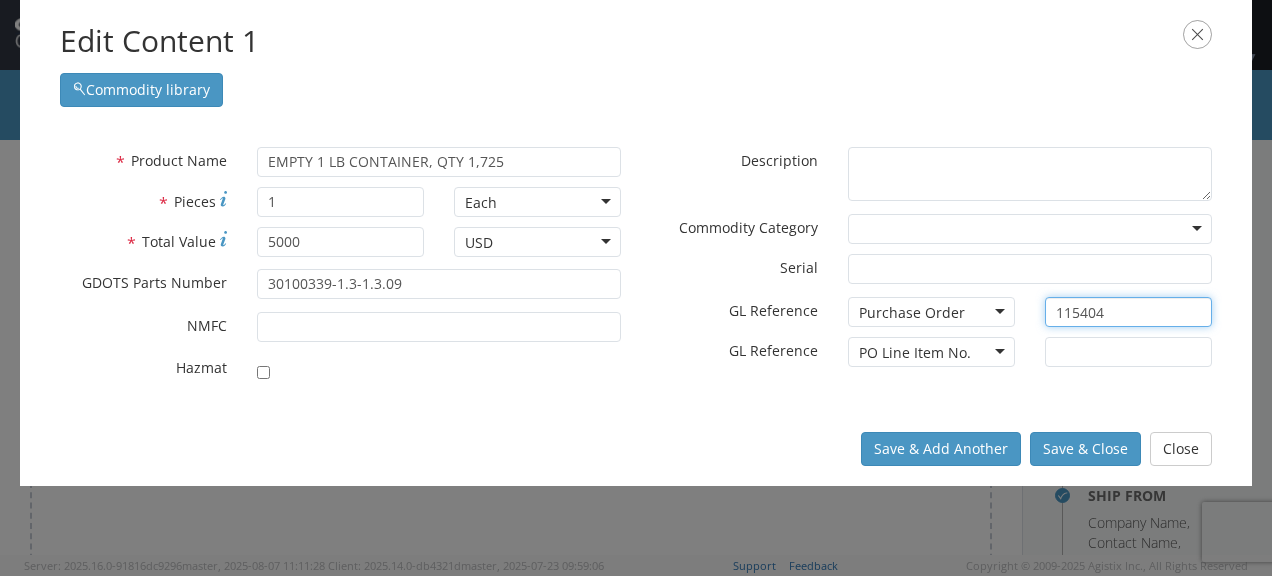 type on "115404" 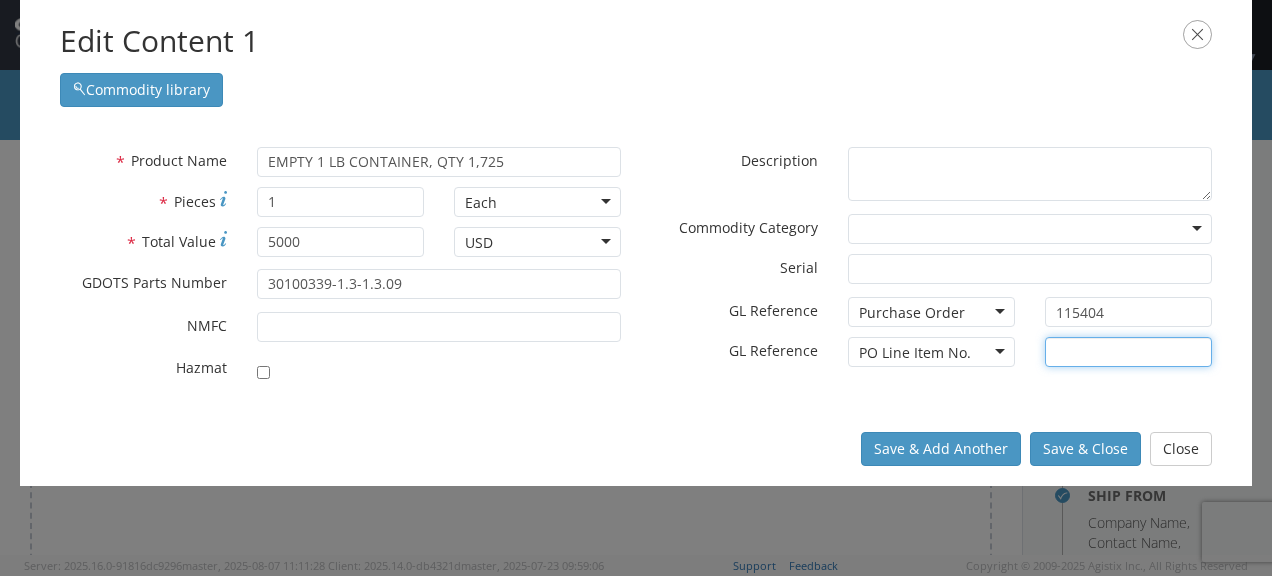 click at bounding box center [1128, 352] 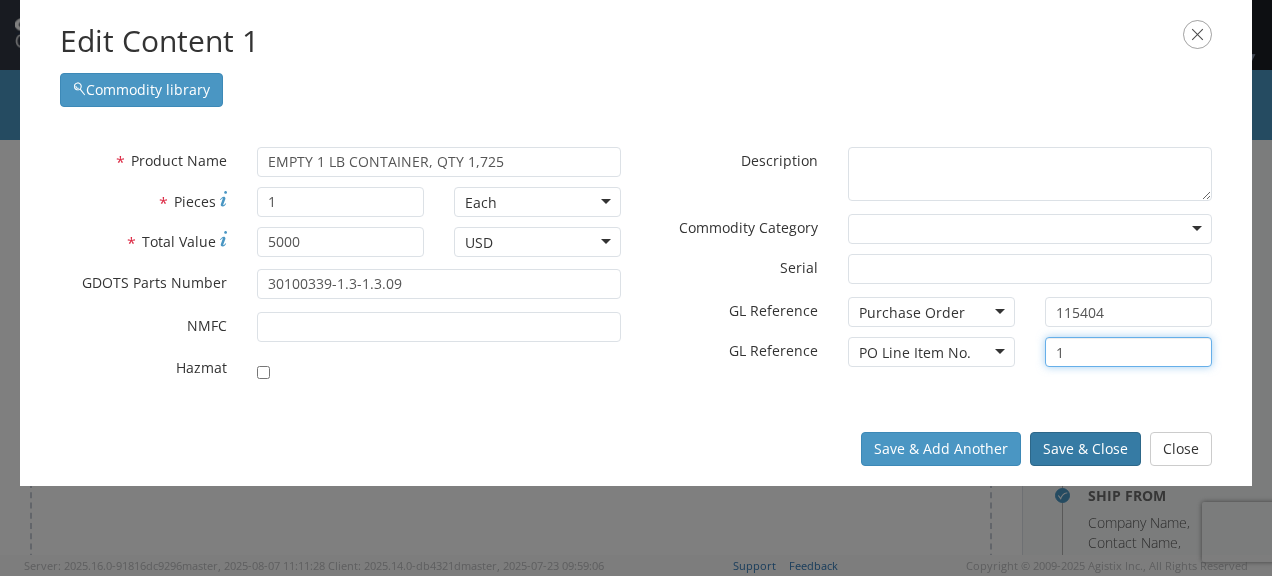type on "1" 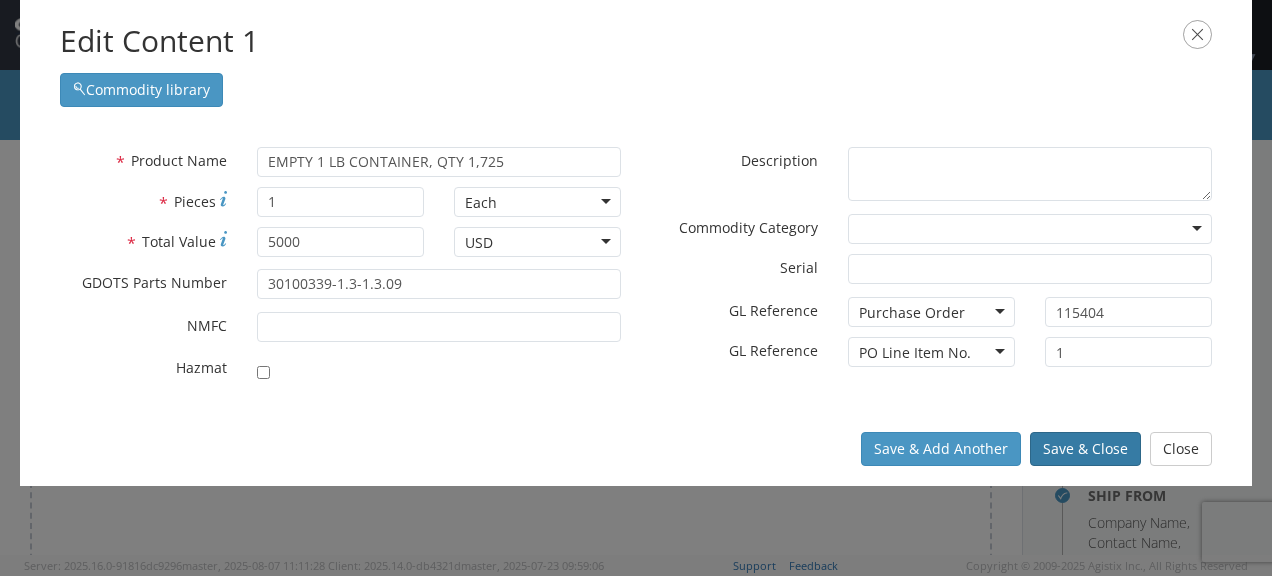 click on "Save & Close" at bounding box center [1085, 449] 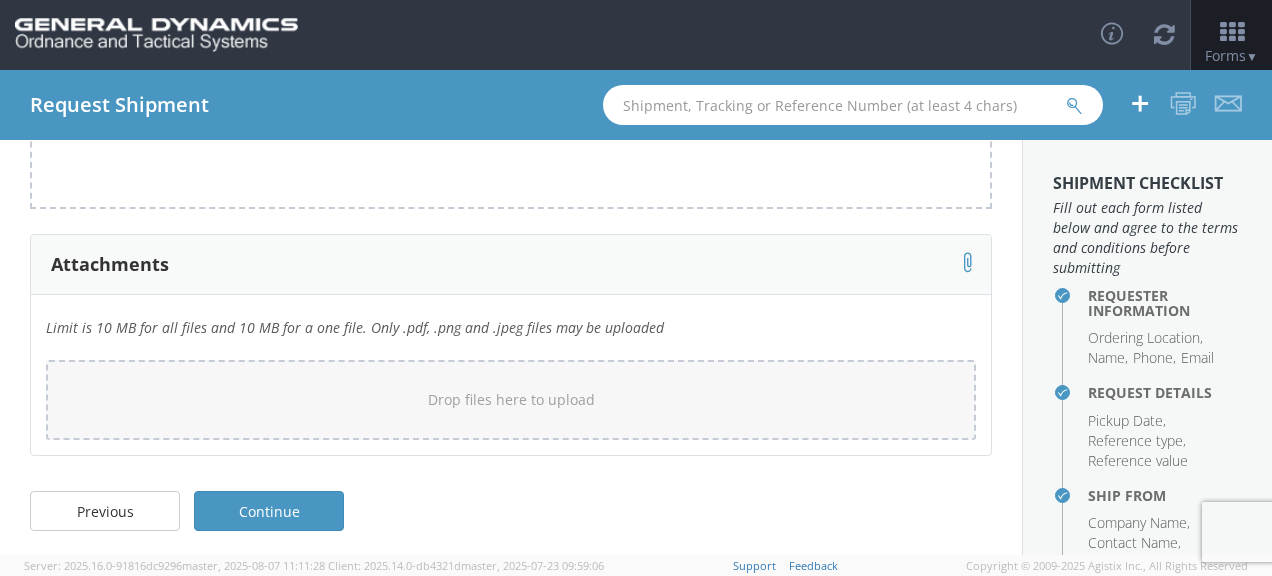 scroll, scrollTop: 784, scrollLeft: 0, axis: vertical 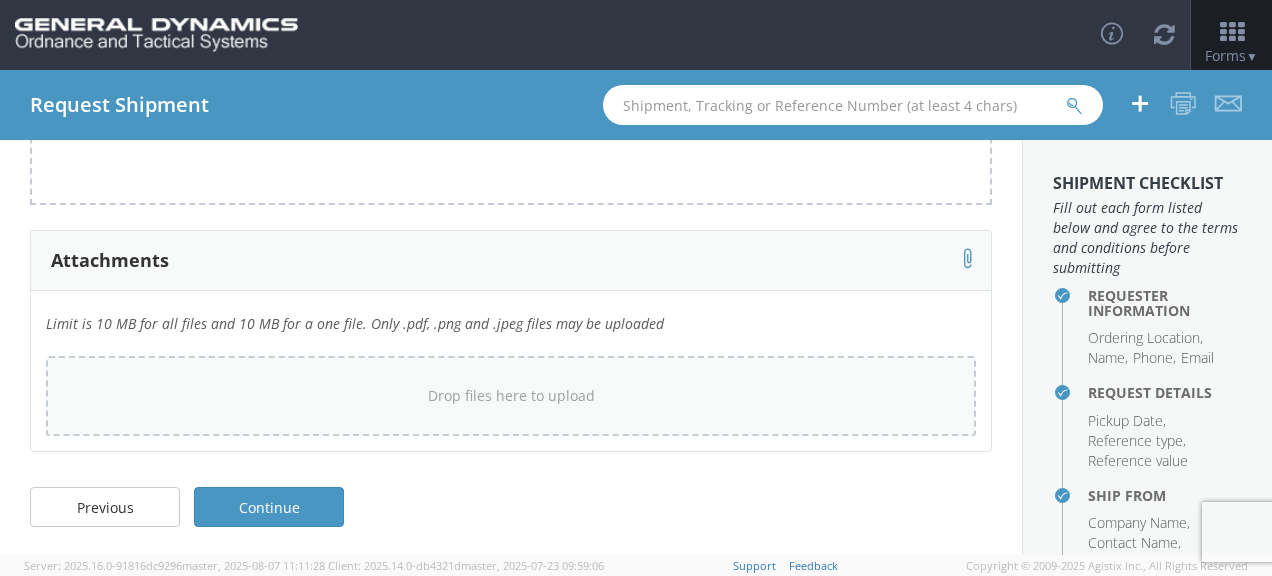 drag, startPoint x: 450, startPoint y: 411, endPoint x: 360, endPoint y: 387, distance: 93.14505 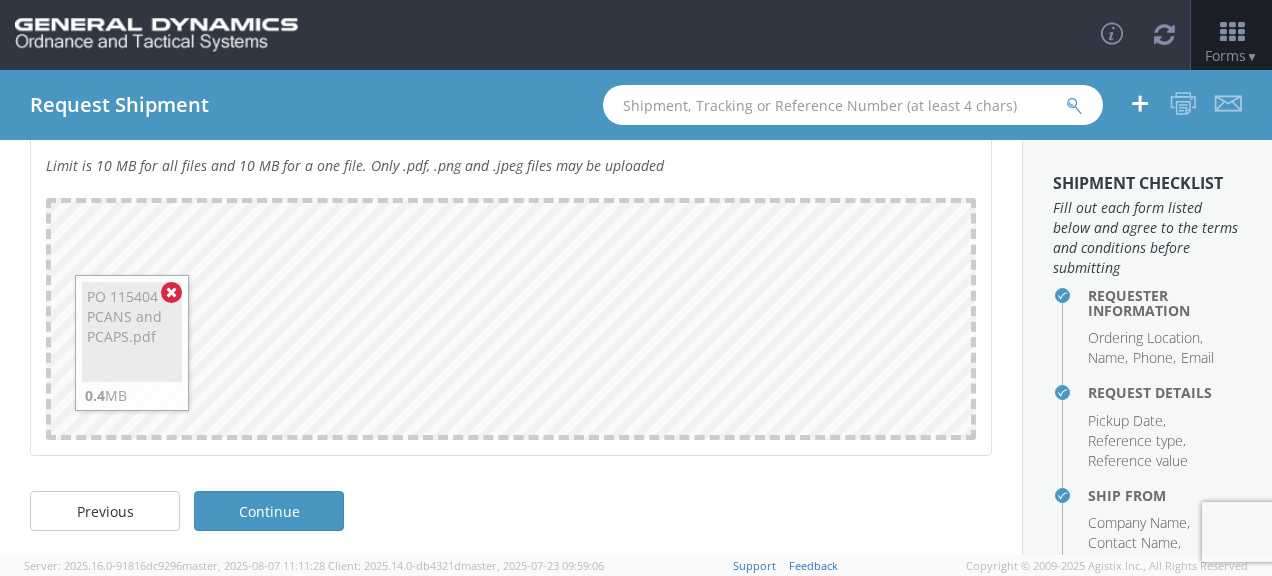 scroll, scrollTop: 944, scrollLeft: 0, axis: vertical 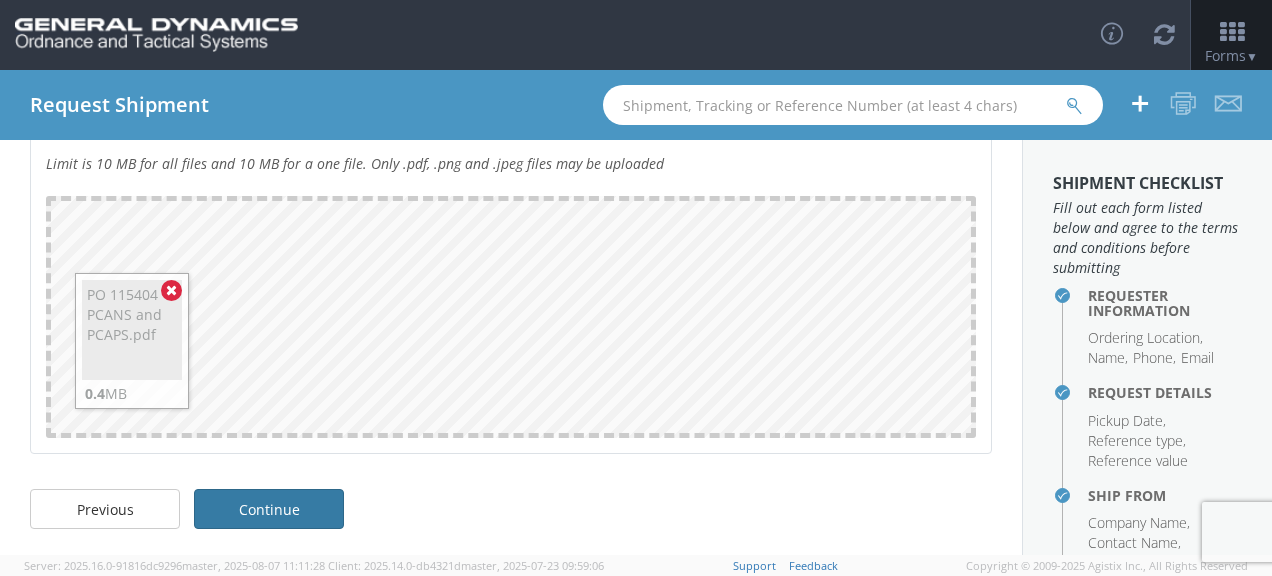 click on "Continue" at bounding box center (269, 509) 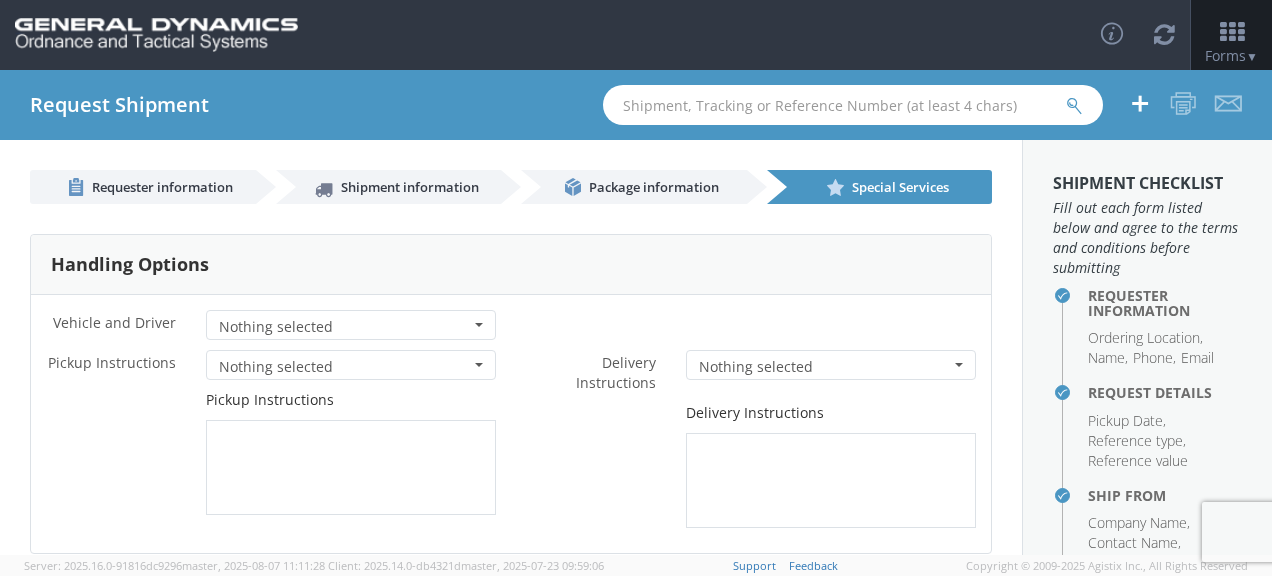 scroll, scrollTop: 0, scrollLeft: 0, axis: both 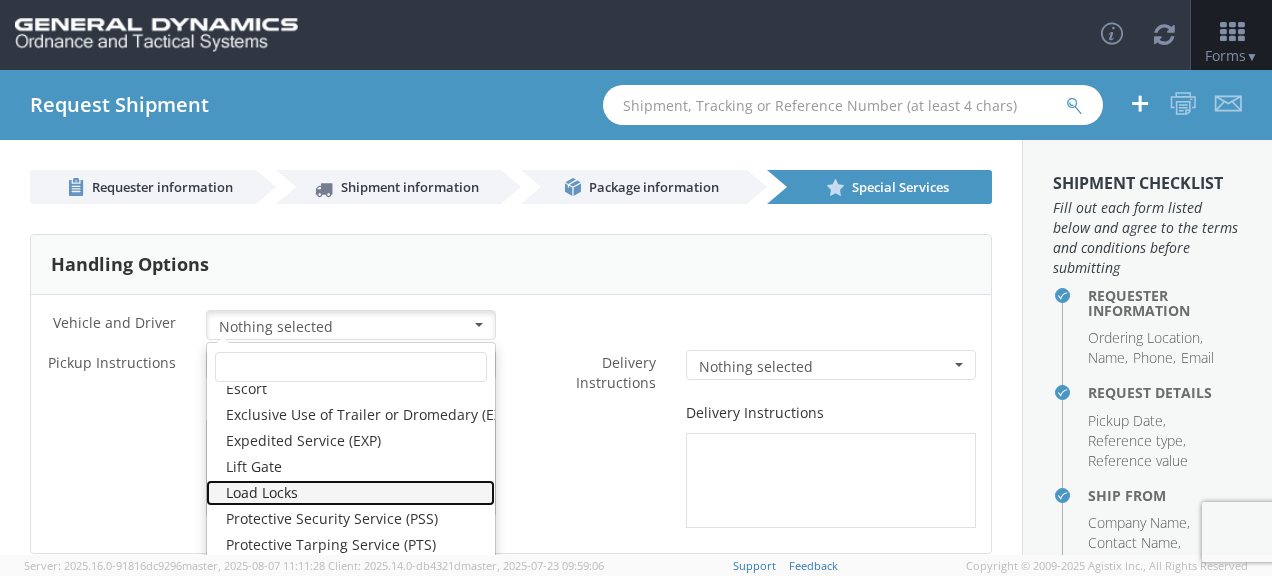 click on "Load Locks" at bounding box center [350, 493] 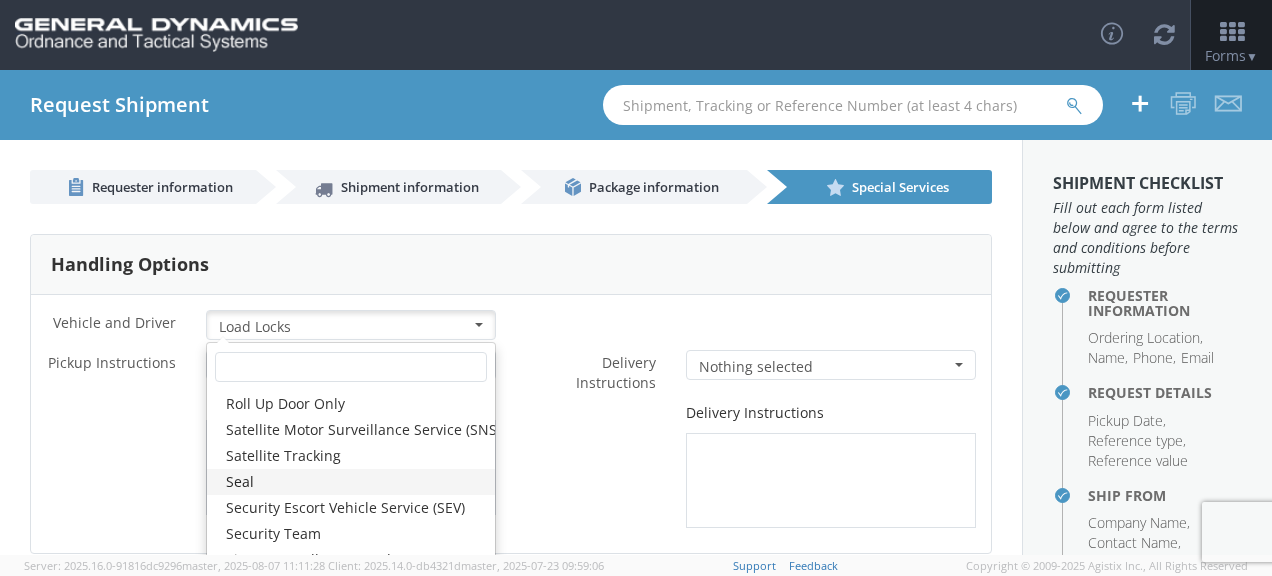 scroll, scrollTop: 338, scrollLeft: 0, axis: vertical 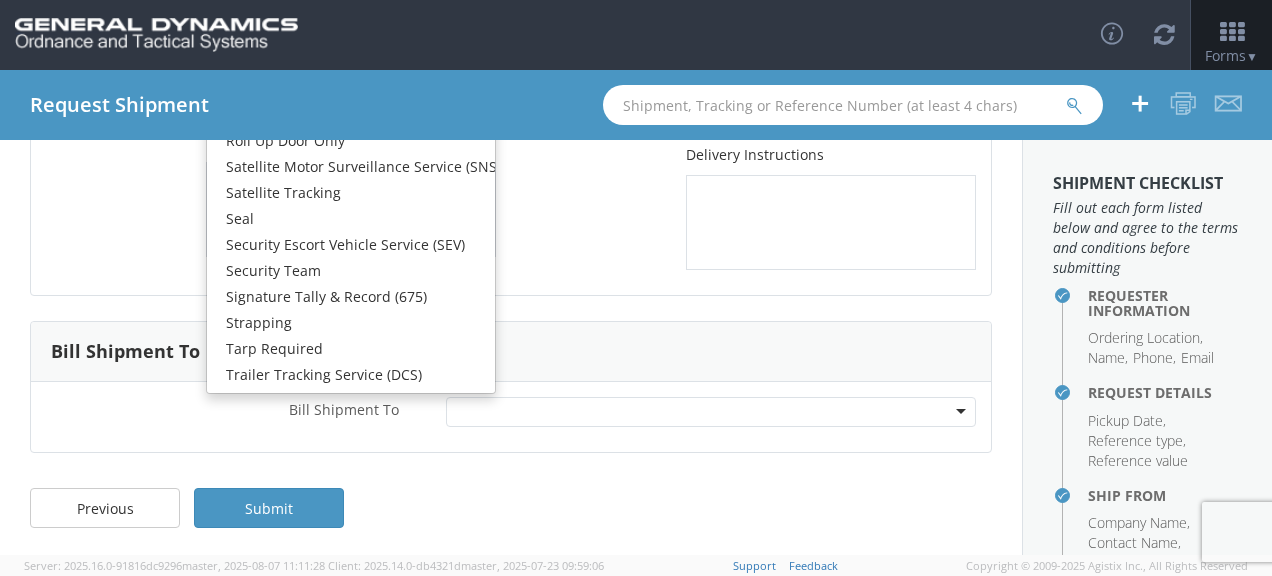 click on "Delivery Instructions" at bounding box center (751, 207) 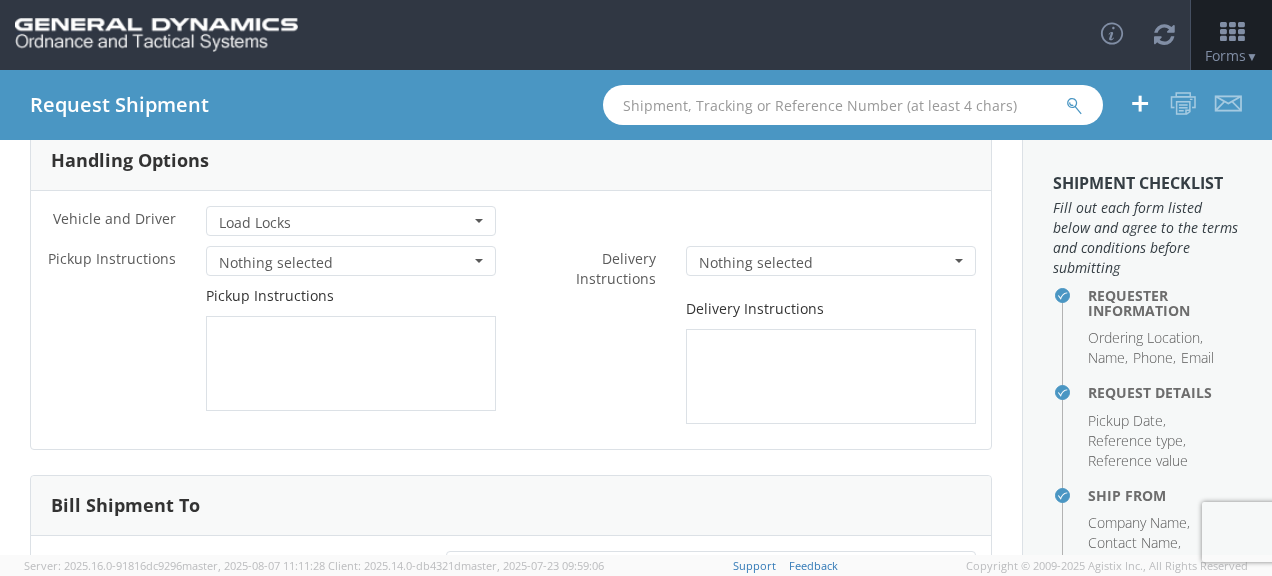scroll, scrollTop: 92, scrollLeft: 0, axis: vertical 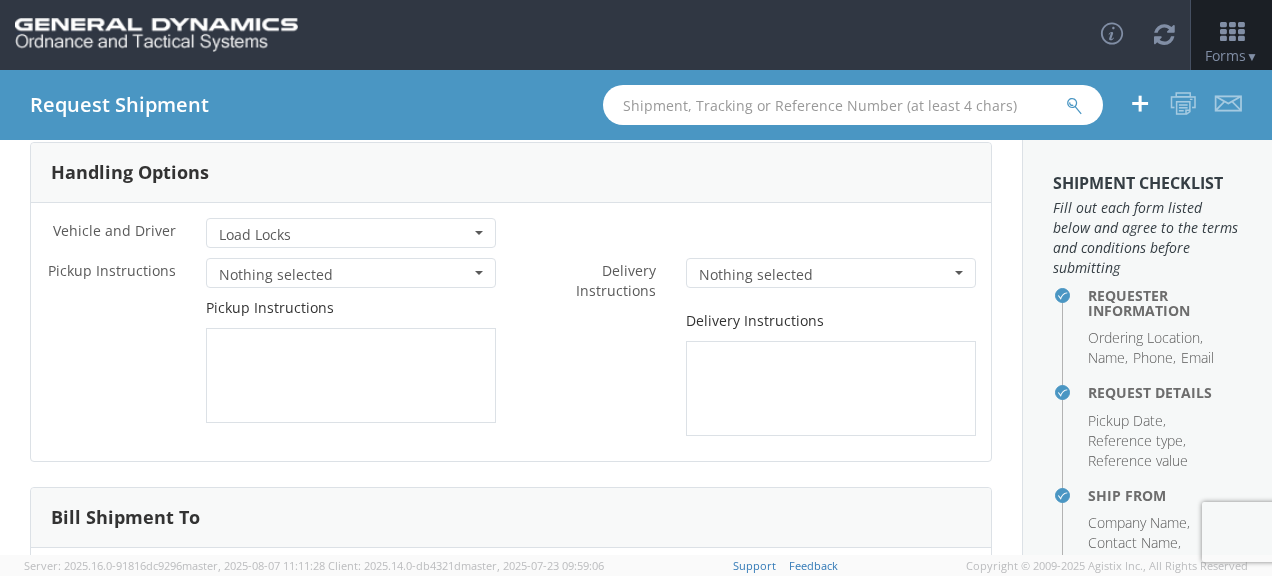 click on "Nothing selected" at bounding box center (351, 273) 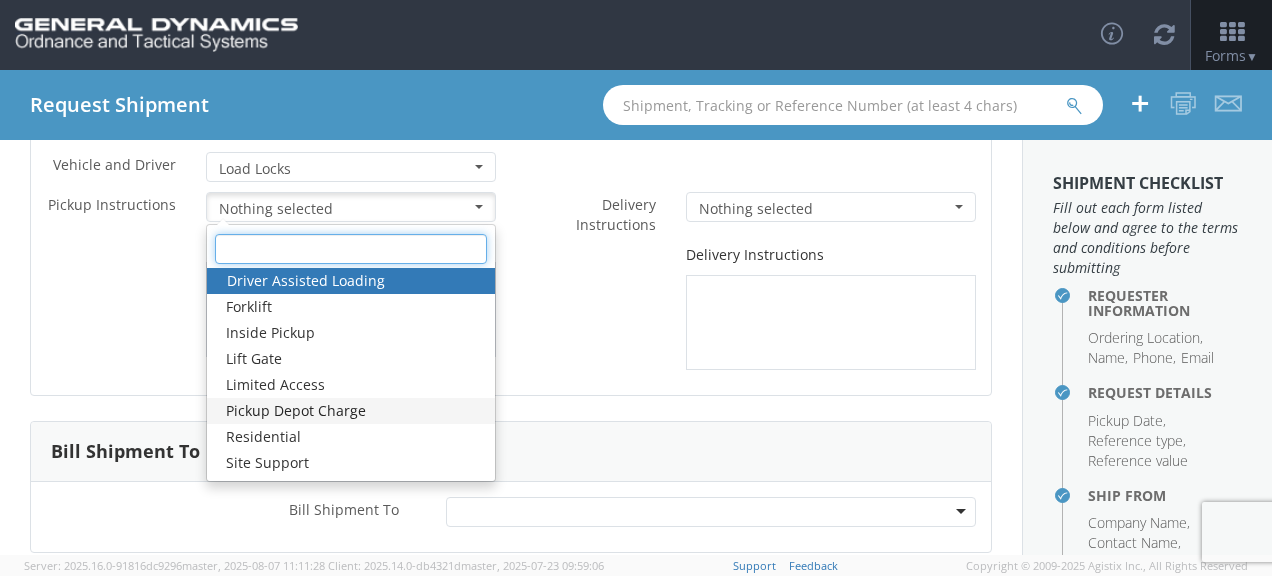 scroll, scrollTop: 192, scrollLeft: 0, axis: vertical 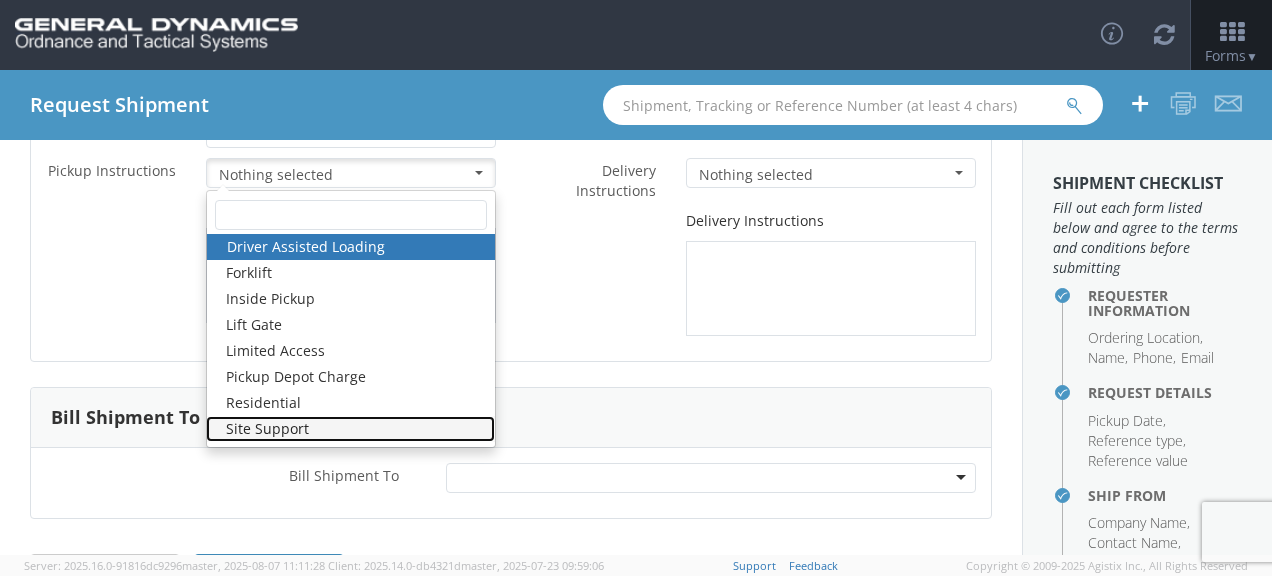 click on "Site Support" at bounding box center (350, 429) 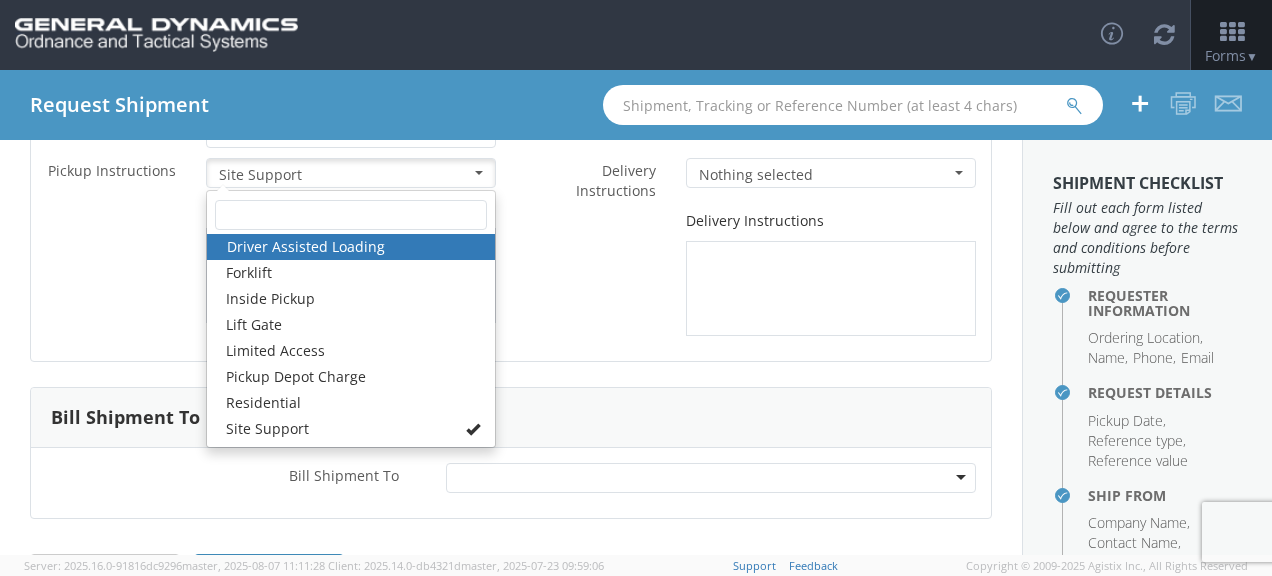click on "Delivery Instructions" at bounding box center [751, 273] 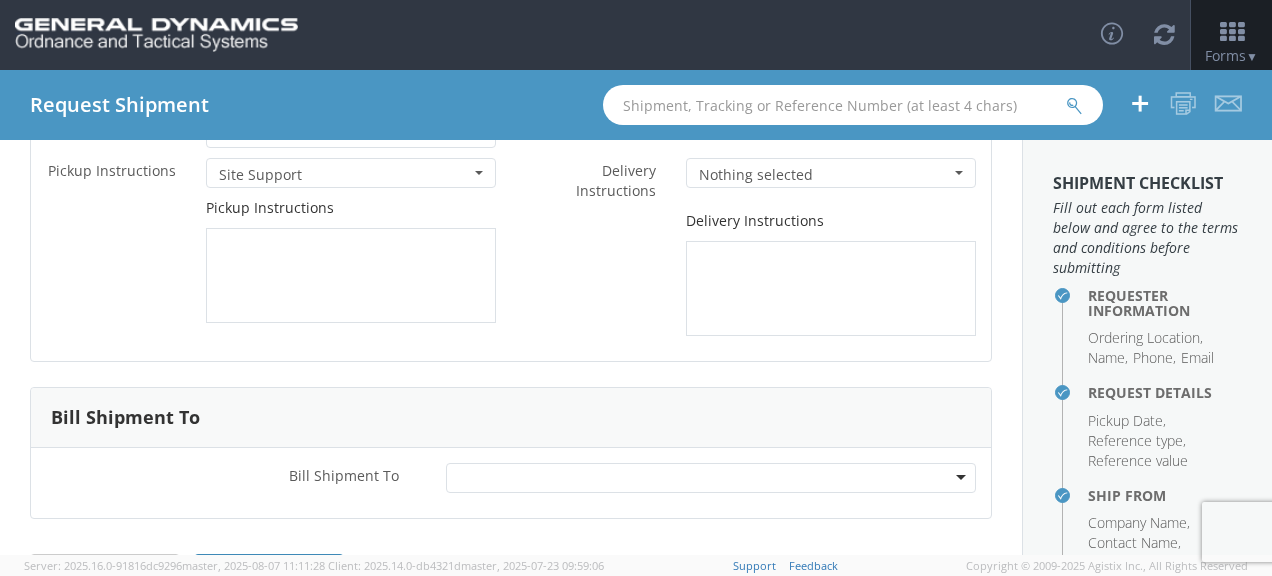 click at bounding box center (959, 173) 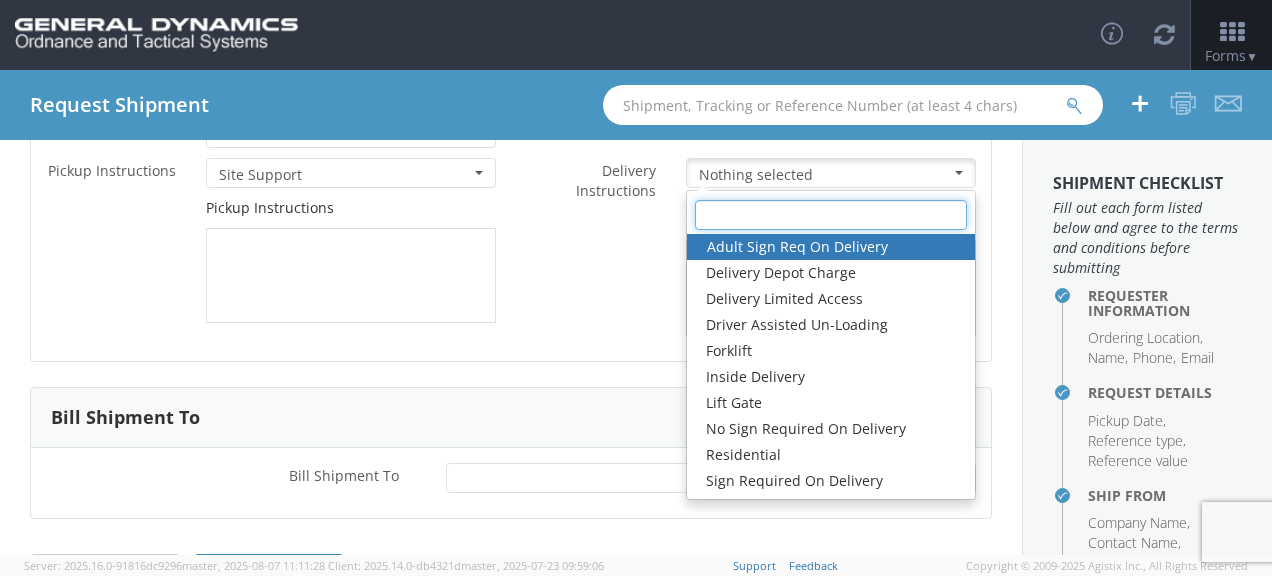 click at bounding box center (831, 215) 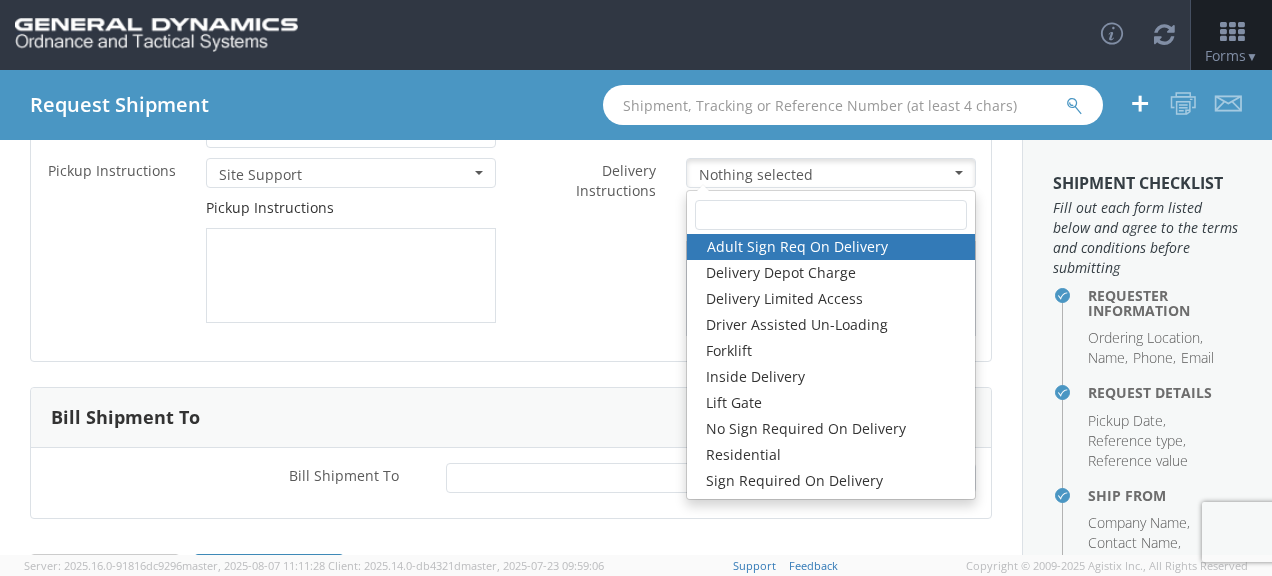 click on "Delivery Instructions" at bounding box center (751, 273) 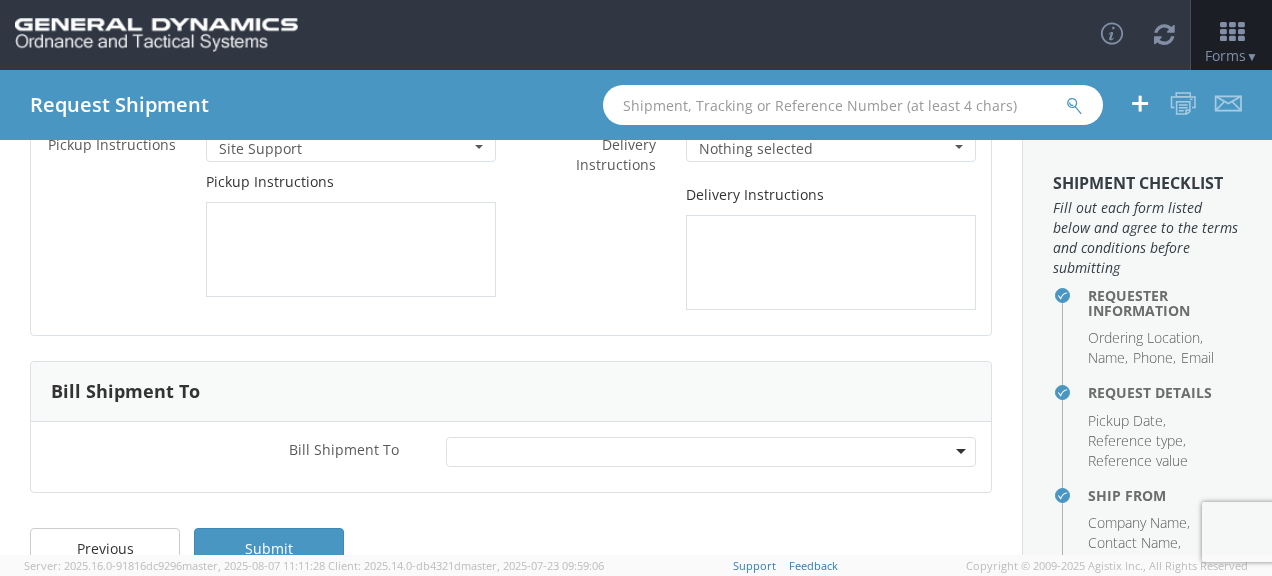 scroll, scrollTop: 258, scrollLeft: 0, axis: vertical 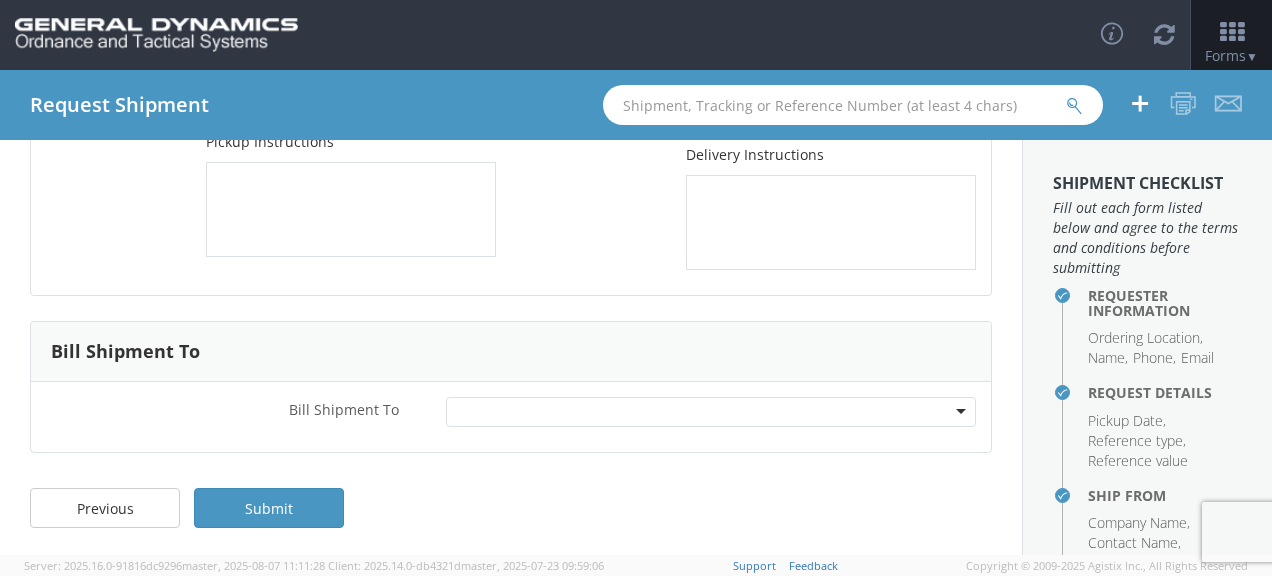 click at bounding box center [711, 412] 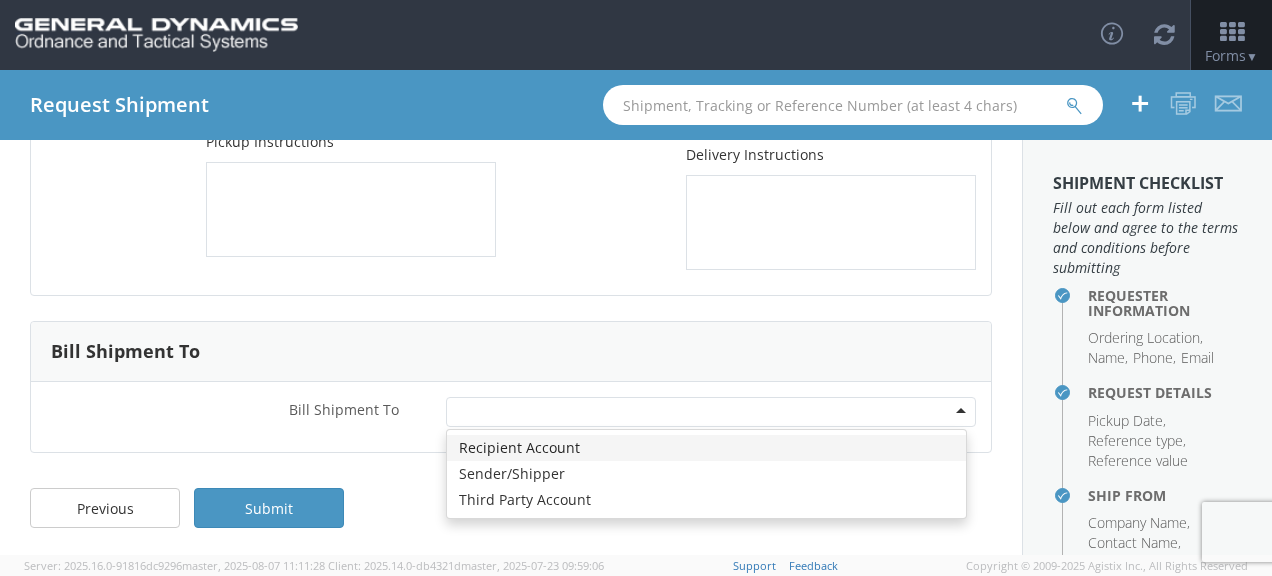 click on "Bill Shipment To" at bounding box center (511, 352) 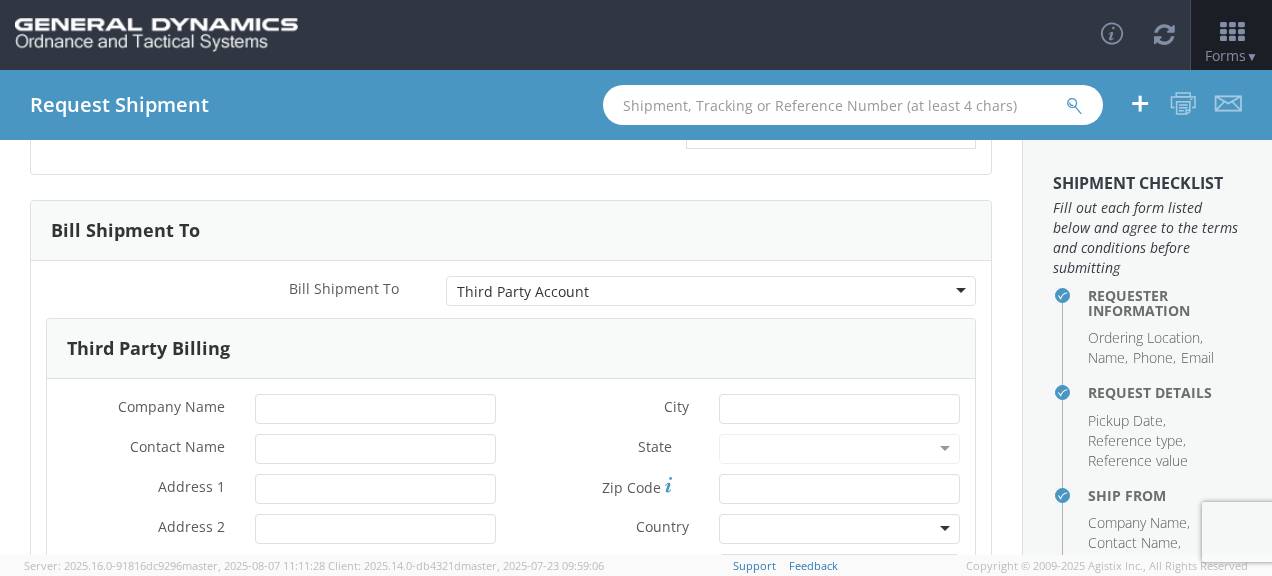 scroll, scrollTop: 358, scrollLeft: 0, axis: vertical 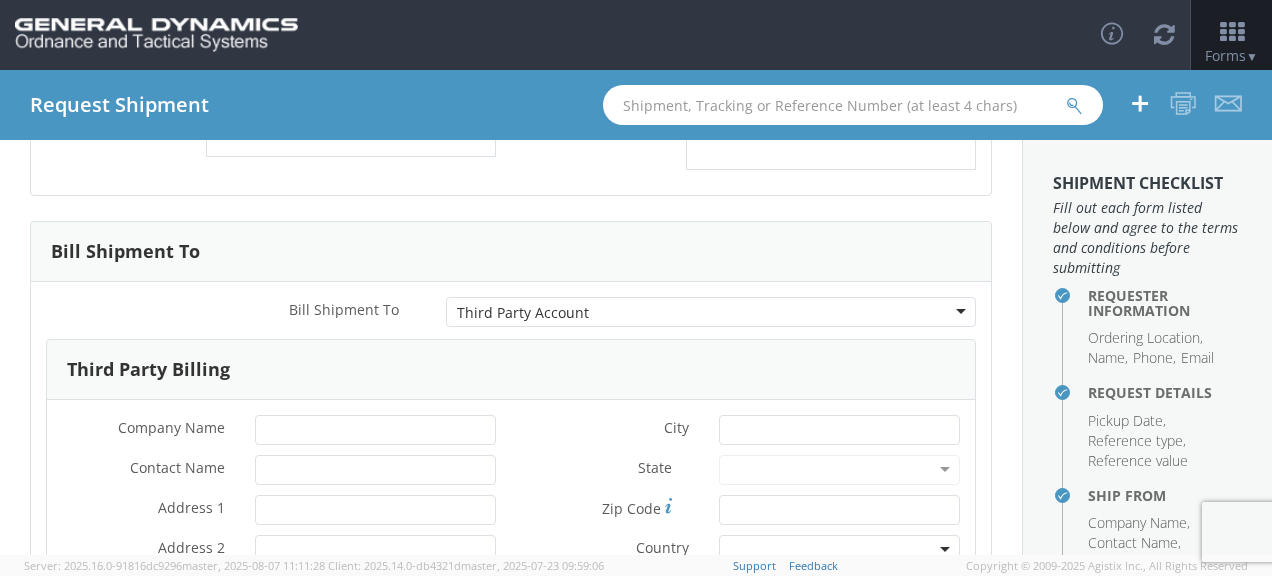 click on "Third Party Account" at bounding box center (711, 312) 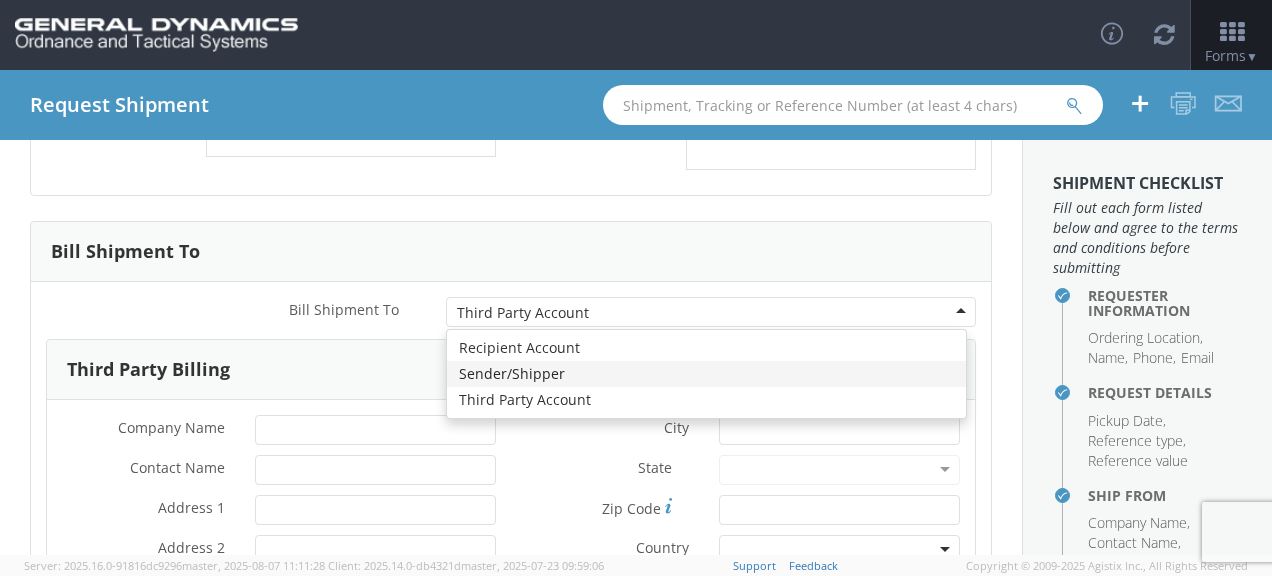 click on "Third Party Billing" at bounding box center [511, 370] 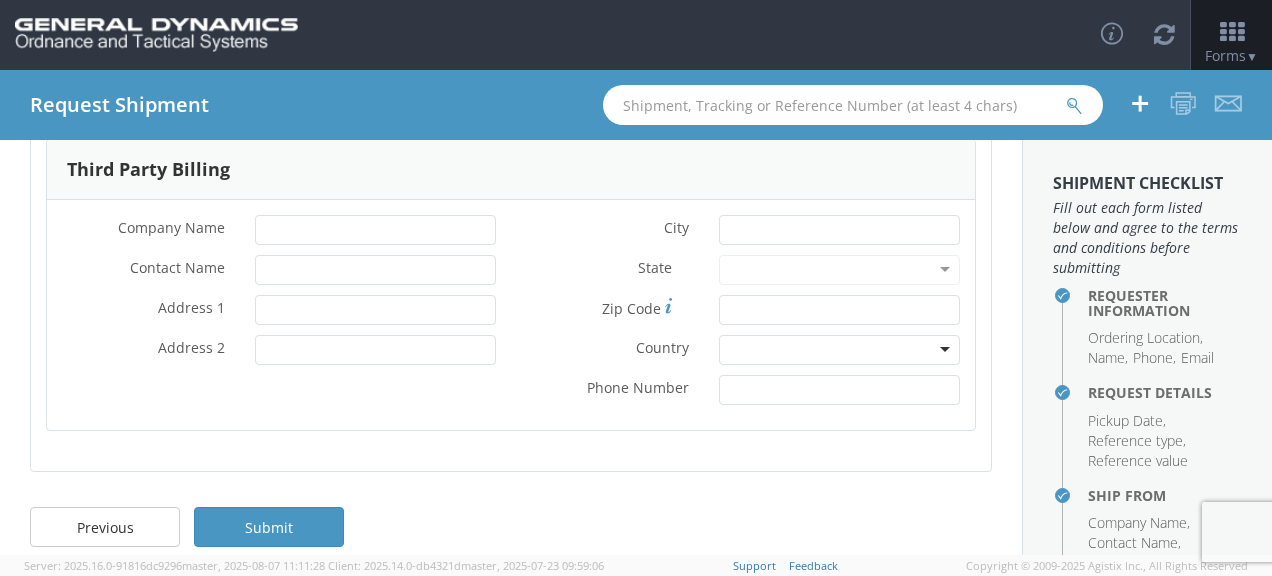scroll, scrollTop: 577, scrollLeft: 0, axis: vertical 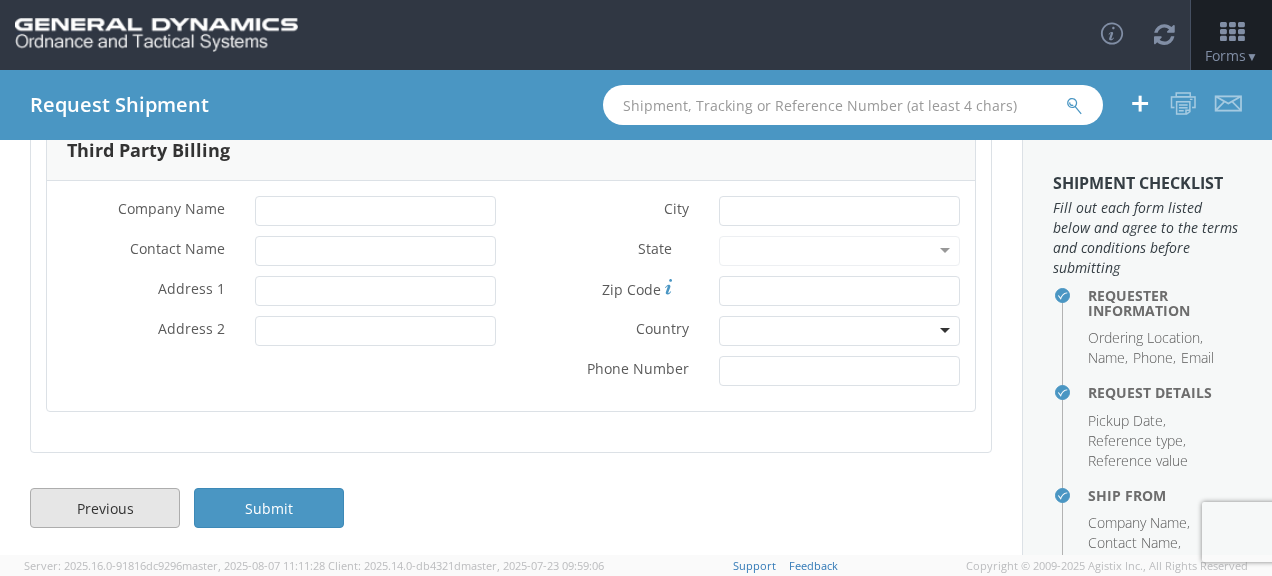 click on "Previous" at bounding box center (105, 508) 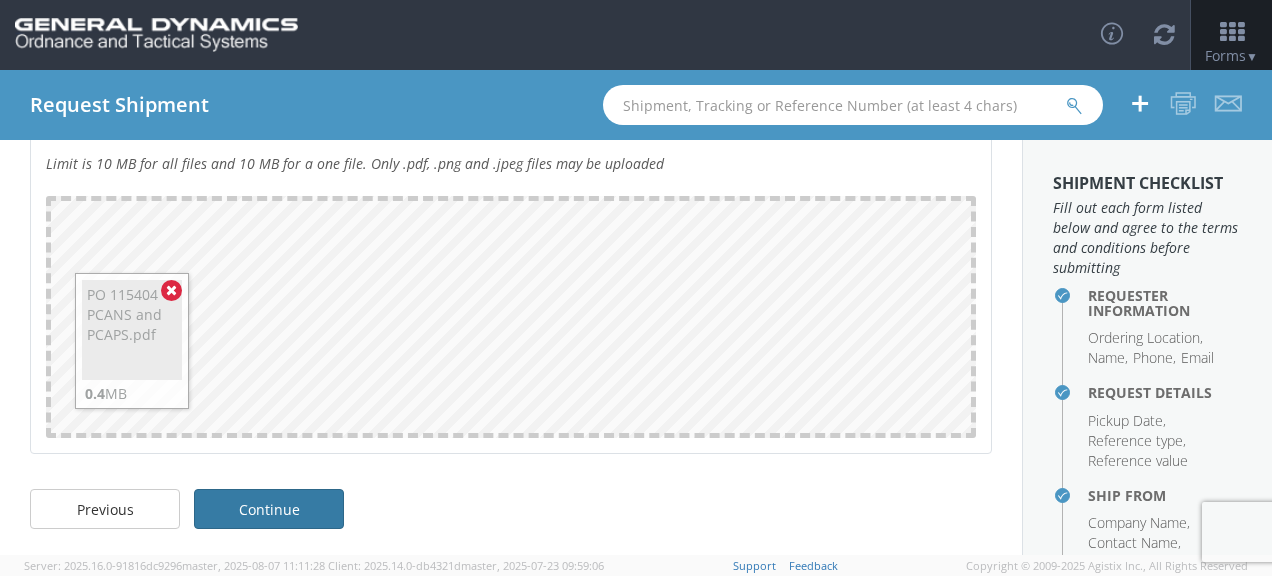 click on "Continue" at bounding box center [269, 509] 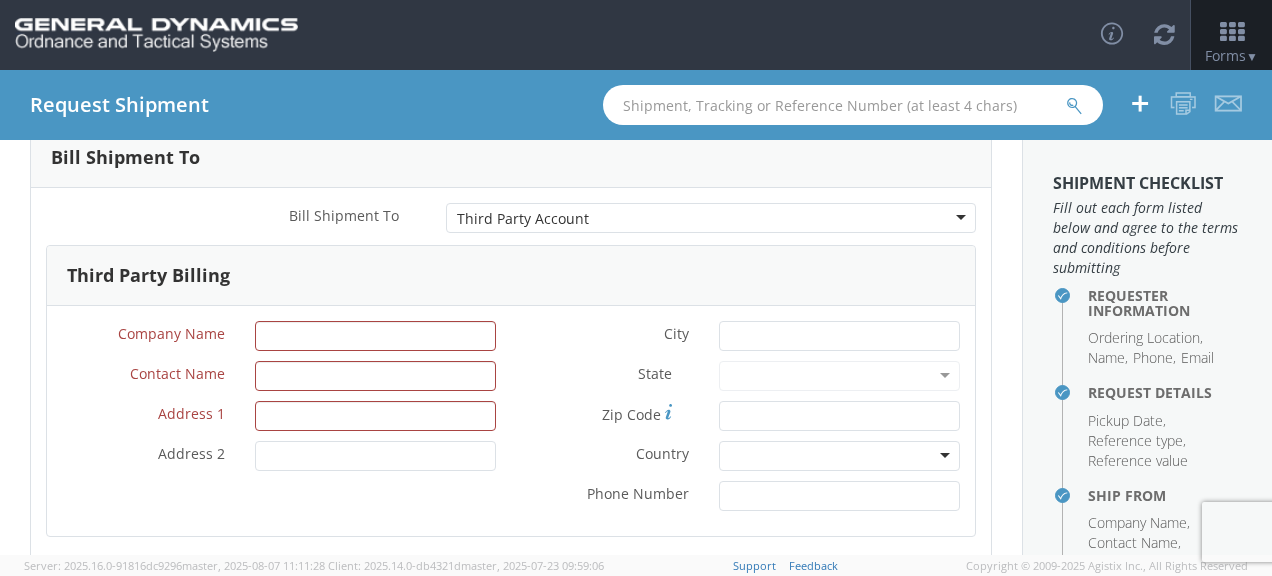 scroll, scrollTop: 444, scrollLeft: 0, axis: vertical 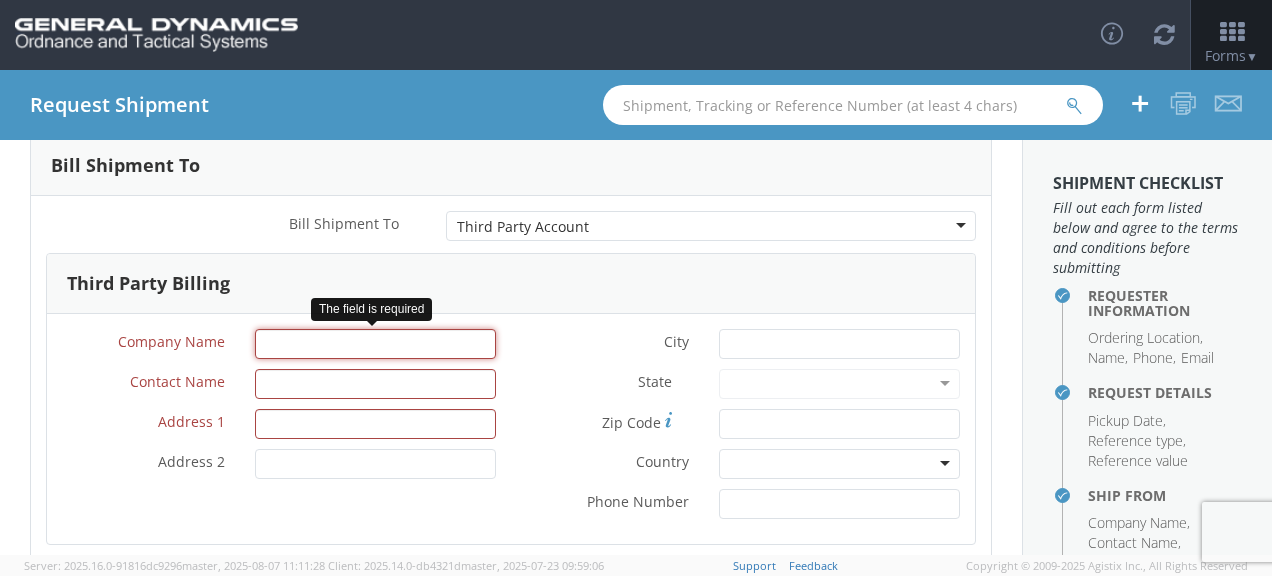 click on "*   Company Name" at bounding box center [375, 344] 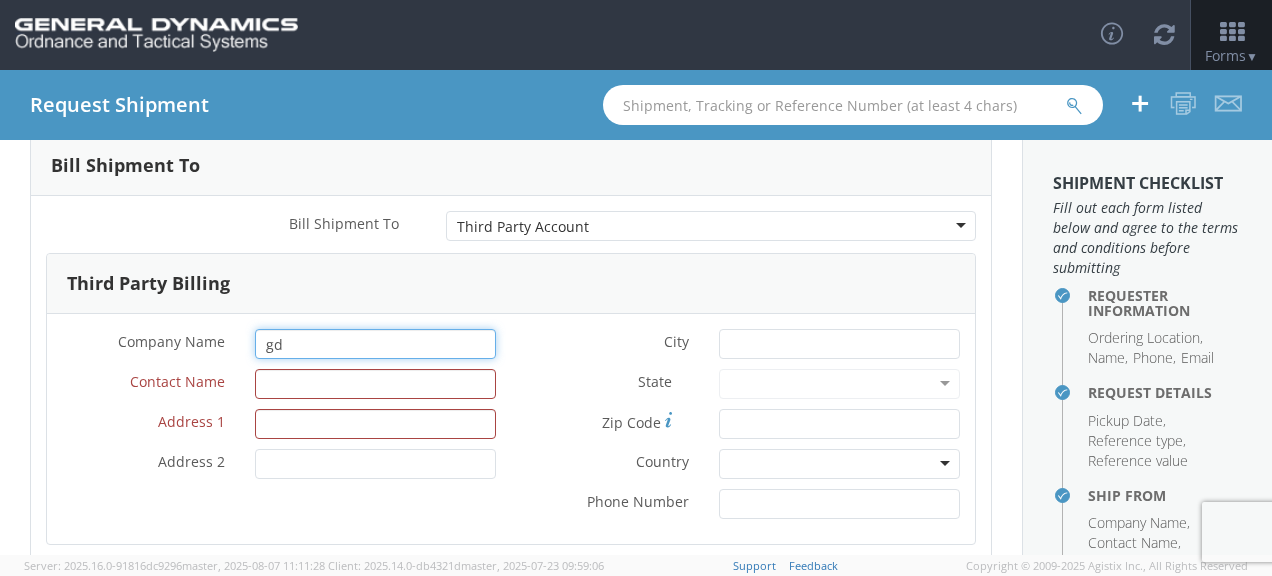 type on "g" 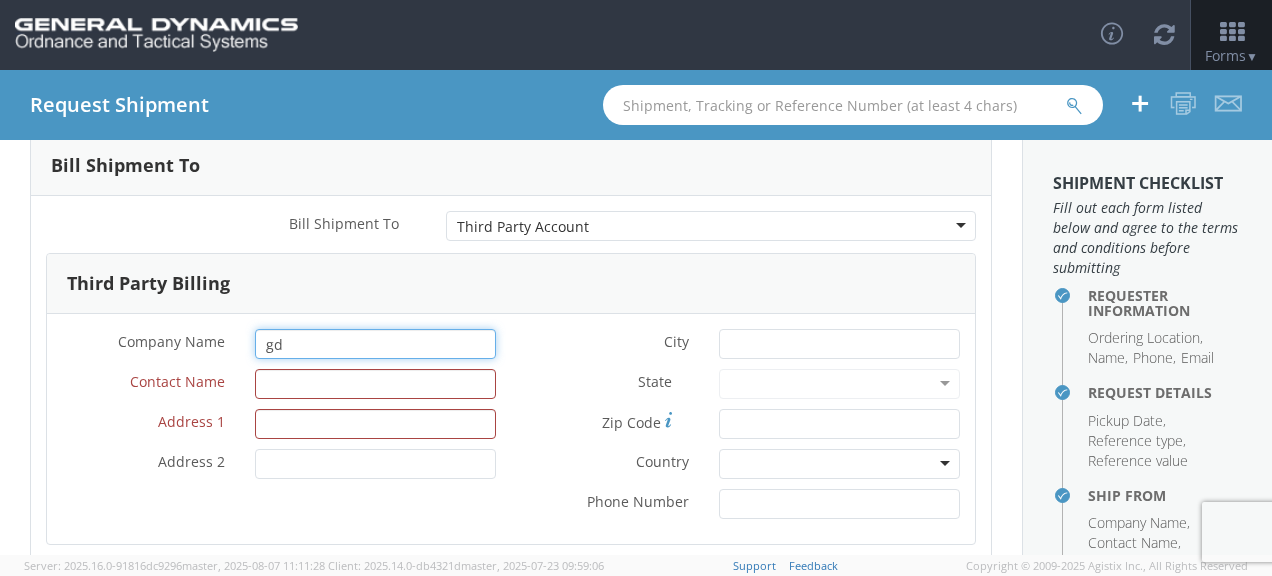 type on "g" 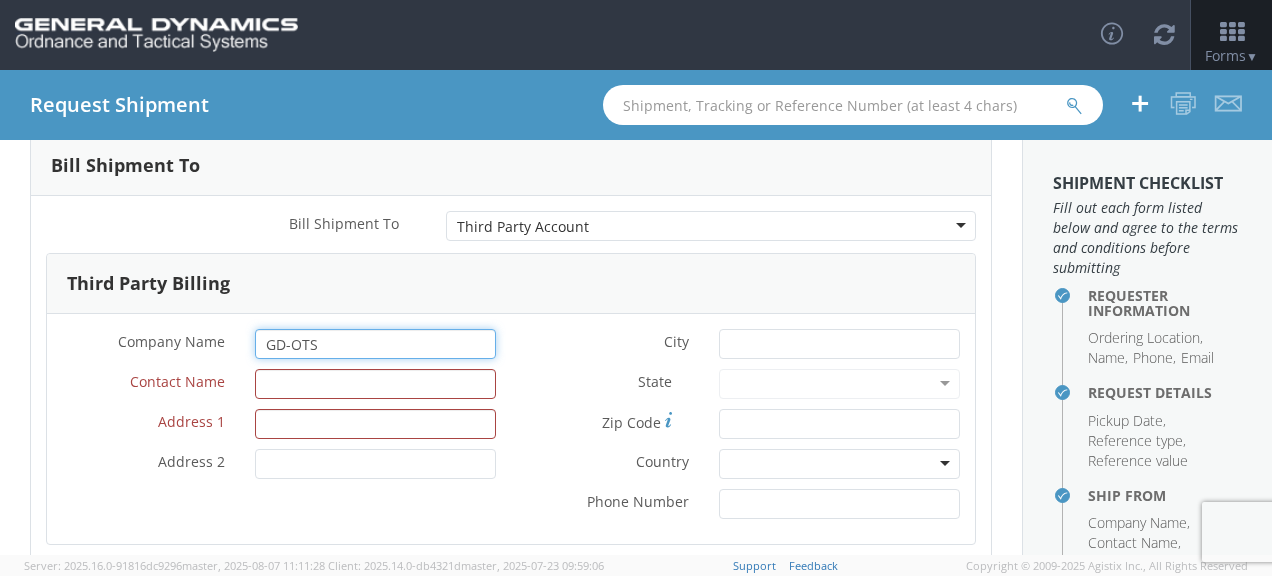 type on "GD-OTS" 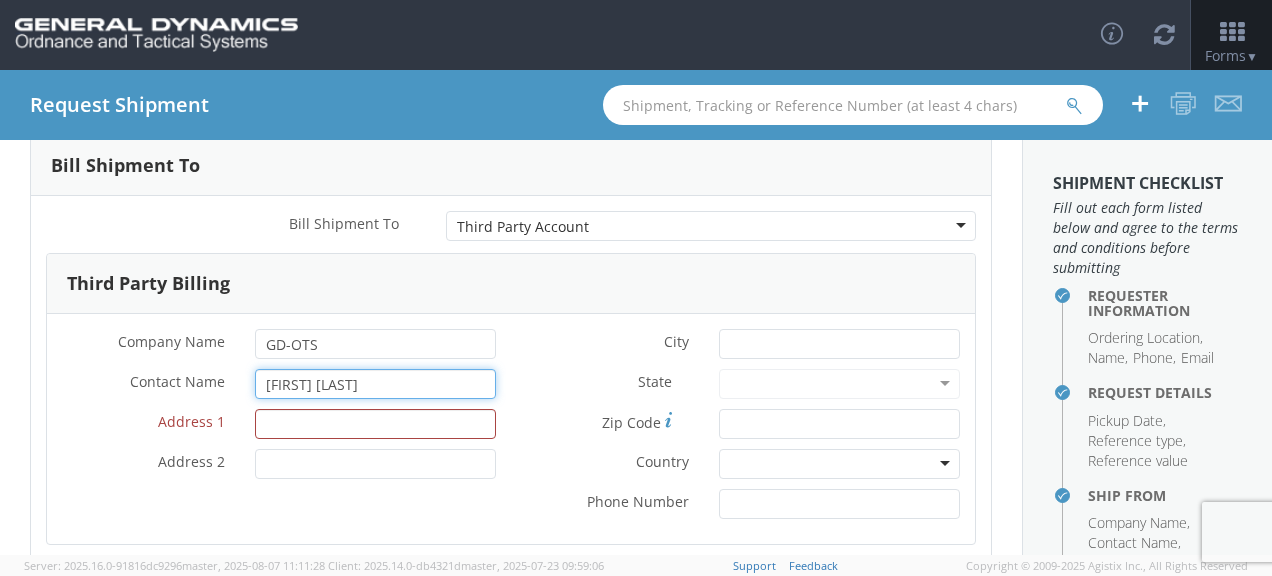 type on "[FIRST] [LAST]" 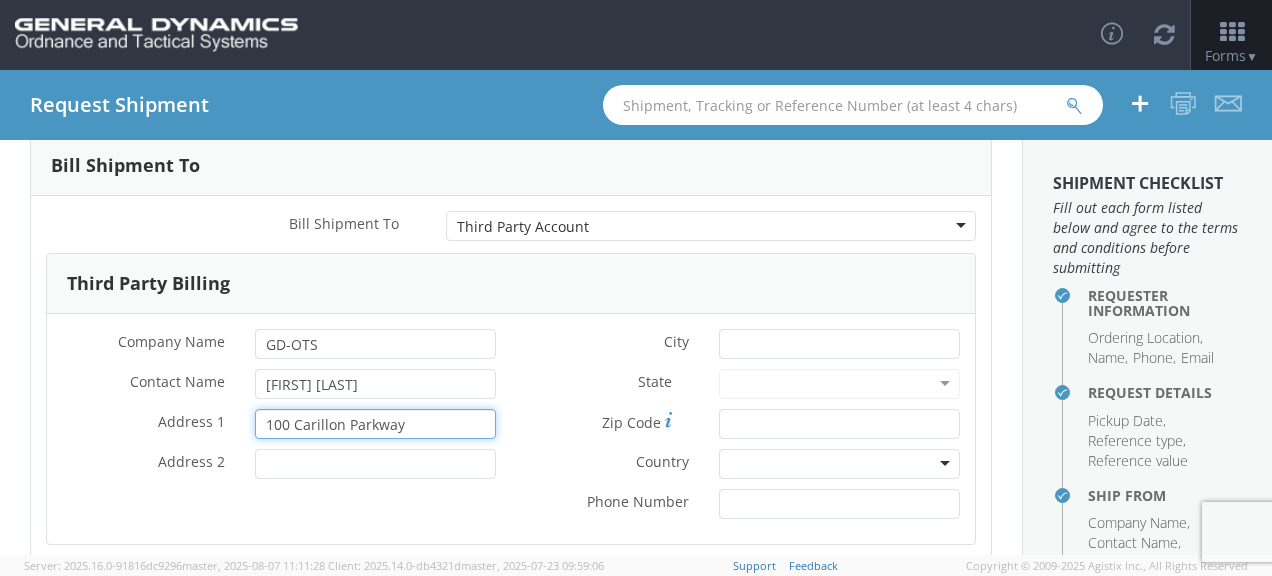 type on "100 Carillon Parkway" 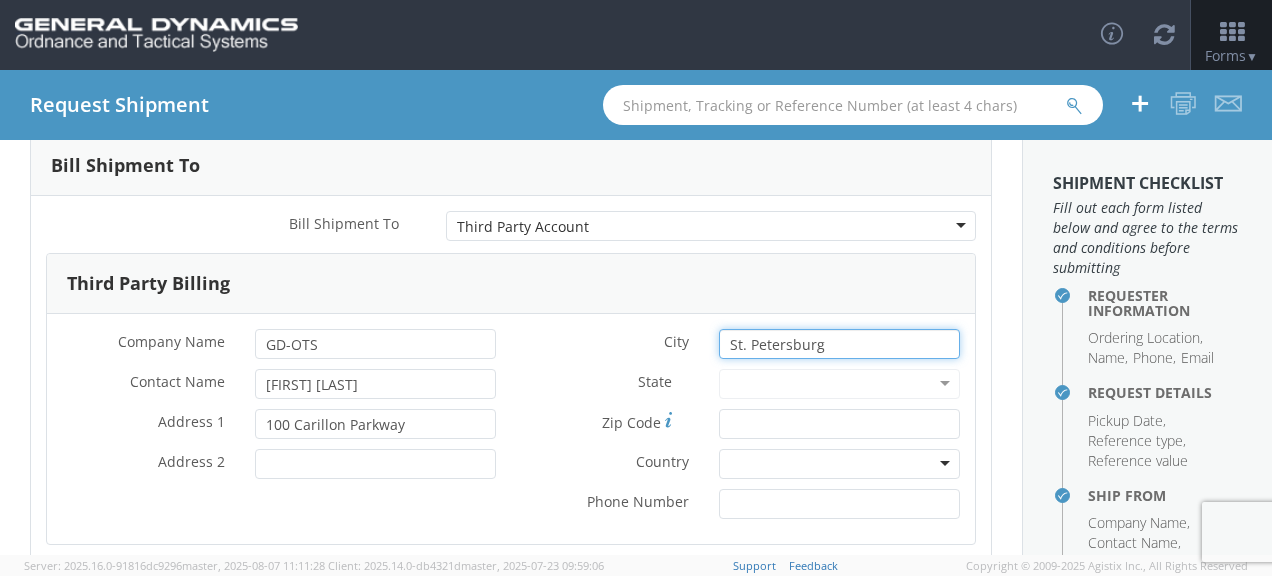 type on "St. Petersburg" 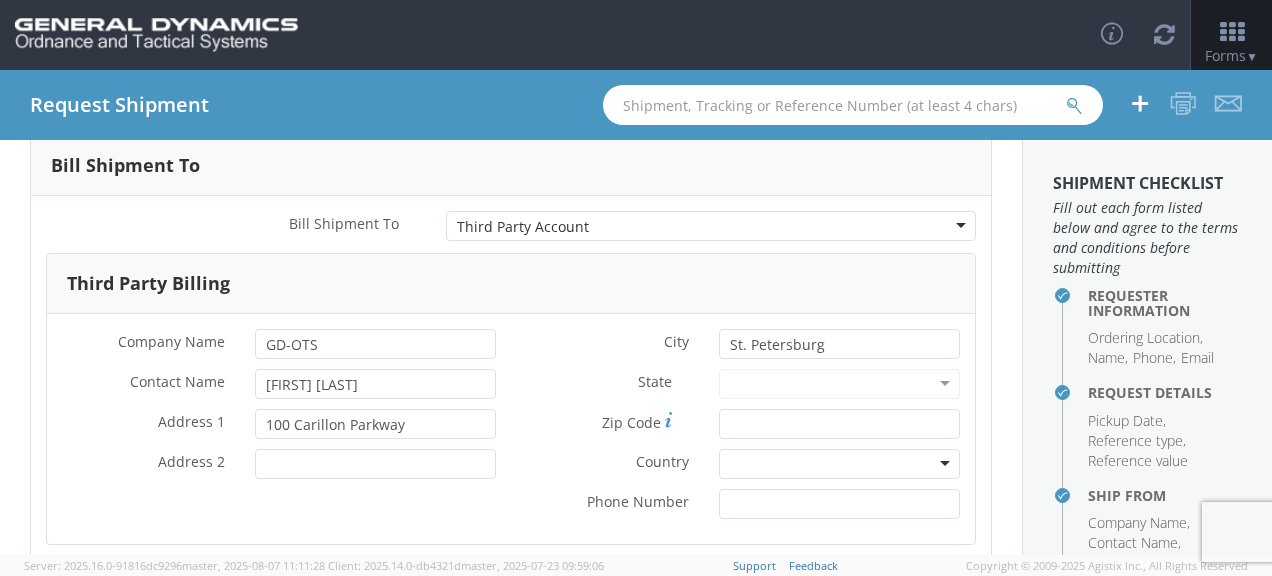 click at bounding box center [839, 384] 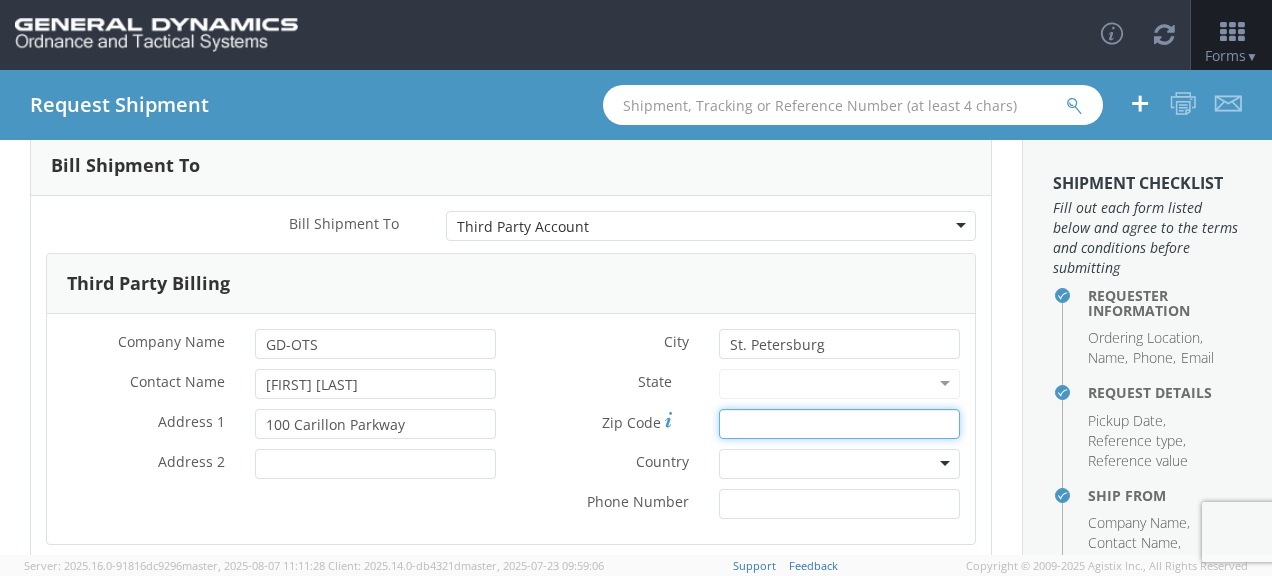 click on "Zip Code        *" at bounding box center [839, 424] 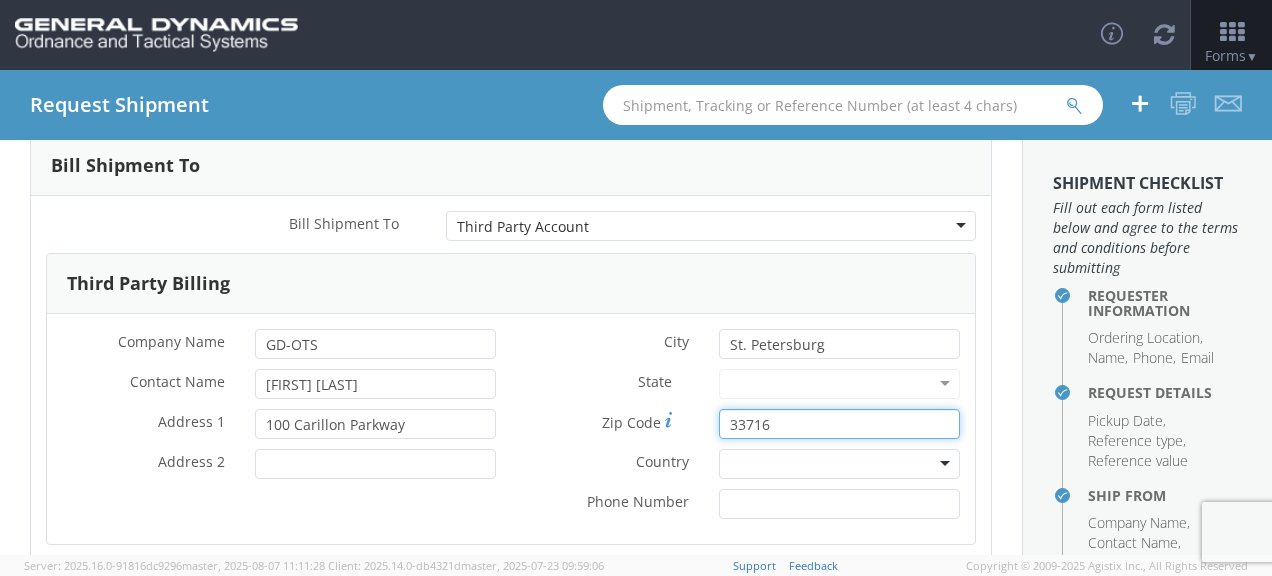 type on "33716" 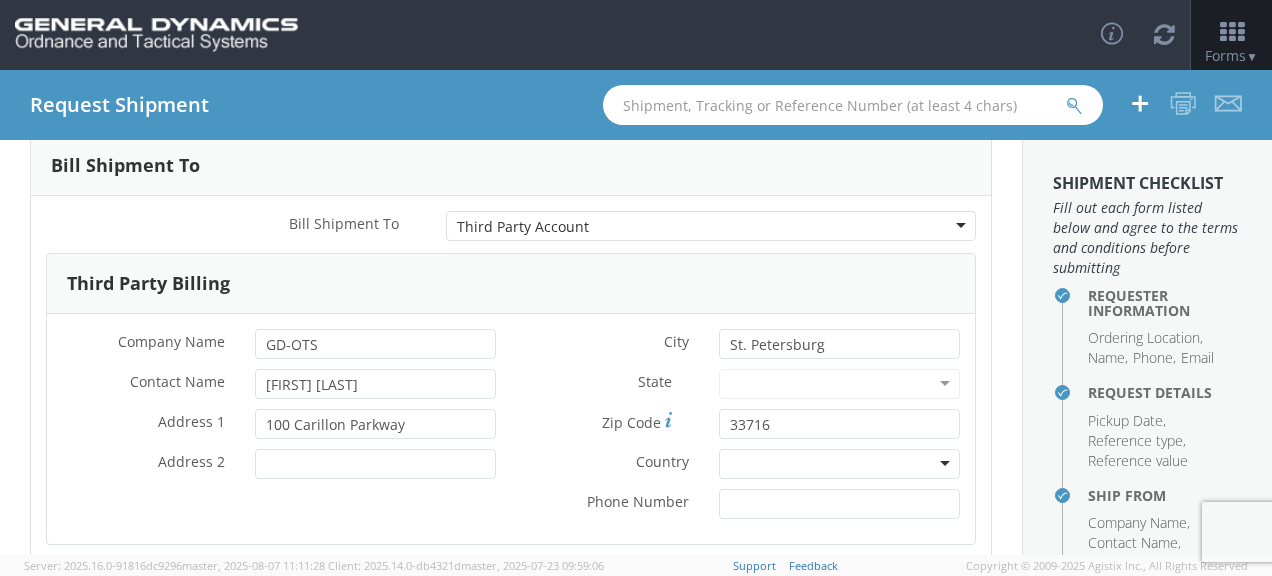 click at bounding box center [839, 464] 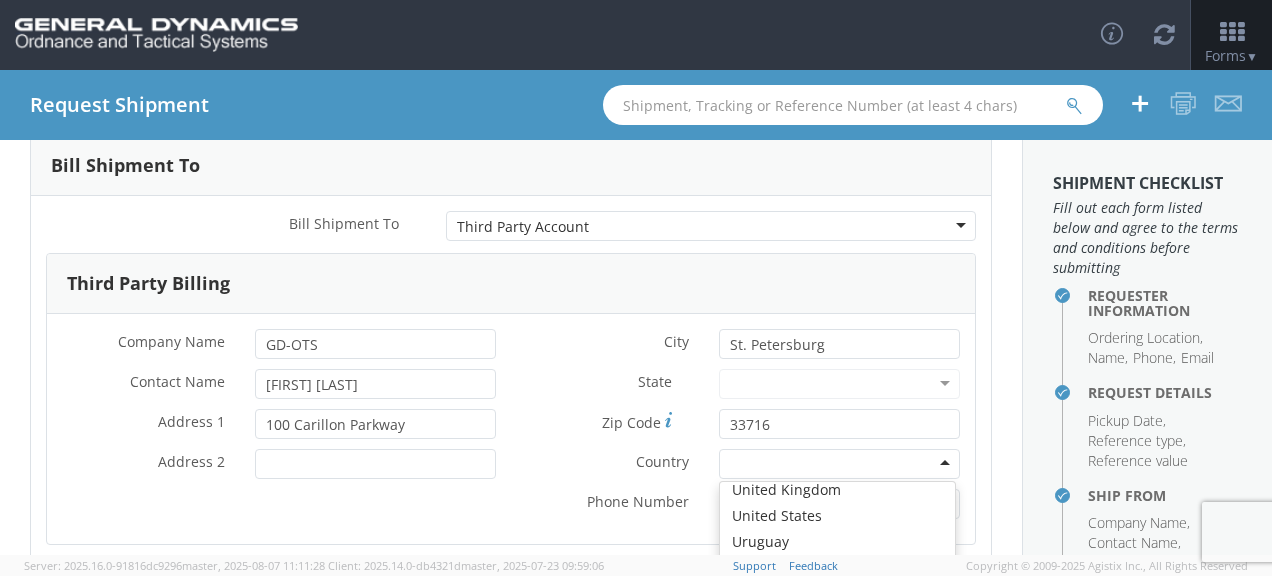 scroll, scrollTop: 5181, scrollLeft: 0, axis: vertical 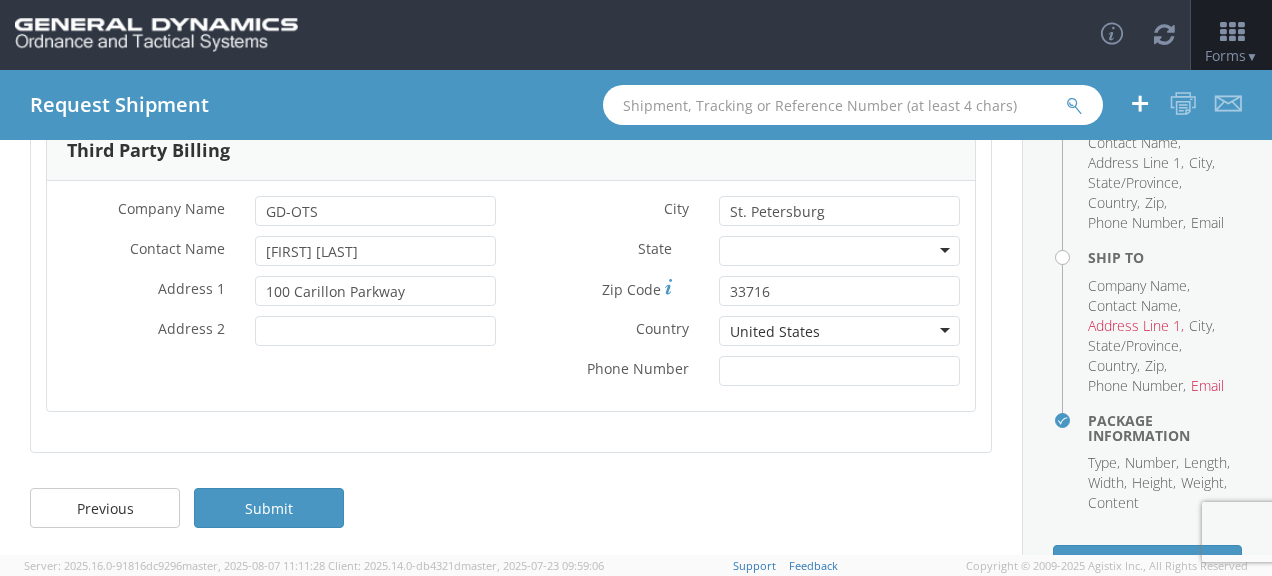 click on "Company Name" at bounding box center [1139, 286] 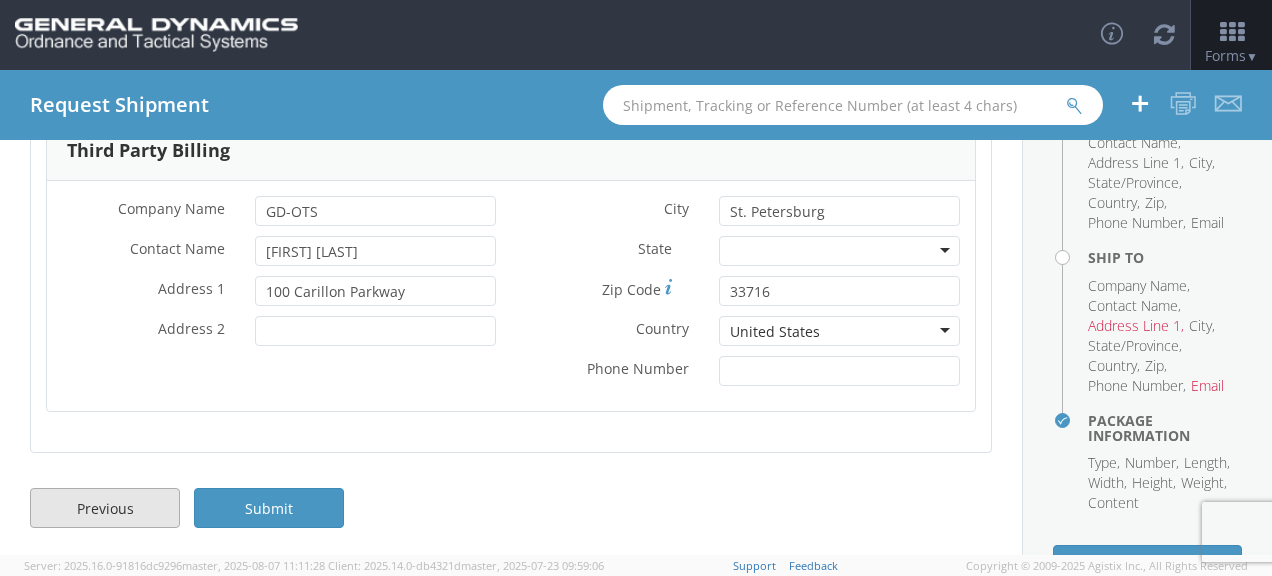 click on "Previous" at bounding box center (105, 508) 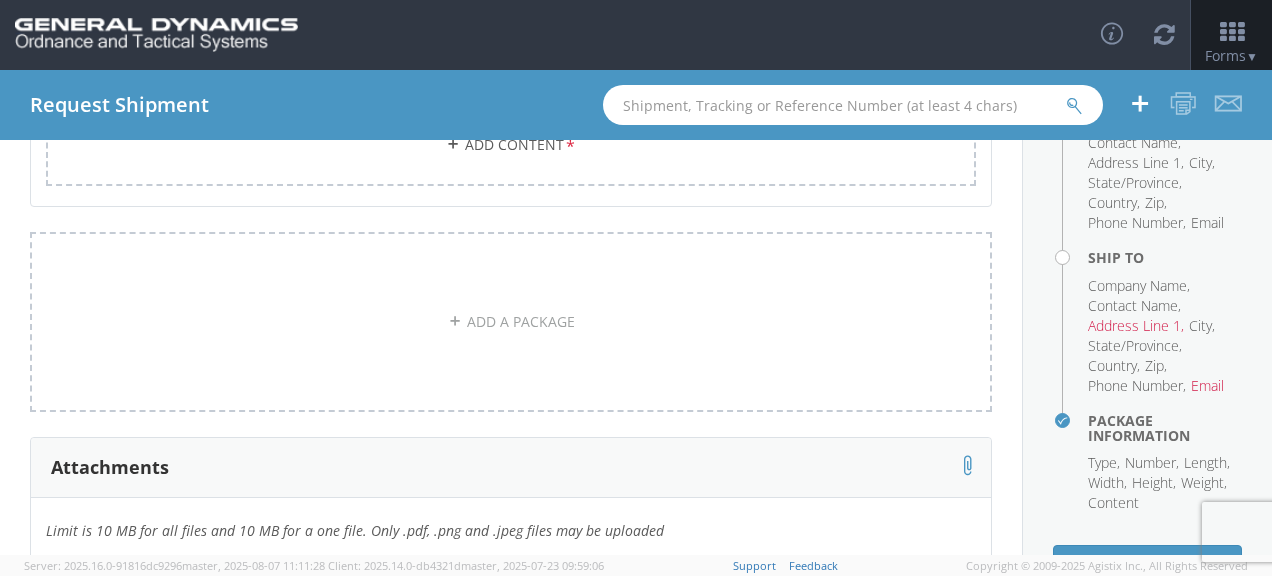 click on "Limit is 10 MB for all files and 10 MB for a one file. Only .pdf, .png and .jpeg files may be uploaded       Drop files here to upload         PO 115404 PCANS and PCAPS.pdf   0.4  MB" at bounding box center [511, 659] 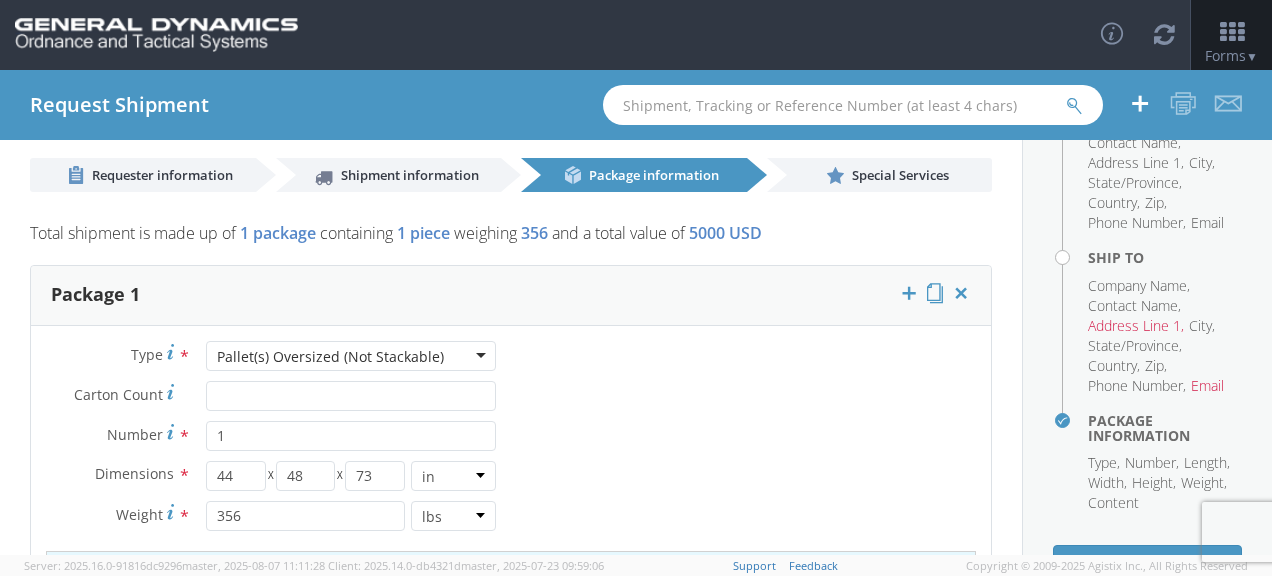 scroll, scrollTop: 0, scrollLeft: 0, axis: both 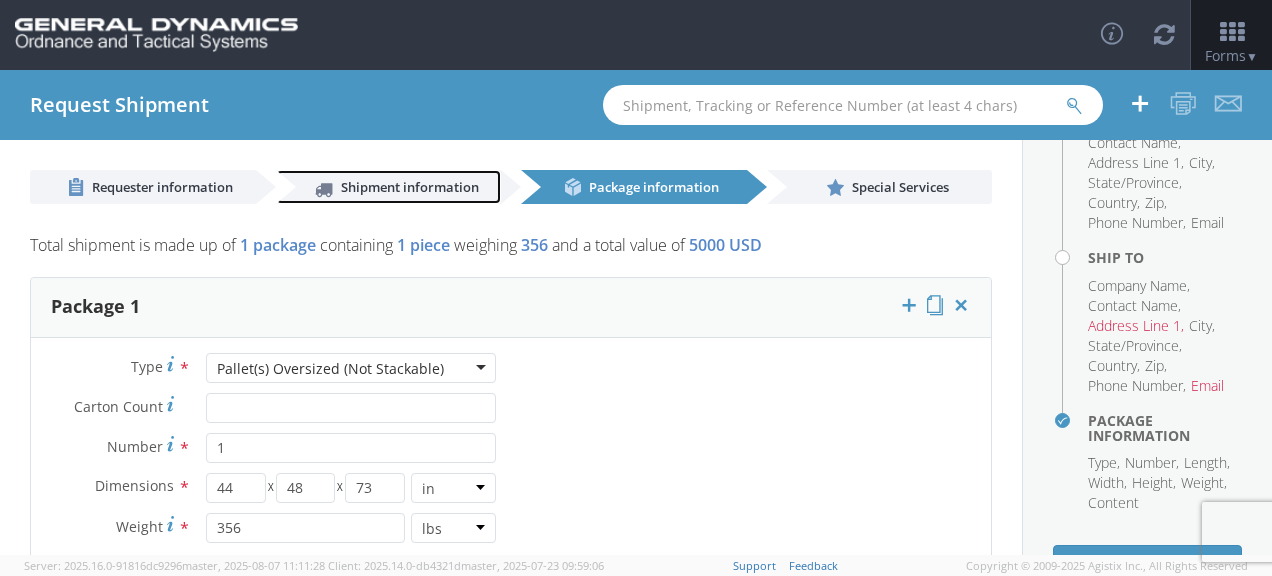 click on "Shipment information" at bounding box center (410, 187) 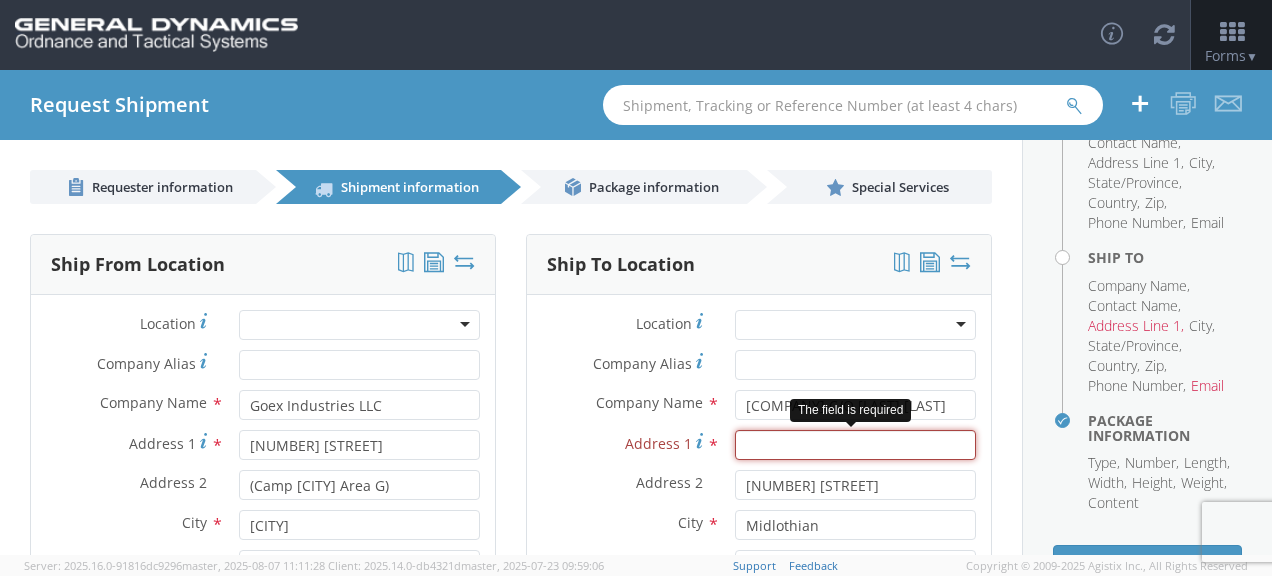click on "Address 1        *" at bounding box center [855, 445] 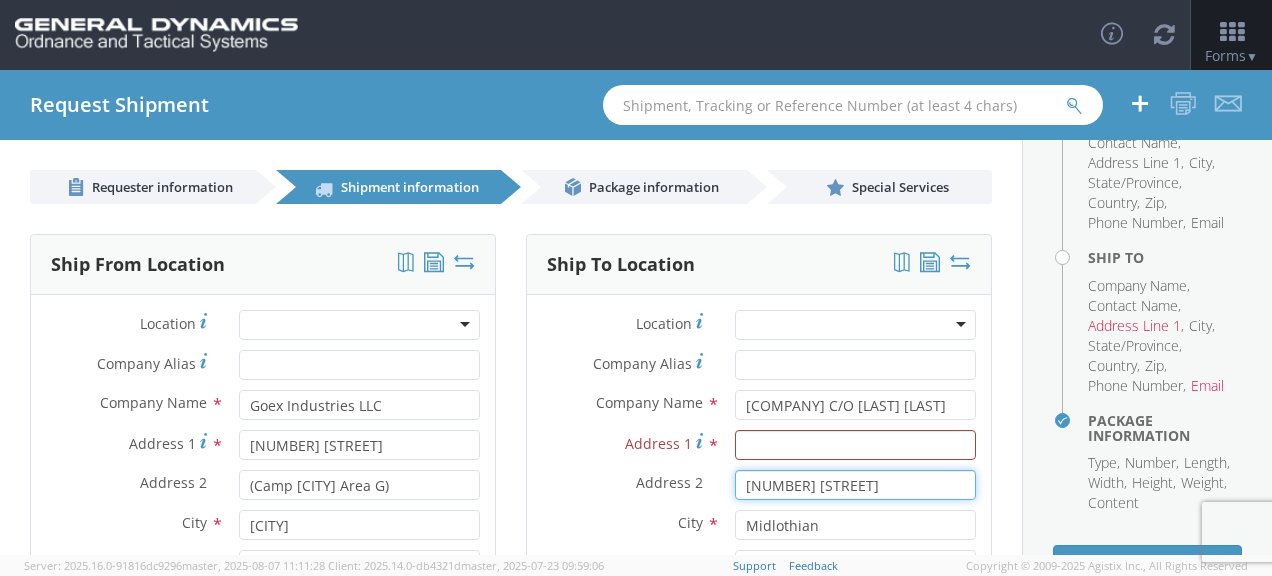 drag, startPoint x: 733, startPoint y: 486, endPoint x: 927, endPoint y: 486, distance: 194 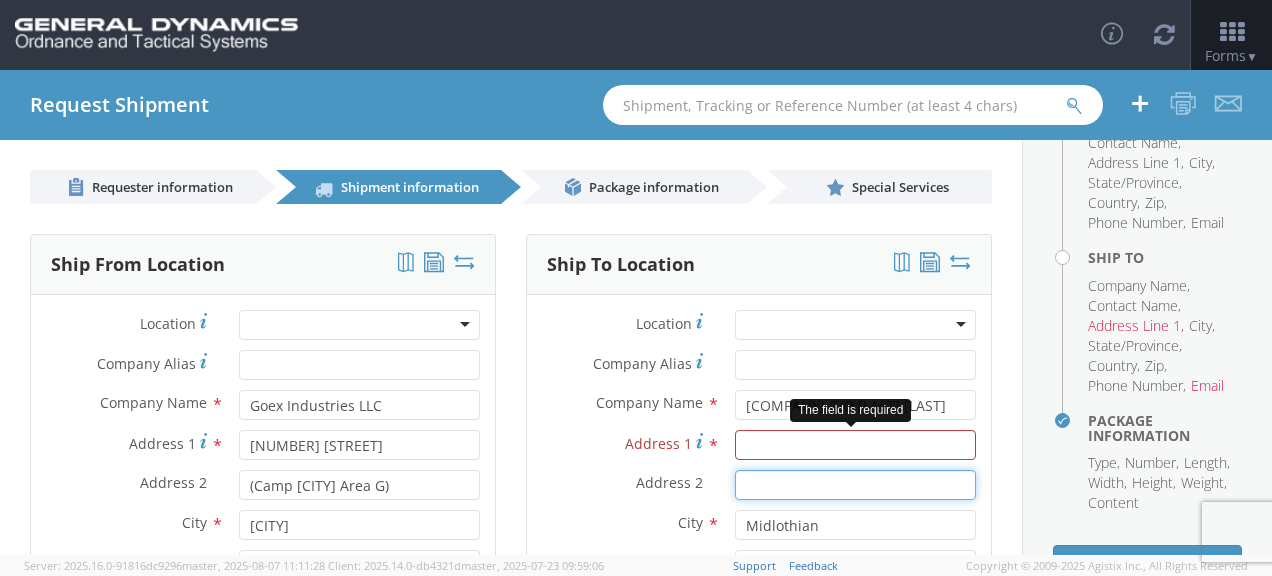 type 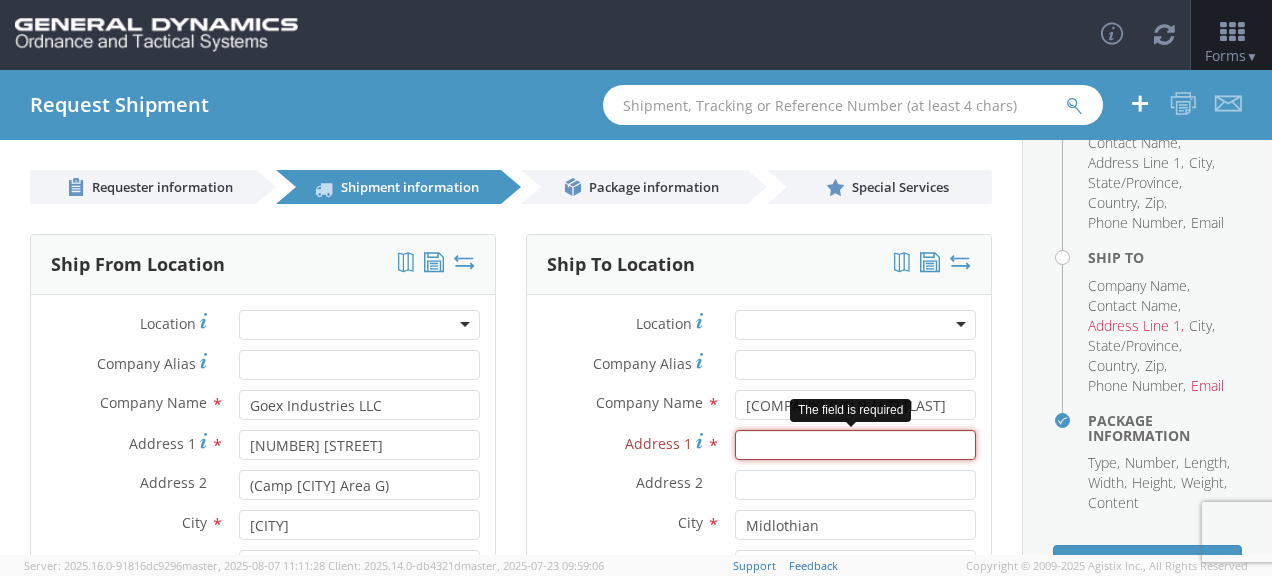 paste on "[NUMBER] [STREET]" 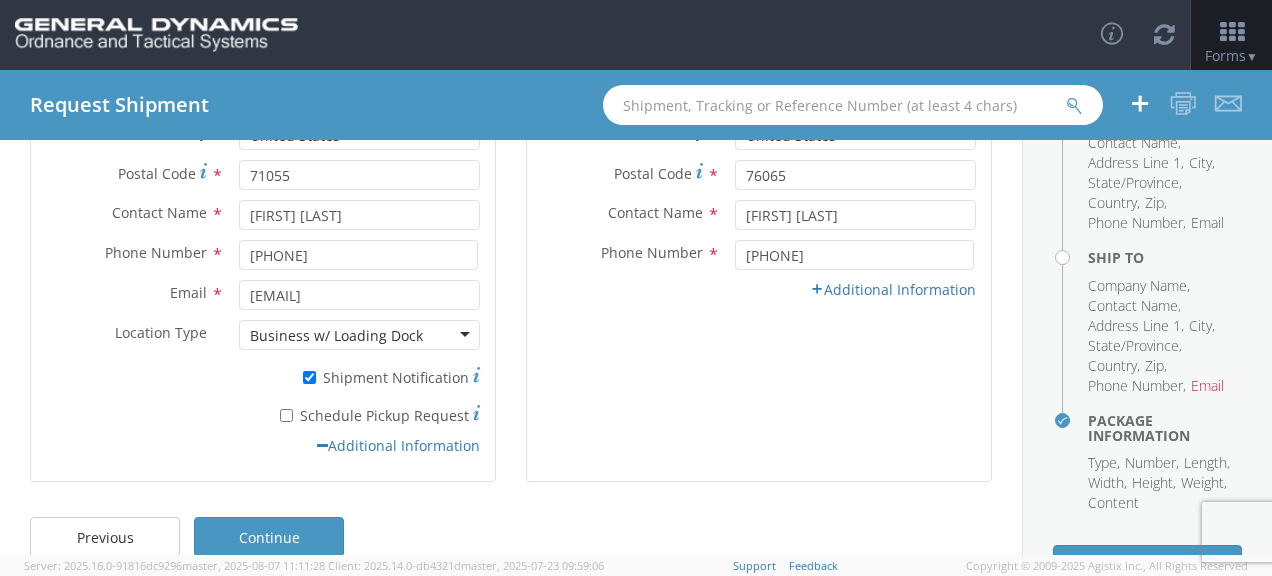 scroll, scrollTop: 500, scrollLeft: 0, axis: vertical 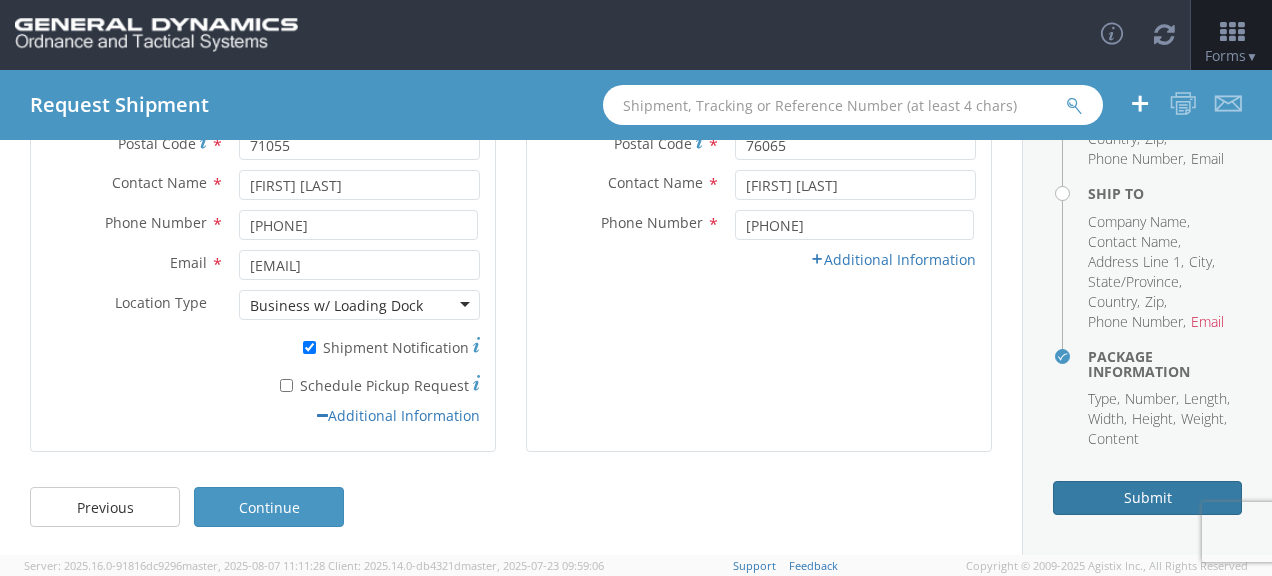 type on "[NUMBER] [STREET]" 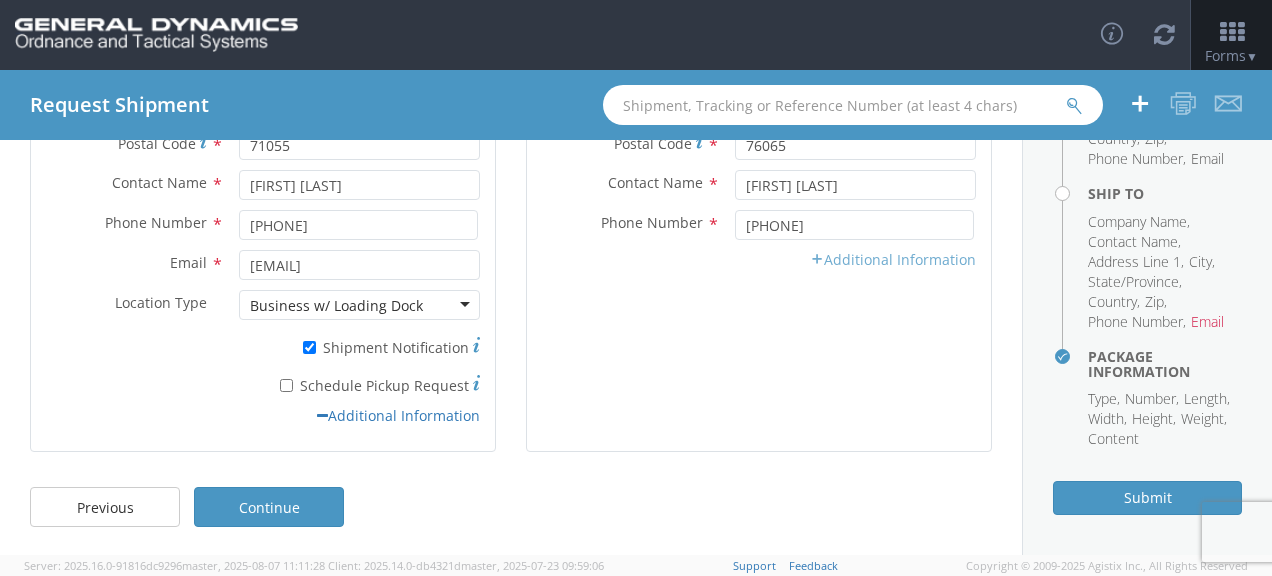 click at bounding box center [817, 259] 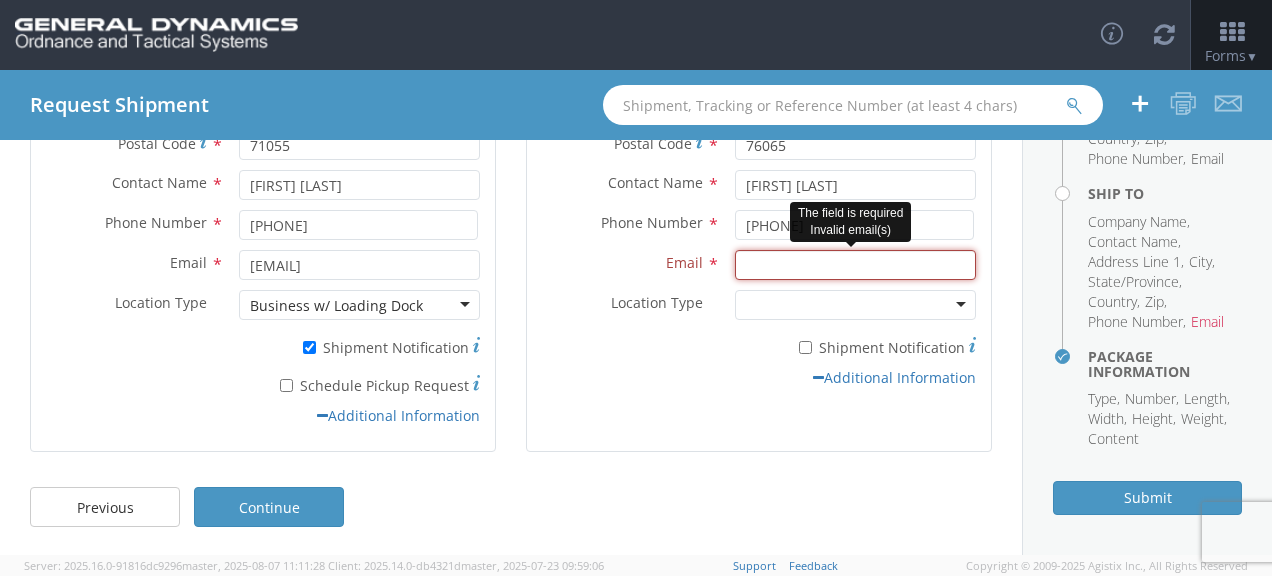 click on "Email        *" at bounding box center [855, 265] 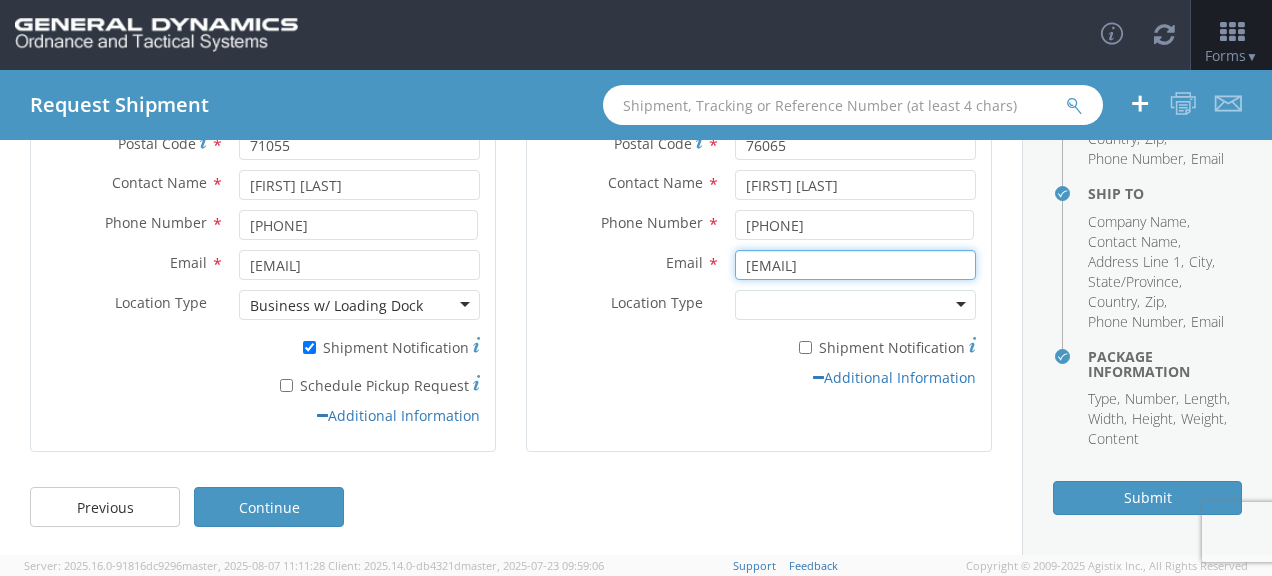 type on "[EMAIL]" 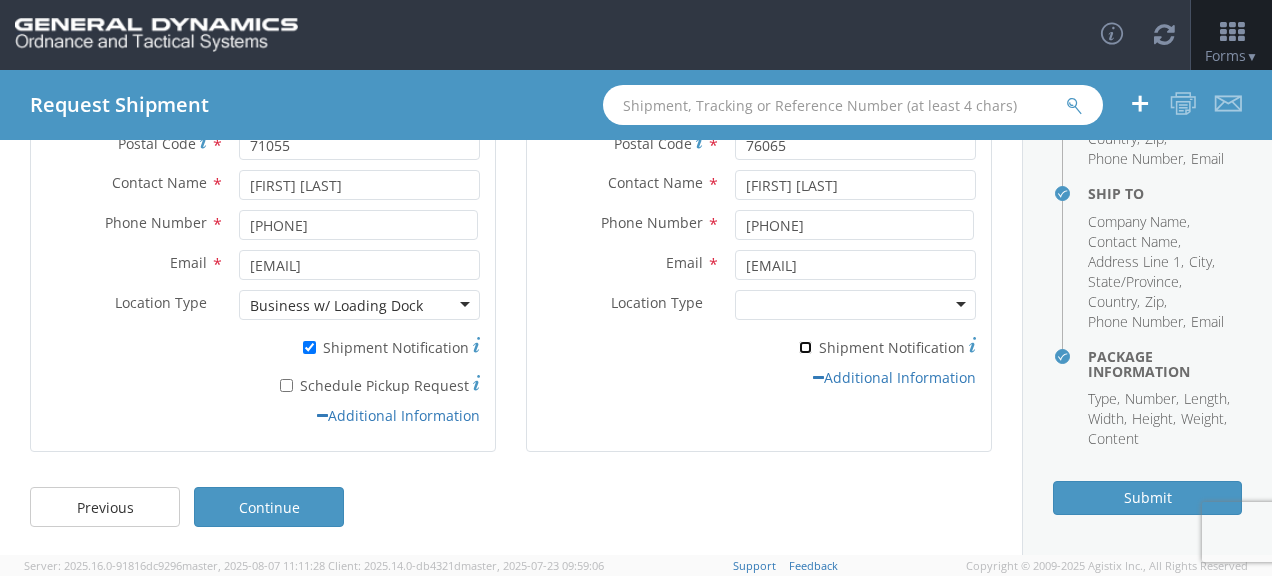 click on "* Shipment Notification" at bounding box center [805, 347] 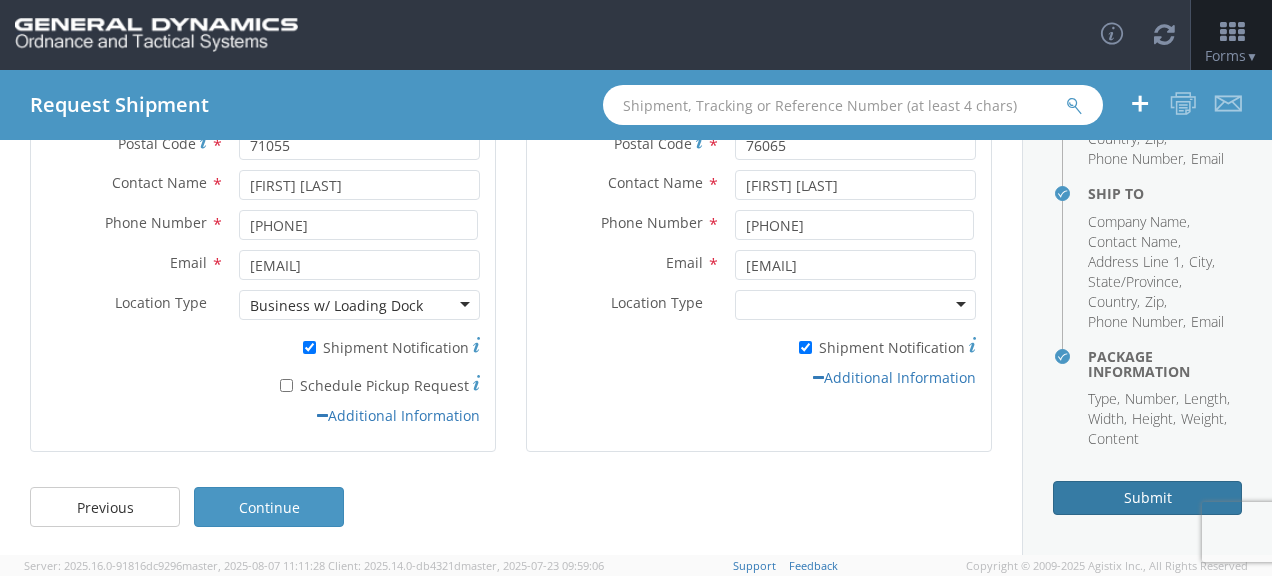 click on "Submit" at bounding box center [1147, 498] 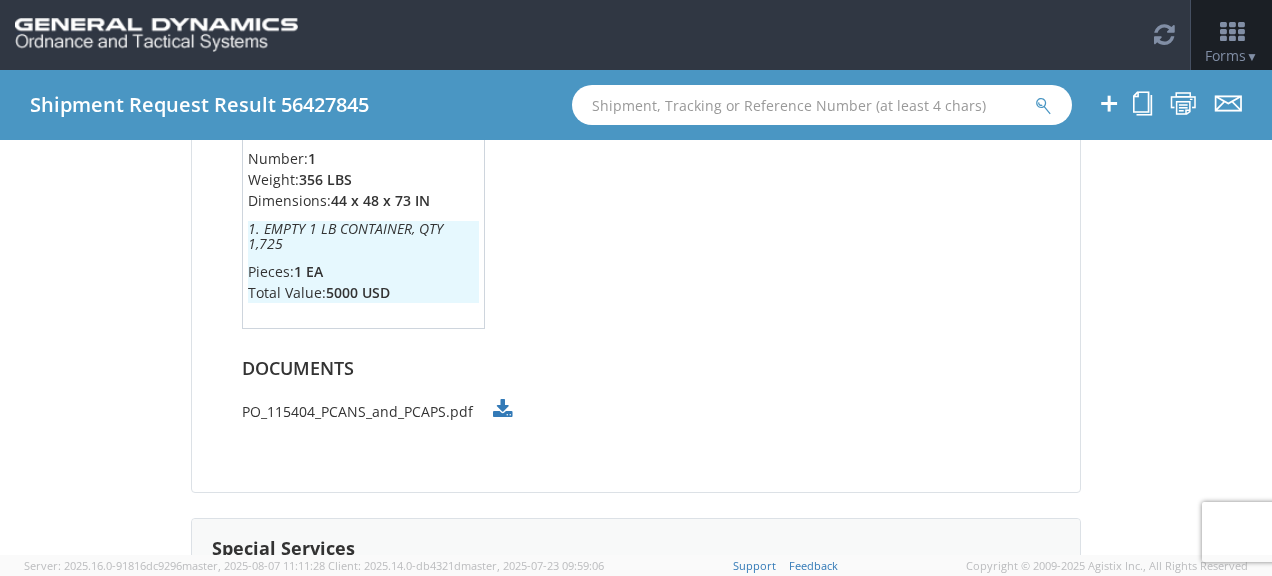 scroll, scrollTop: 1569, scrollLeft: 0, axis: vertical 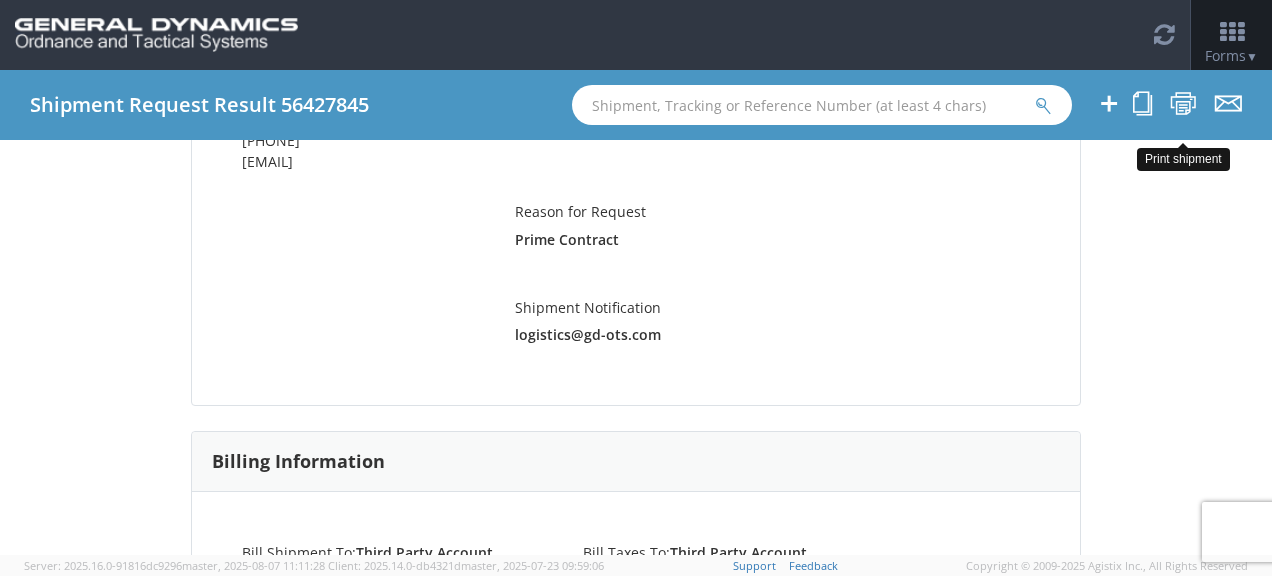 click at bounding box center [1183, 103] 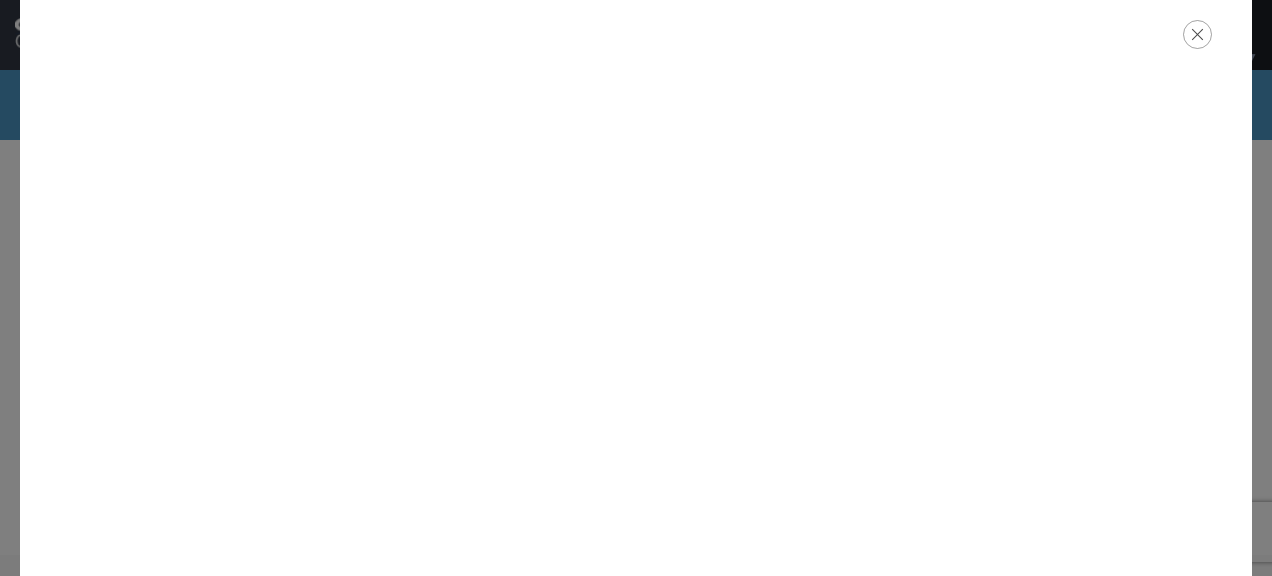 scroll, scrollTop: 369, scrollLeft: 0, axis: vertical 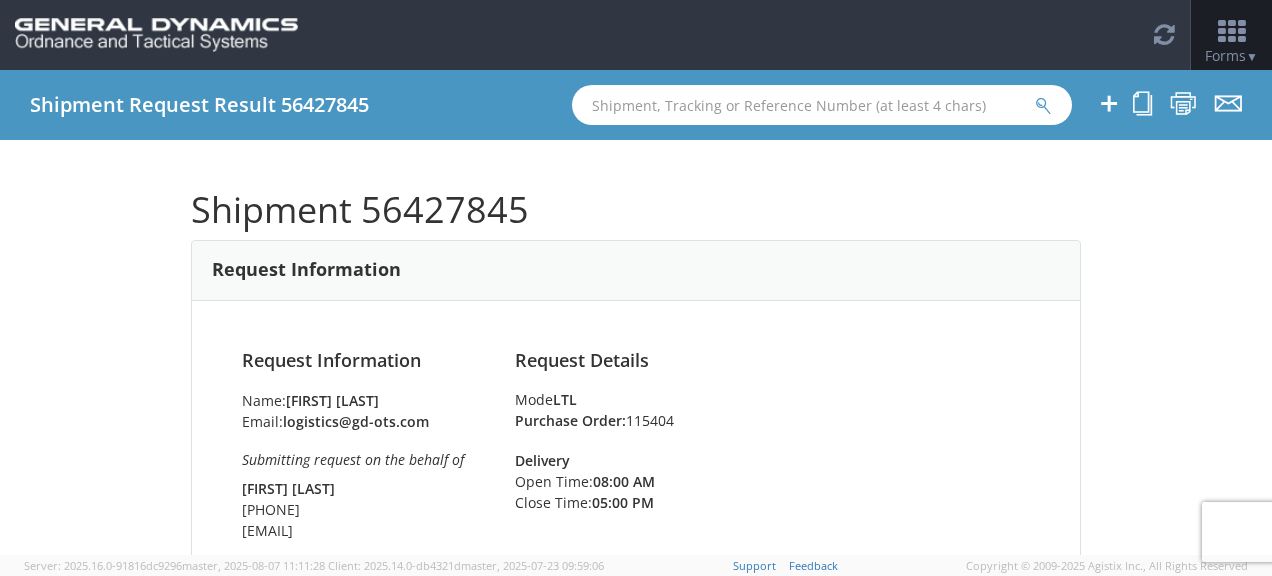 click on "▼" at bounding box center [1252, 56] 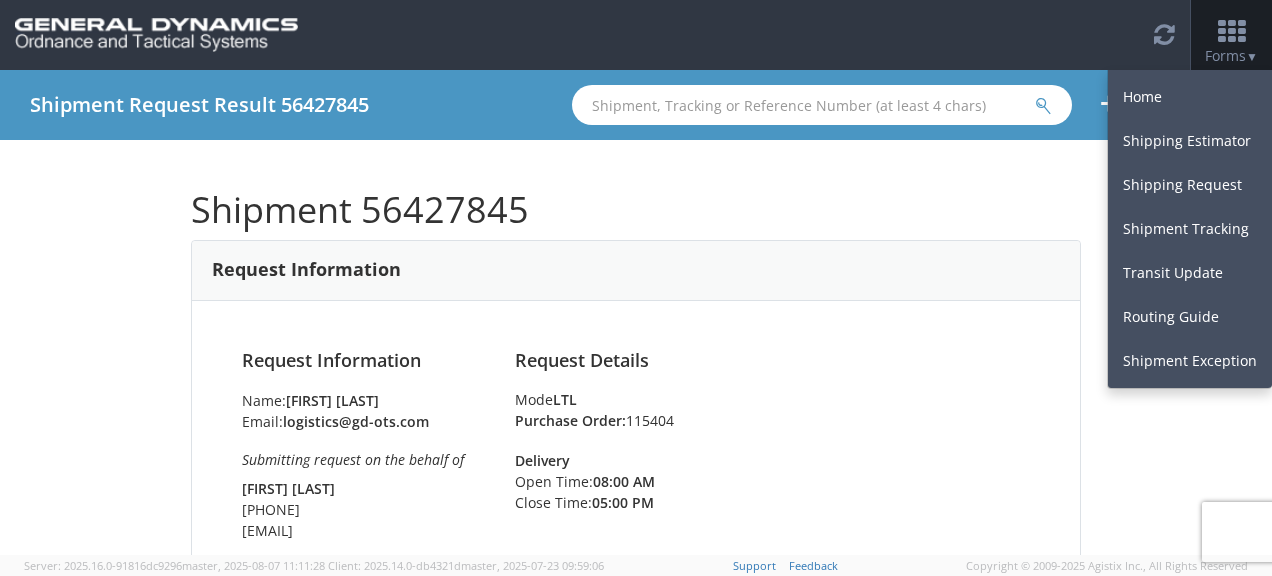 click on "Shipment 56427845" at bounding box center (636, 210) 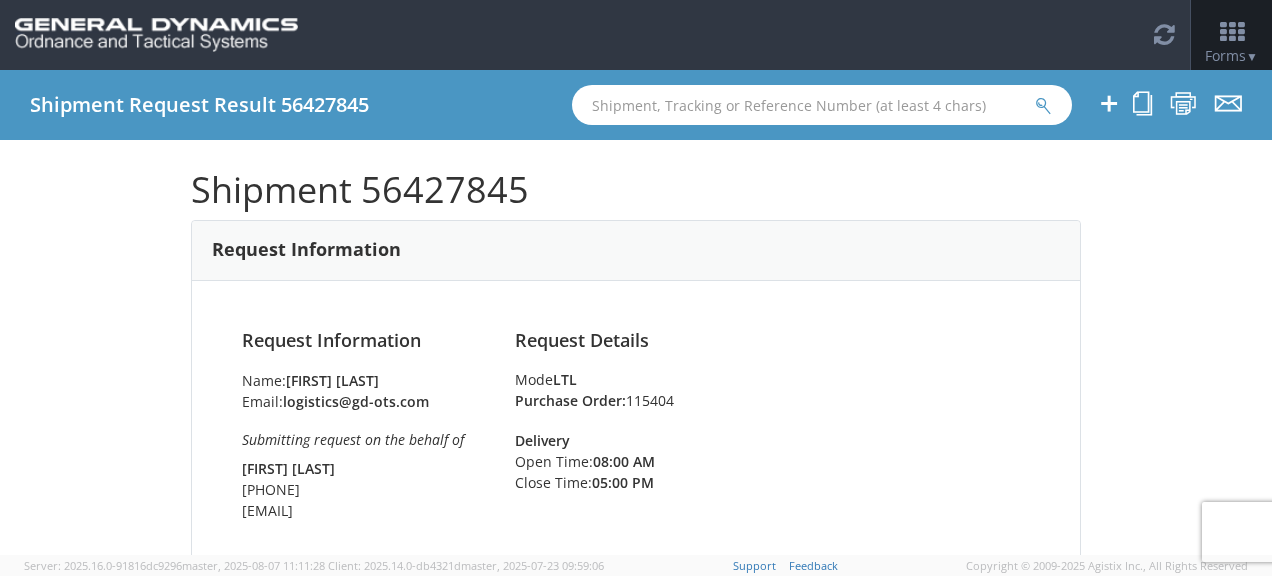 scroll, scrollTop: 100, scrollLeft: 0, axis: vertical 